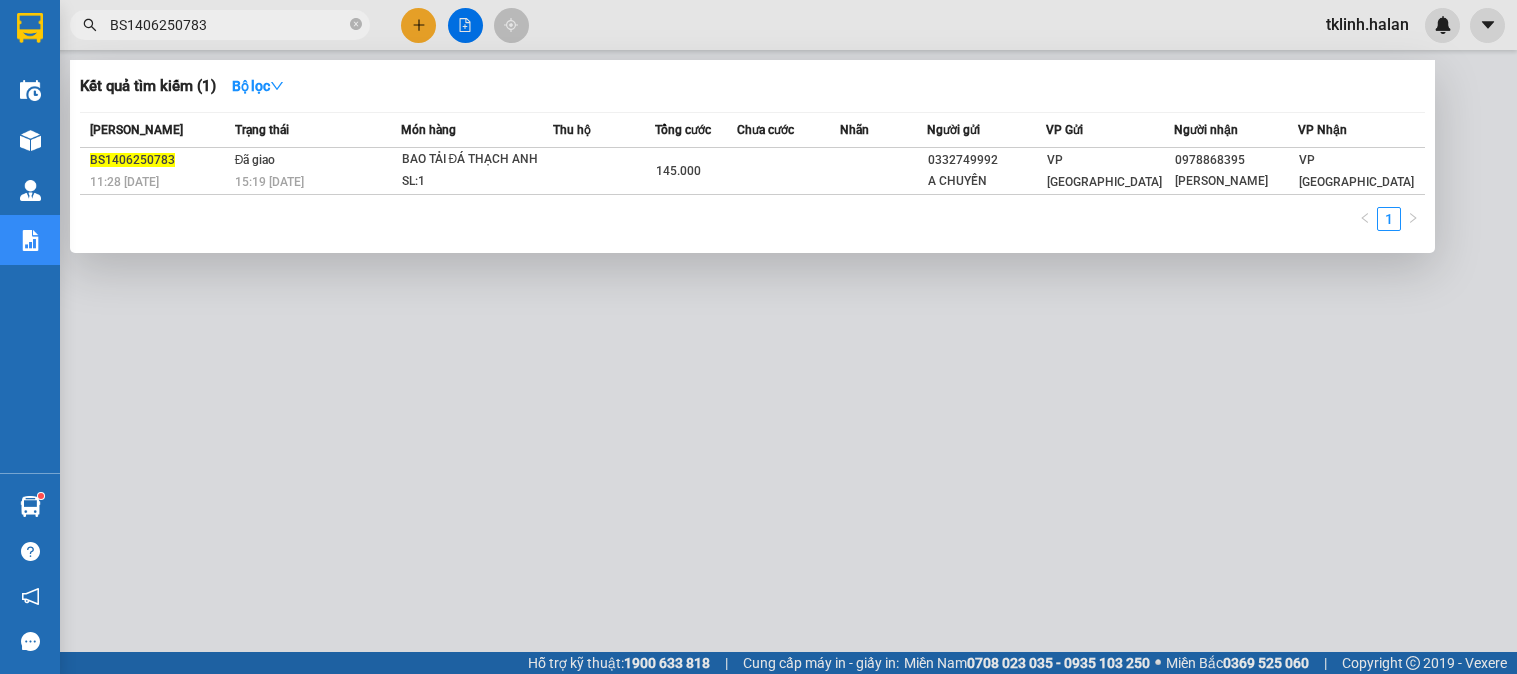 scroll, scrollTop: 0, scrollLeft: 0, axis: both 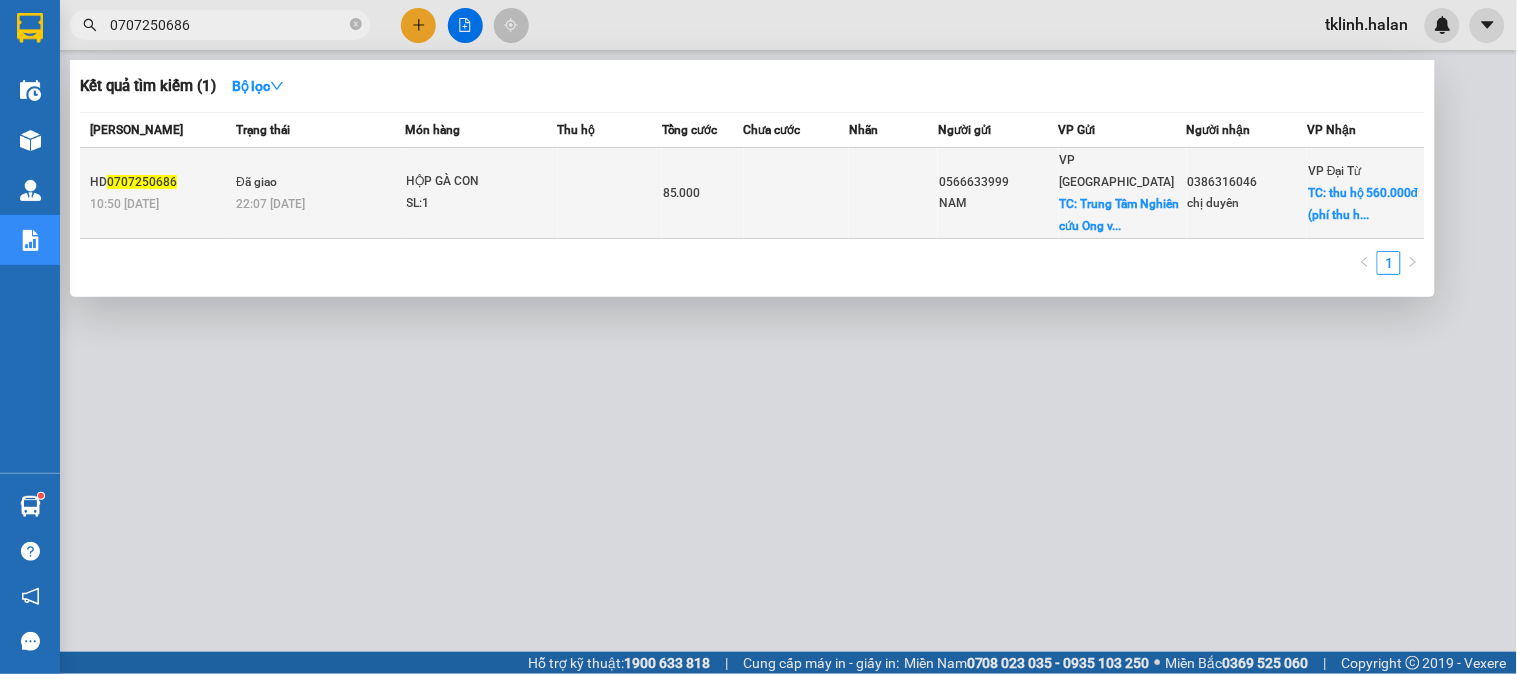 type on "0707250686" 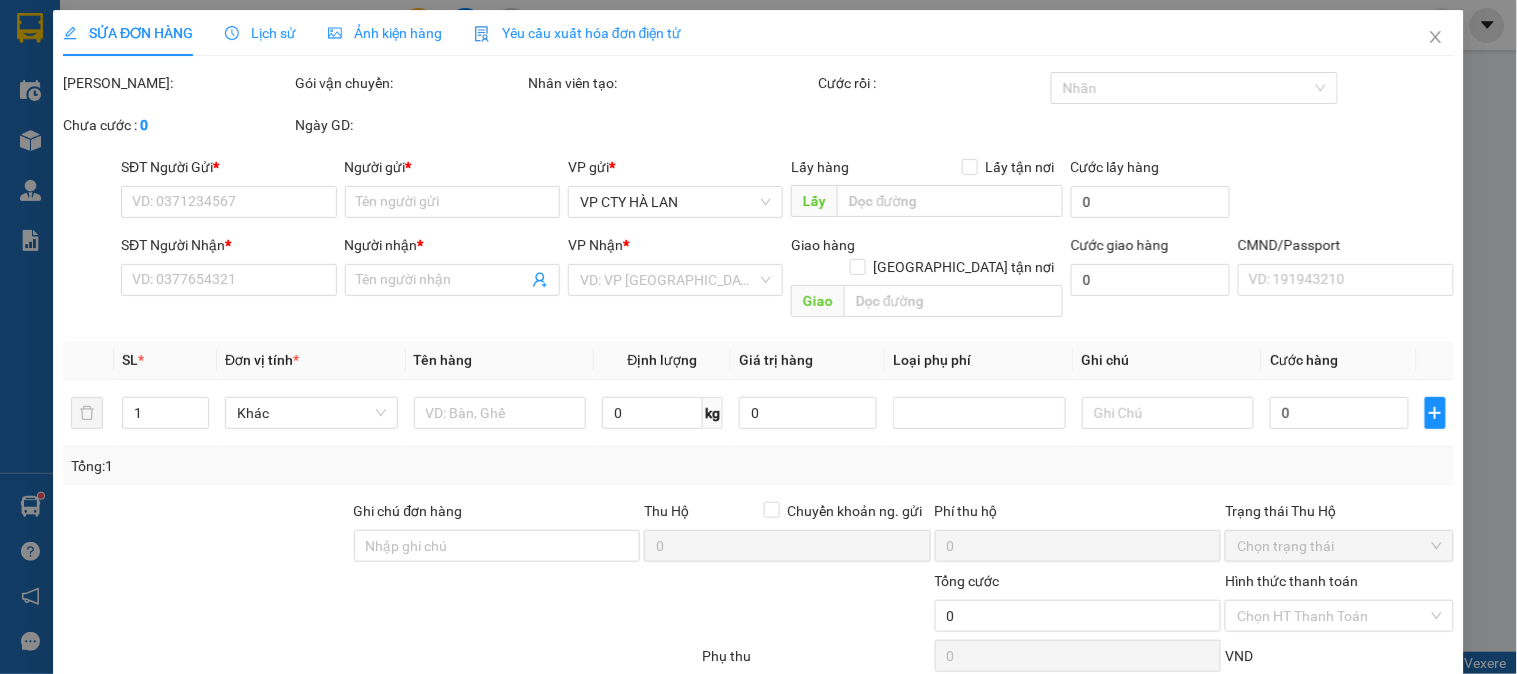type on "0566633999" 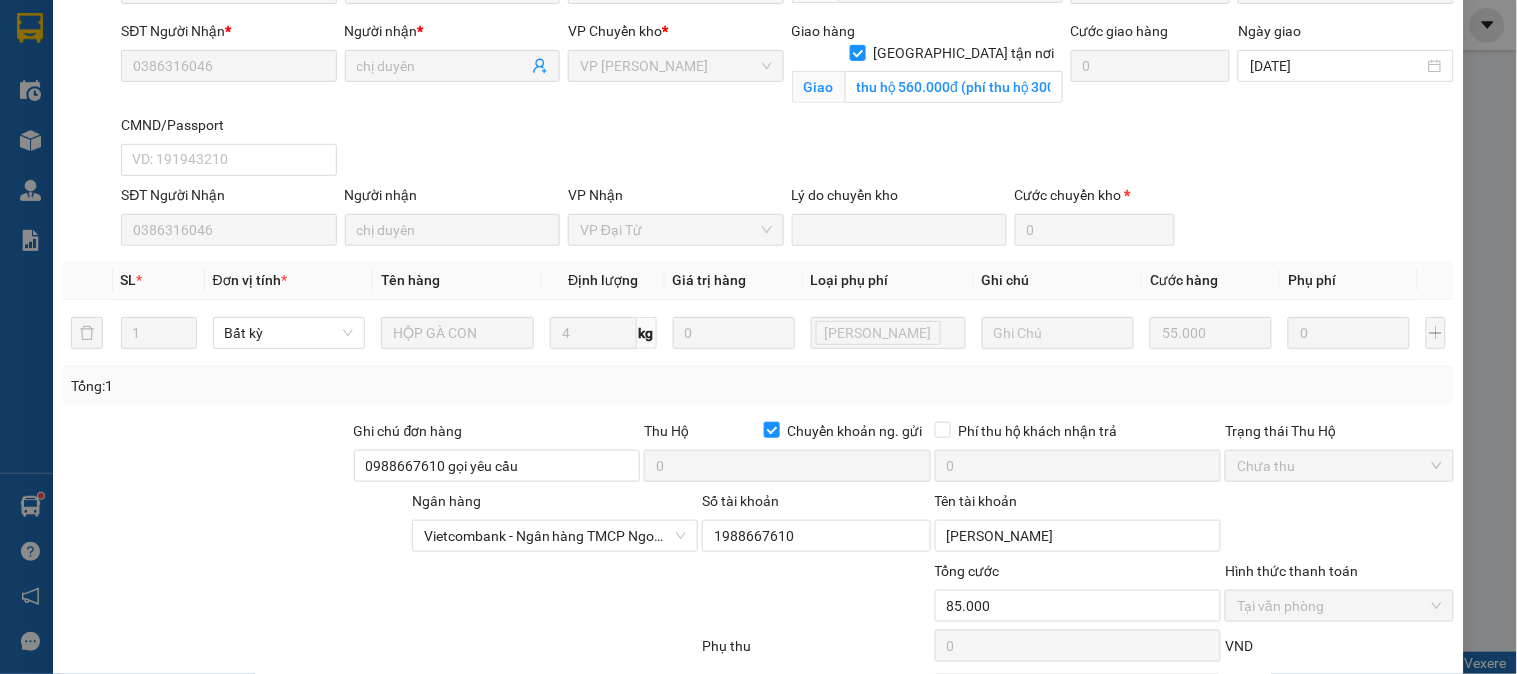 scroll, scrollTop: 0, scrollLeft: 0, axis: both 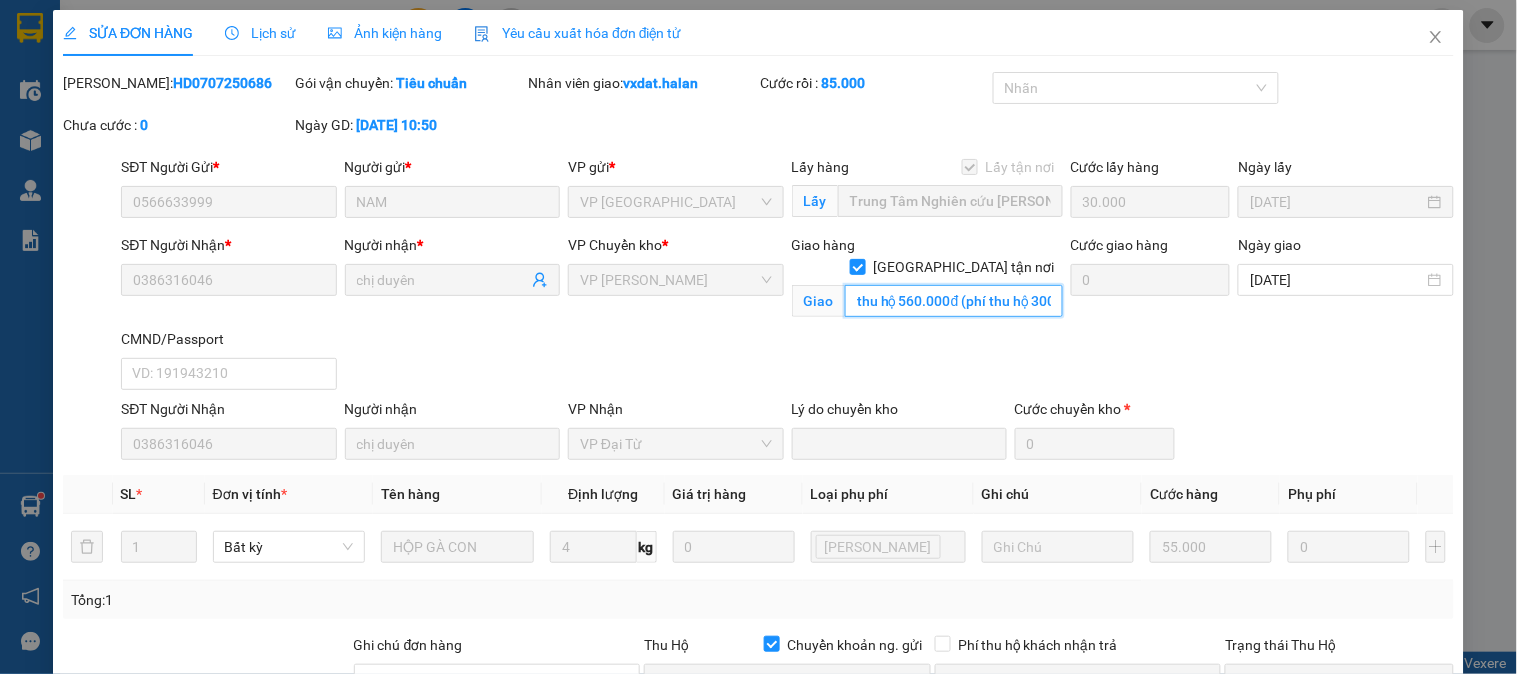 click on "thu hộ 560.000đ (phí thu hộ 30000d ng gửi thanh toán)" at bounding box center [954, 301] 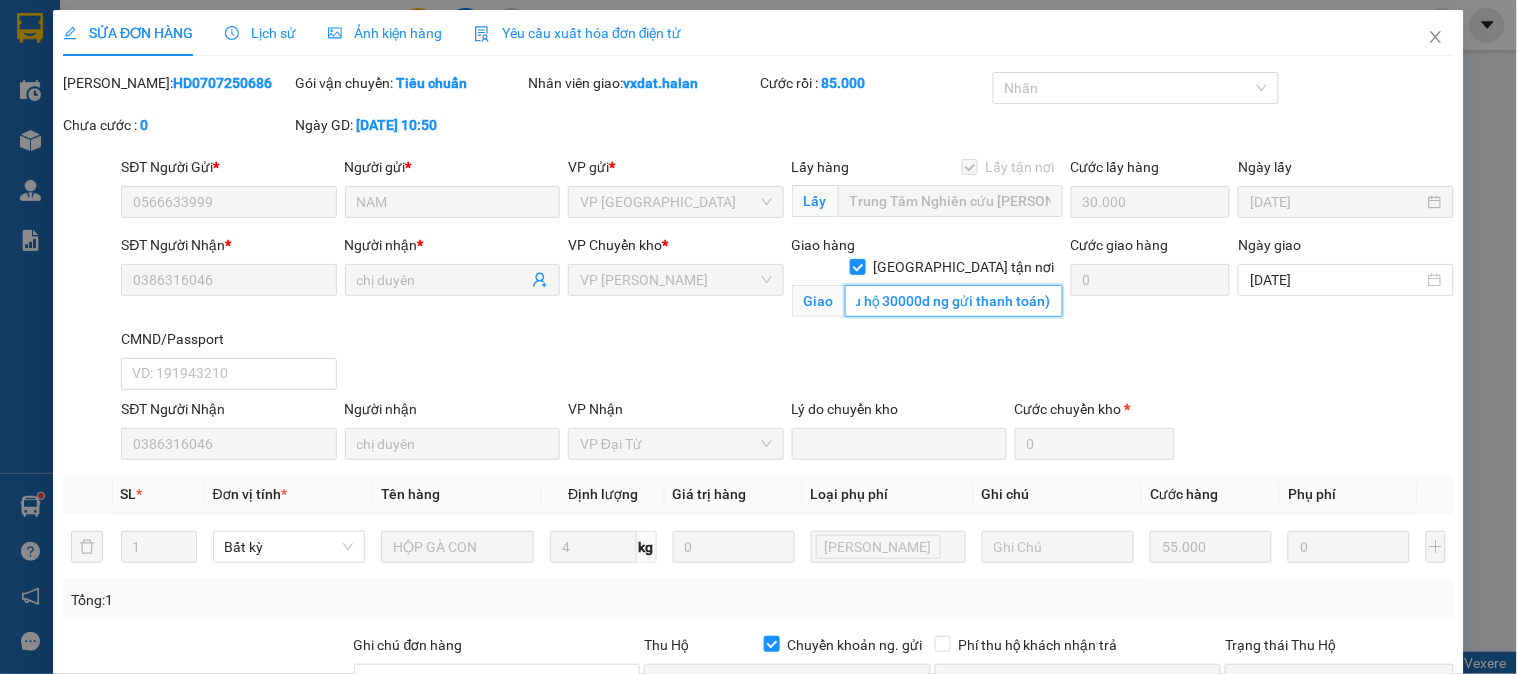 click on "SĐT Người Nhận  * 0386316046 Người nhận  * chị duyên VP Chuyển kho  * VP Hoàng Gia Giao hàng Giao tận nơi Giao thu hộ 560.000đ (phí thu hộ 30000d ng gửi thanh toán) Cước giao hàng 0 Ngày giao 07/07/2025 CMND/Passport VD: 191943210" at bounding box center [787, 316] 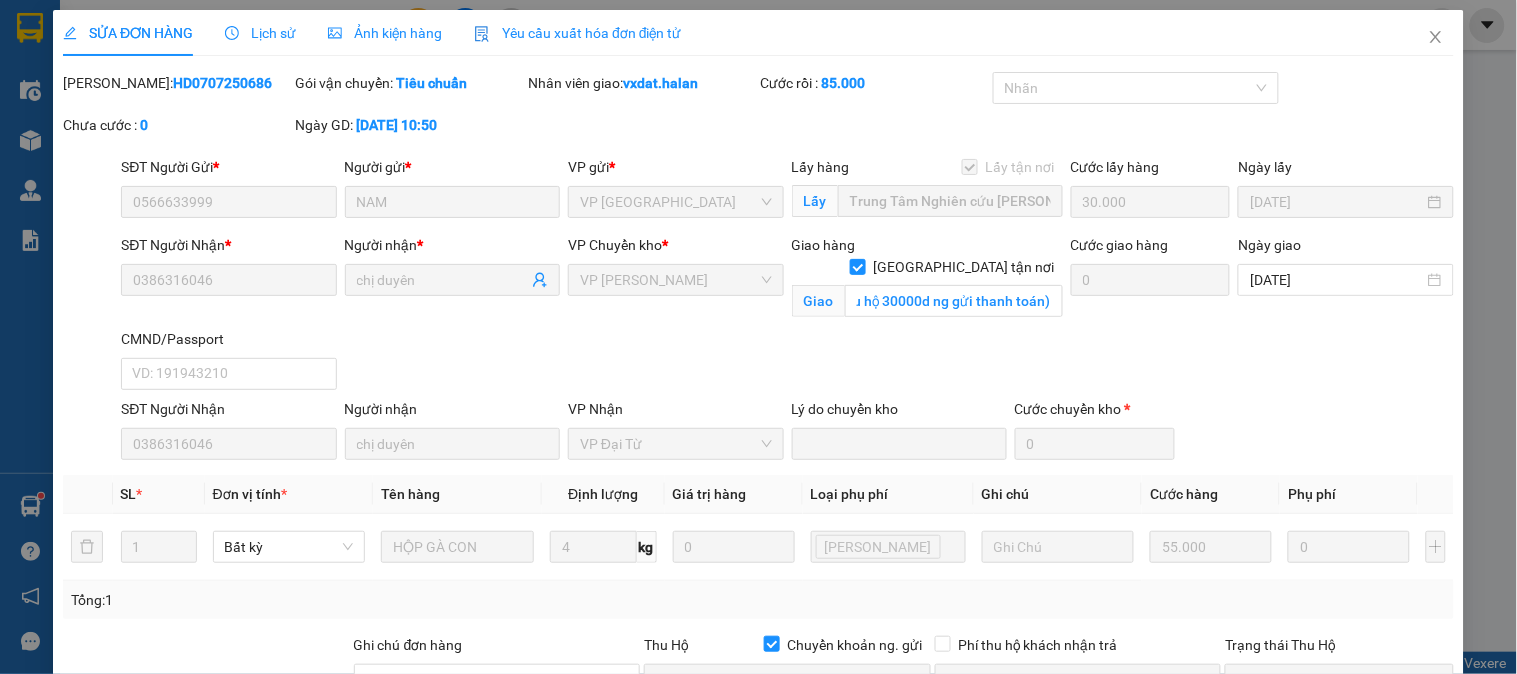 click on "SĐT Người Nhận  * 0386316046 Người nhận  * chị duyên VP Chuyển kho  * VP Hoàng Gia Giao hàng Giao tận nơi Giao thu hộ 560.000đ (phí thu hộ 30000d ng gửi thanh toán) Cước giao hàng 0 Ngày giao 07/07/2025 CMND/Passport VD: 191943210" at bounding box center (787, 316) 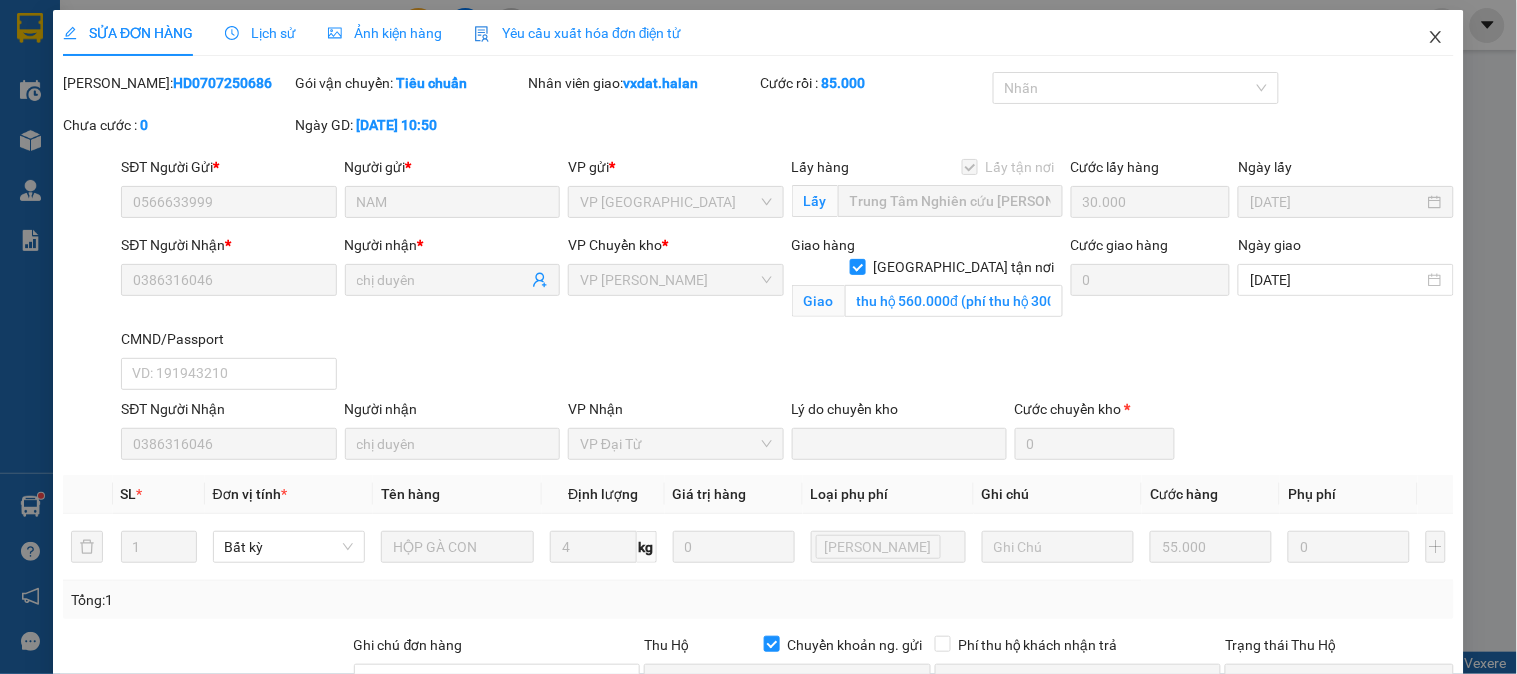 click 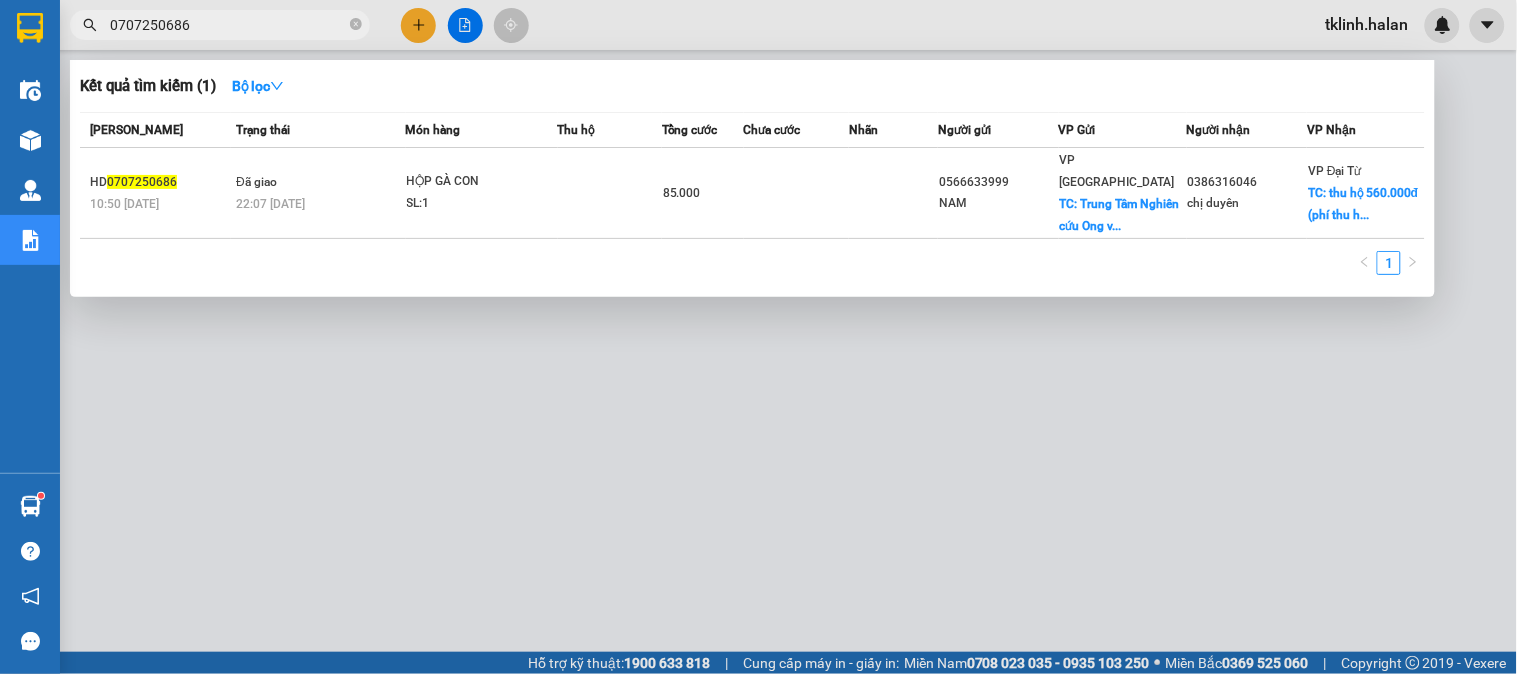 click on "0707250686" at bounding box center [228, 25] 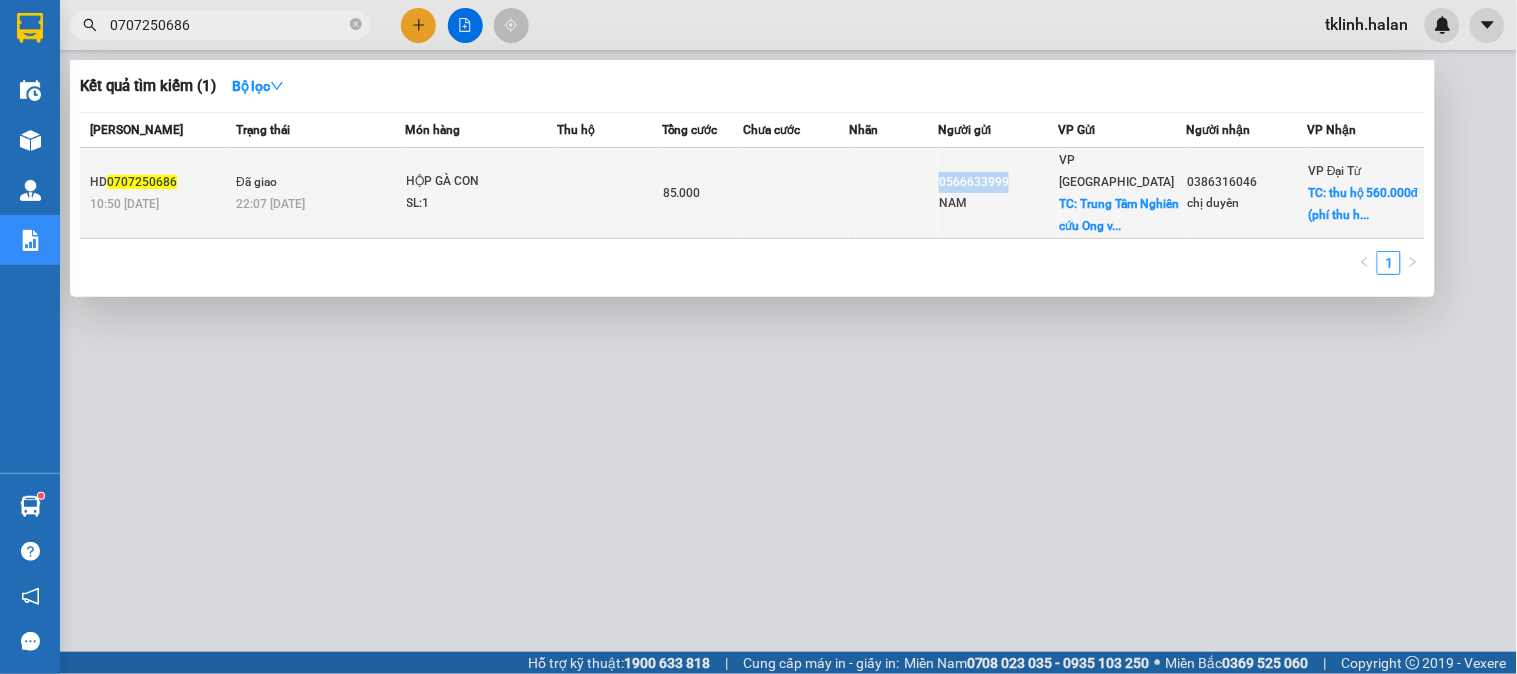 copy on "0566633999" 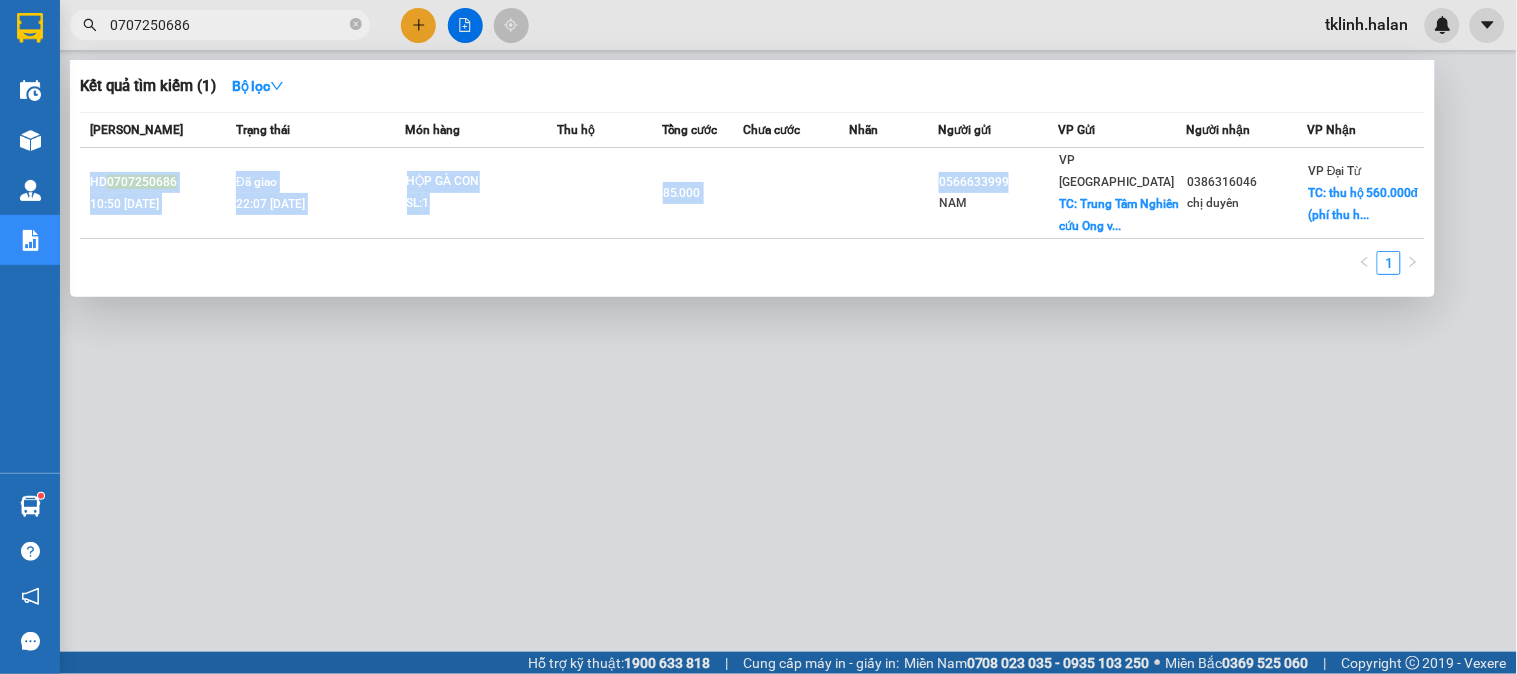 drag, startPoint x: 1017, startPoint y: 173, endPoint x: 471, endPoint y: 84, distance: 553.2061 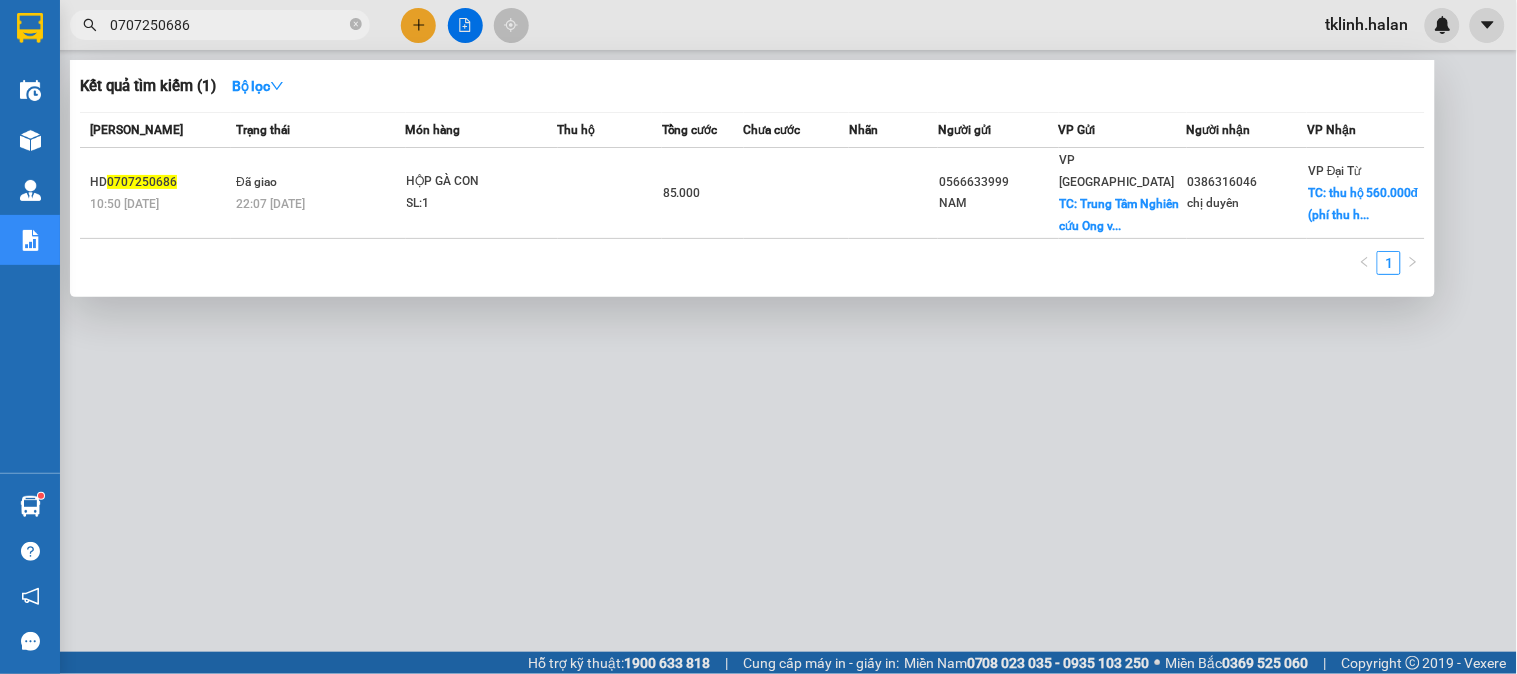 click 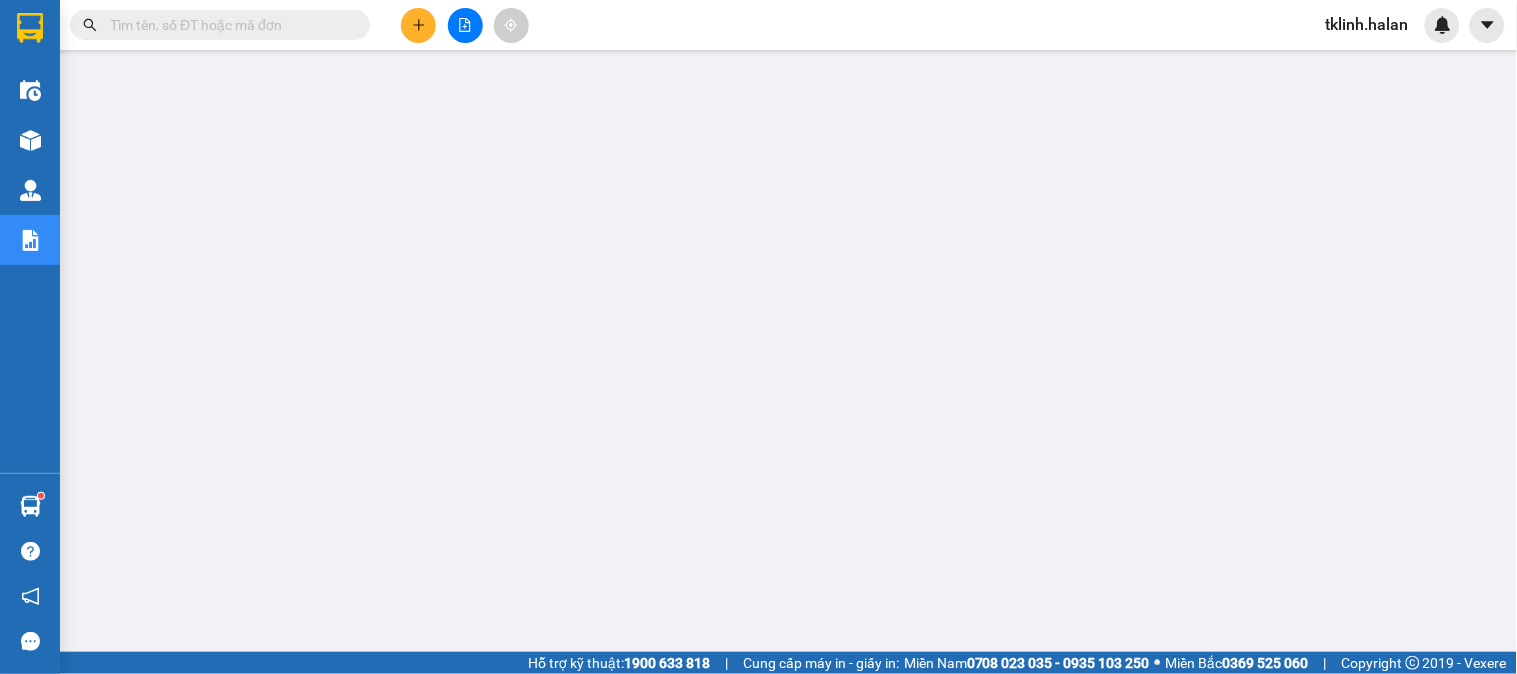paste on "0566633999" 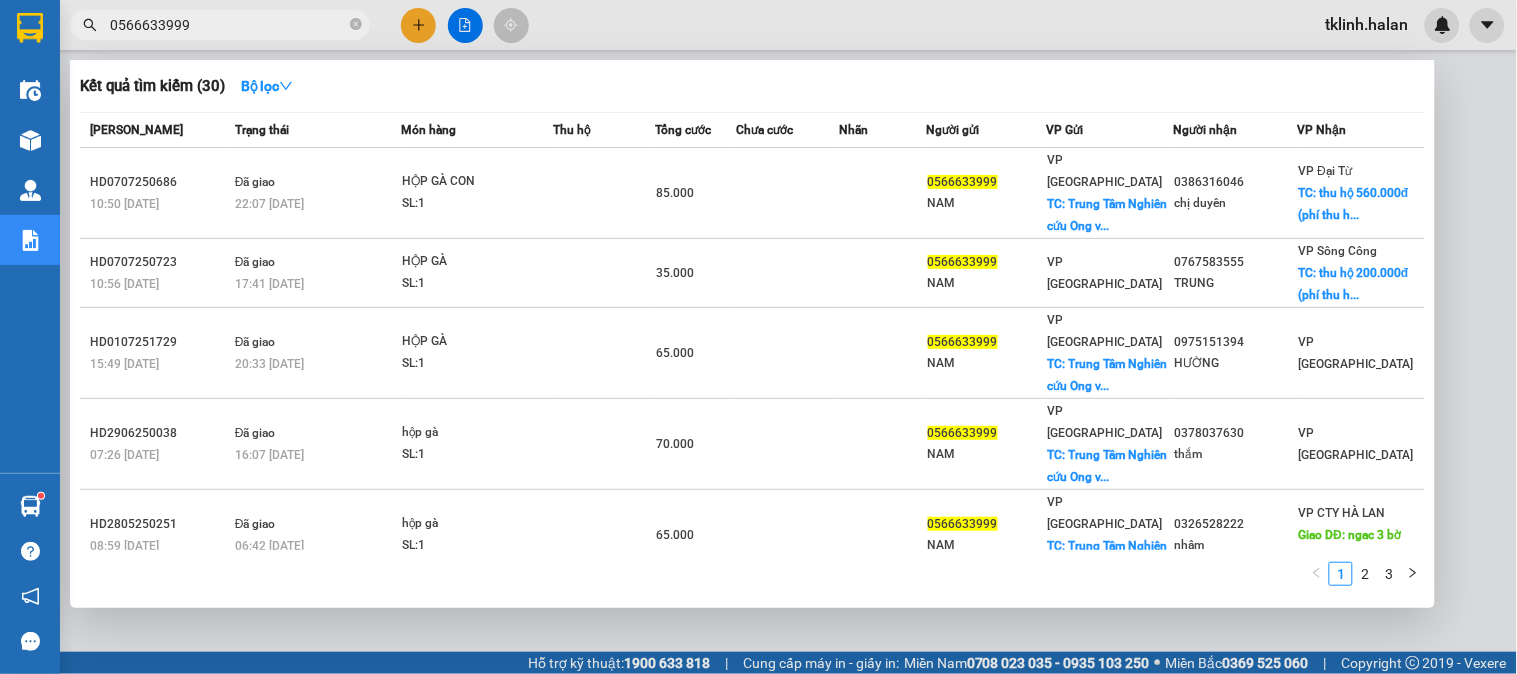 click on "0566633999" at bounding box center [228, 25] 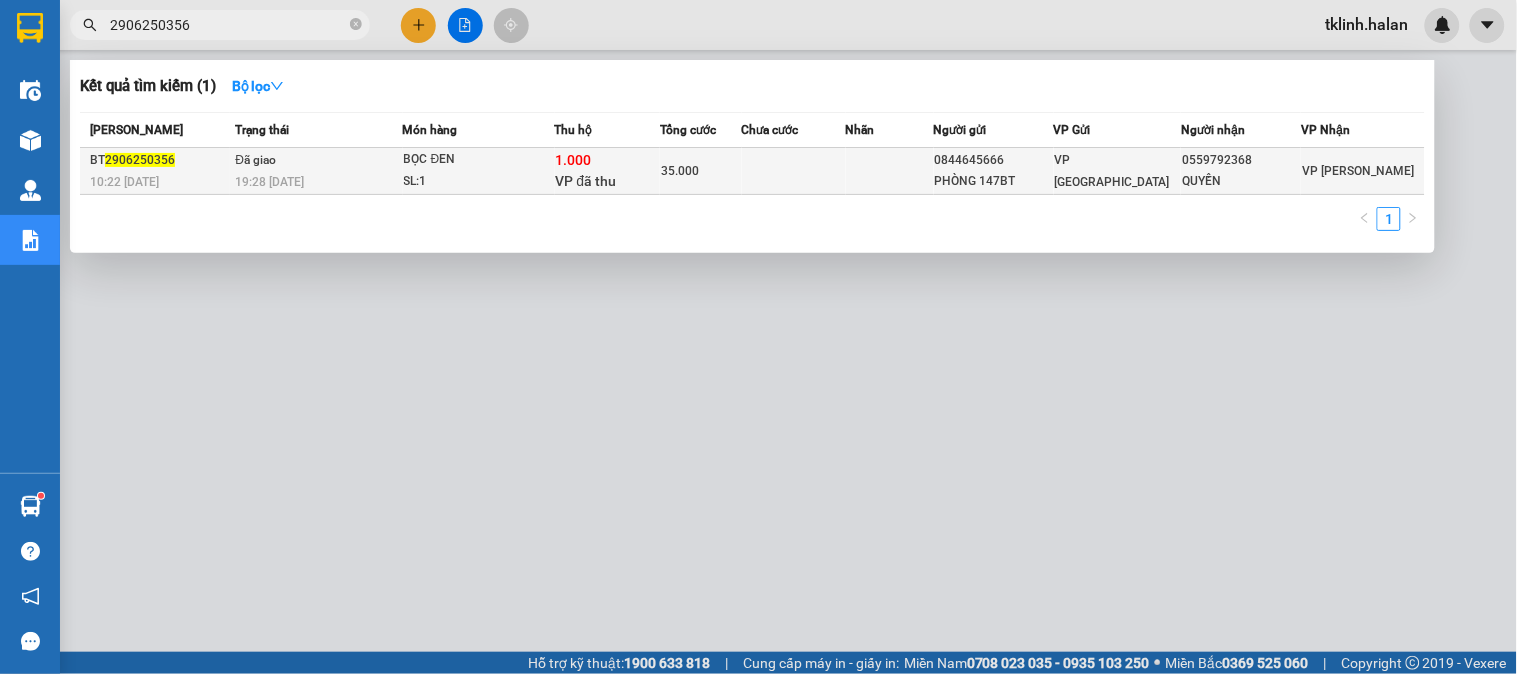 type on "2906250356" 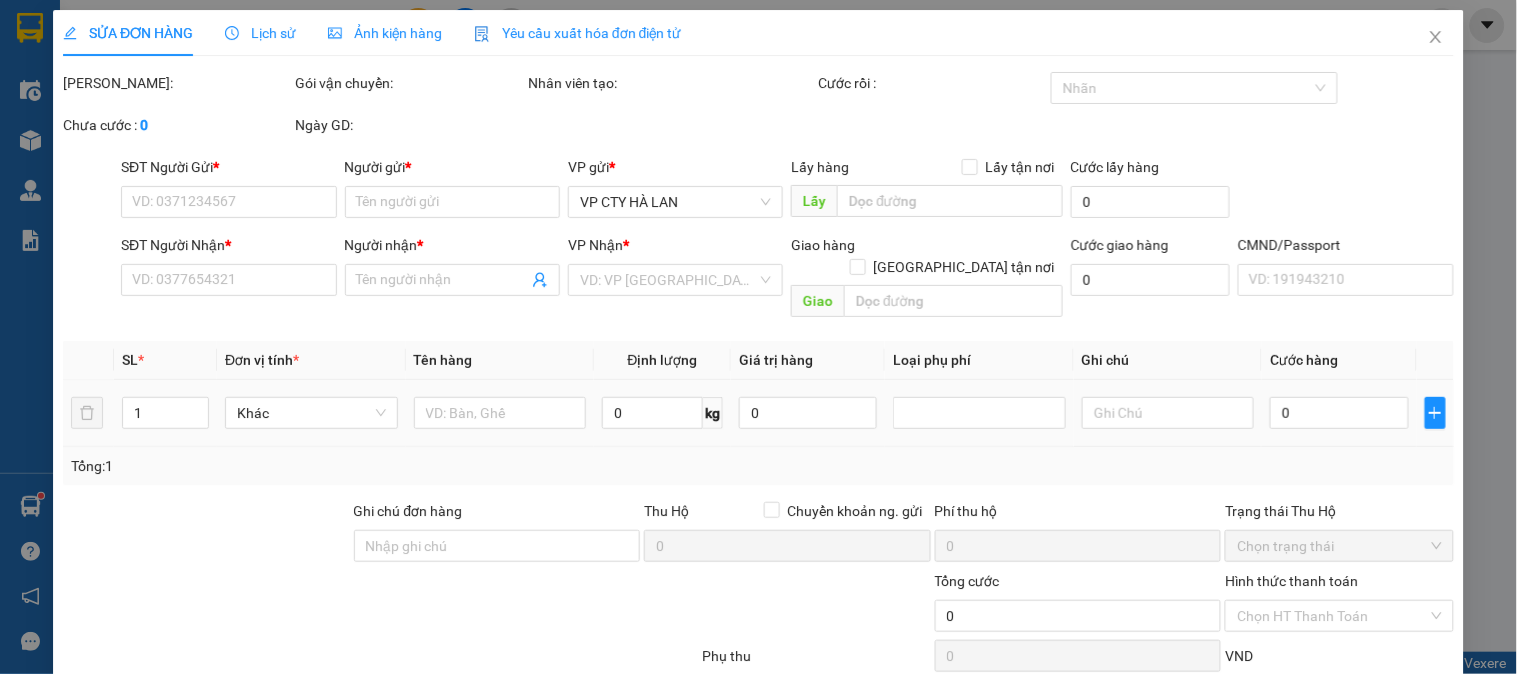 type on "0844645666" 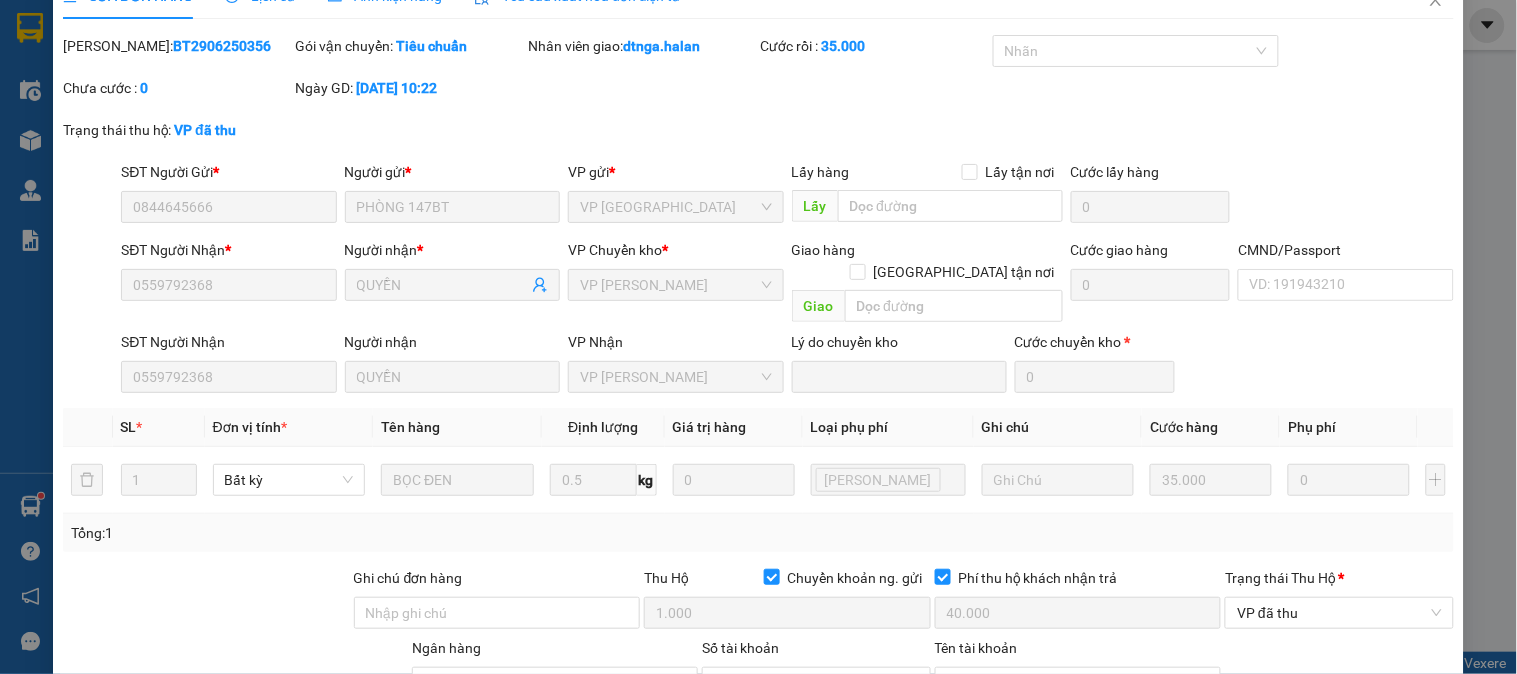 scroll, scrollTop: 0, scrollLeft: 0, axis: both 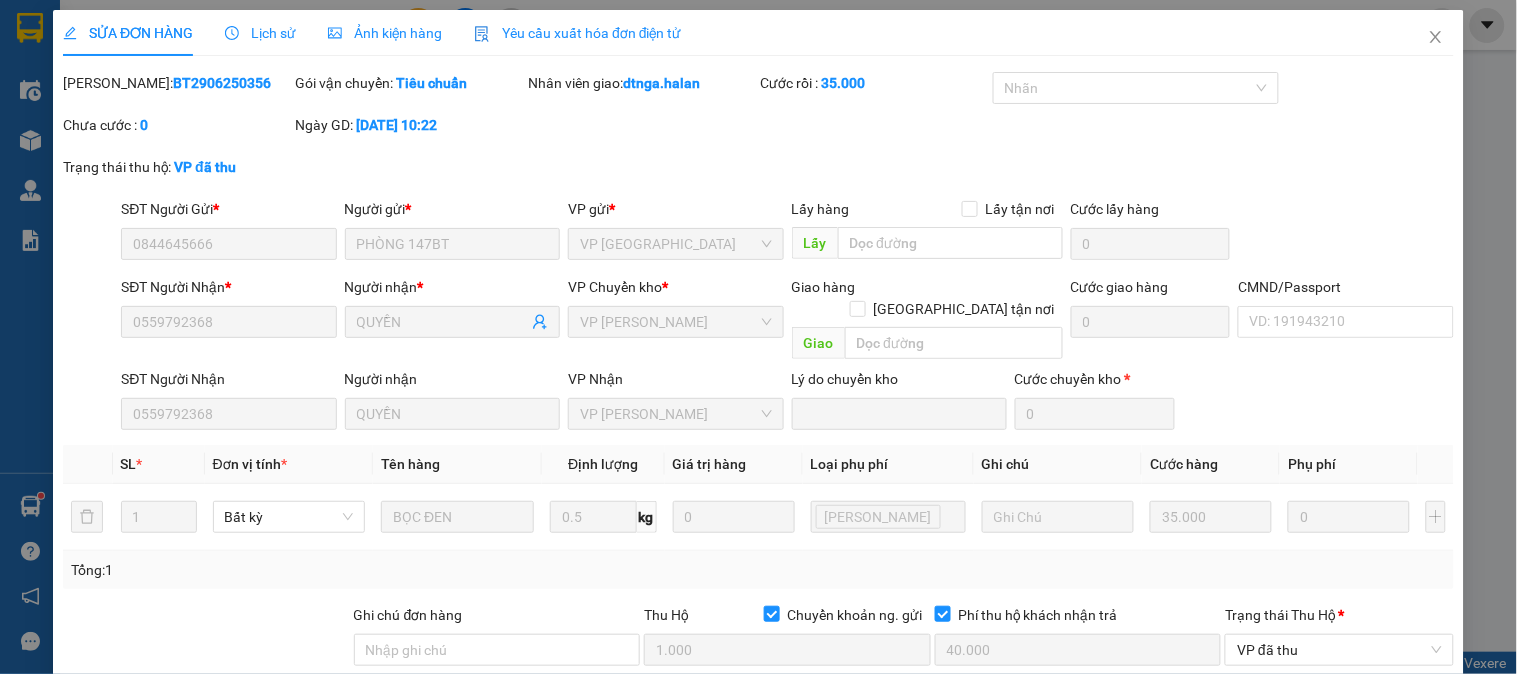 click on "Lịch sử" at bounding box center [260, 33] 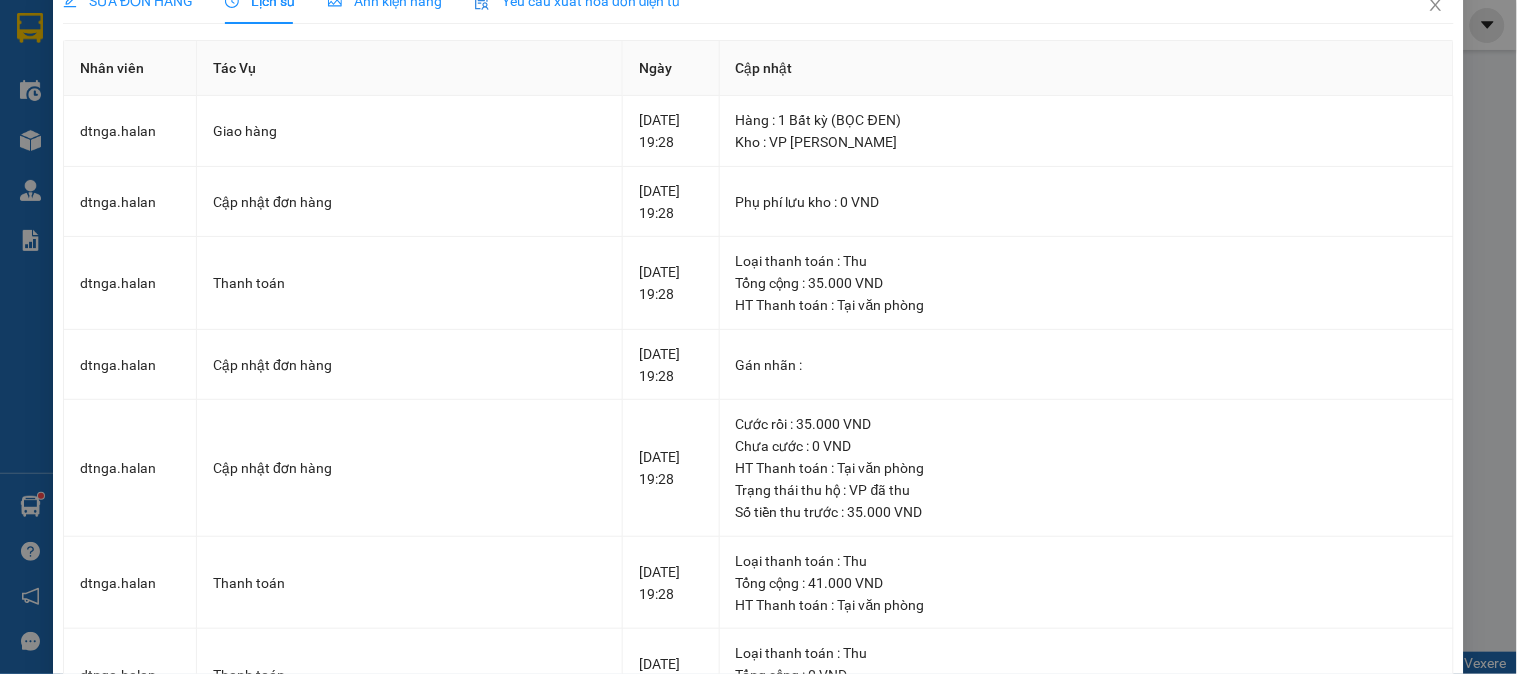 scroll, scrollTop: 0, scrollLeft: 0, axis: both 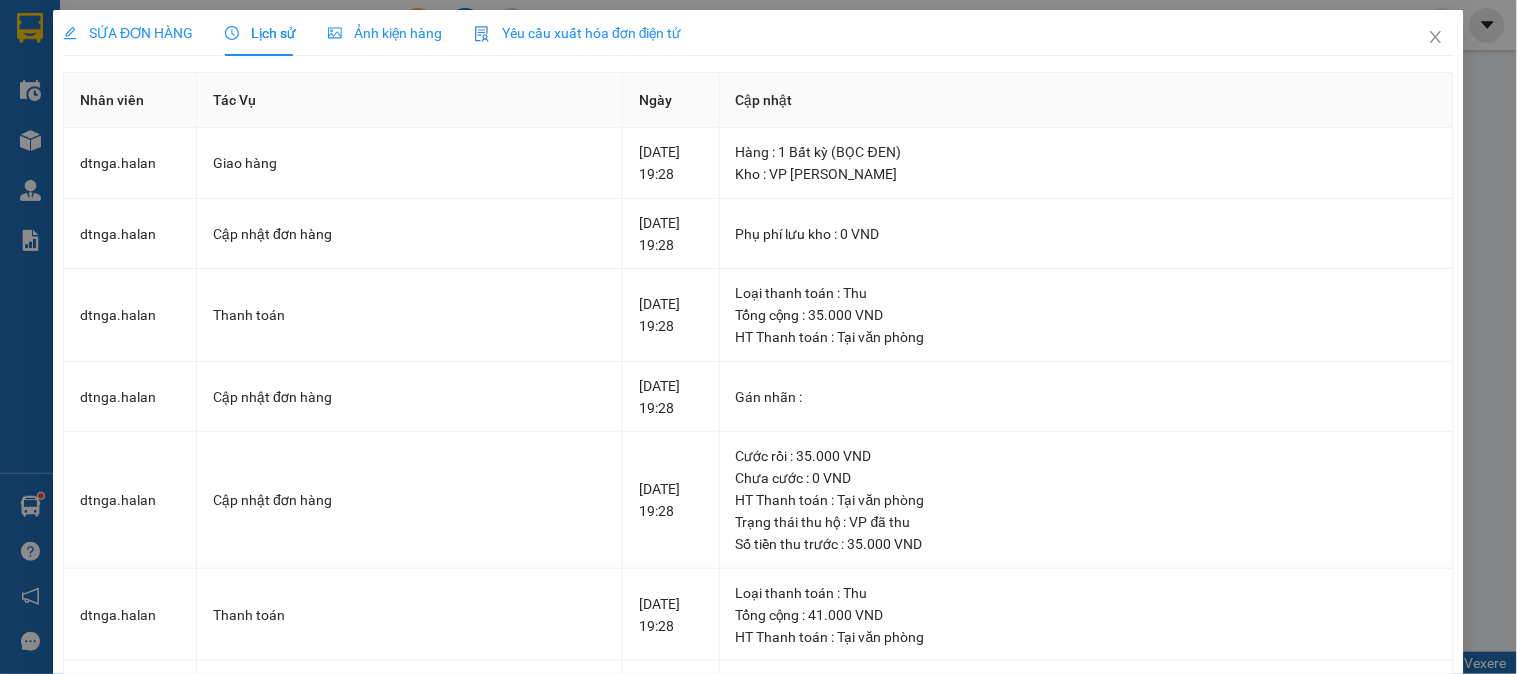 click on "SỬA ĐƠN HÀNG" at bounding box center (128, 33) 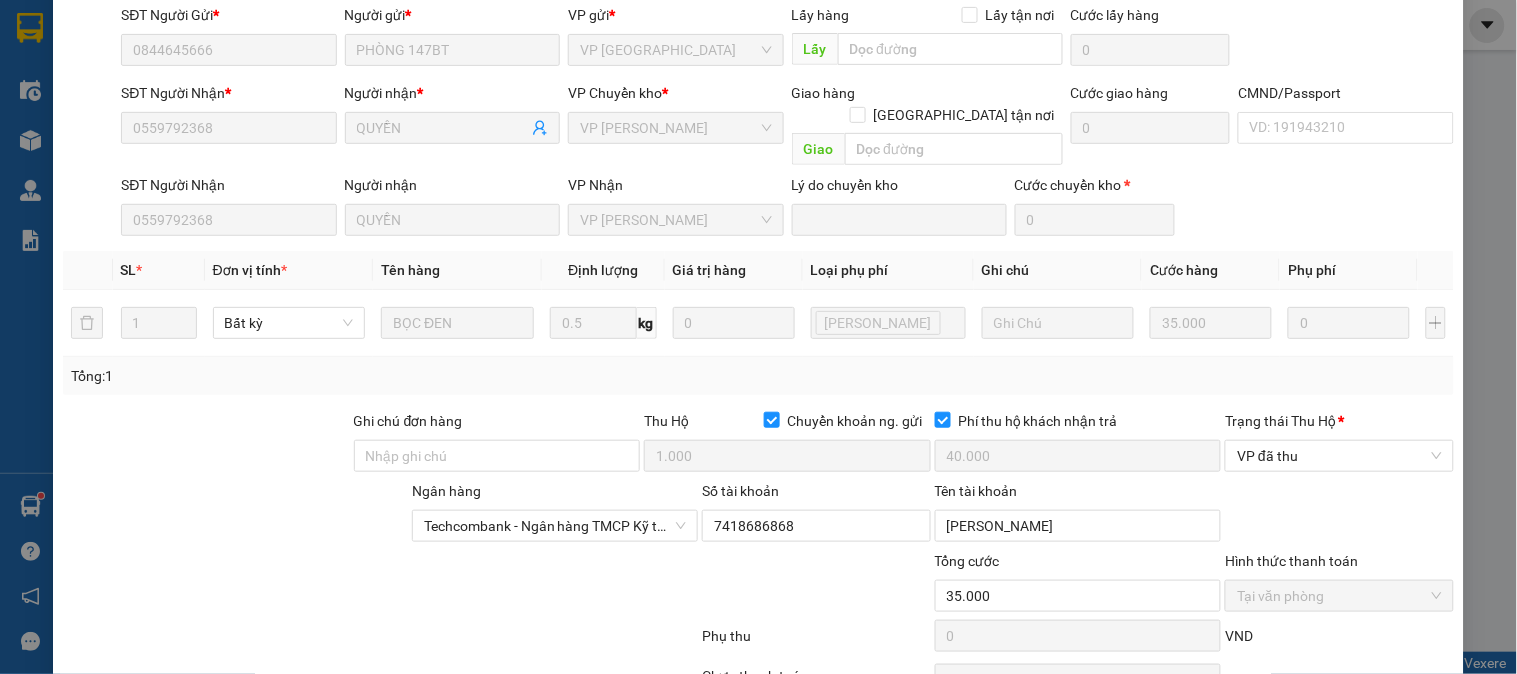 scroll, scrollTop: 0, scrollLeft: 0, axis: both 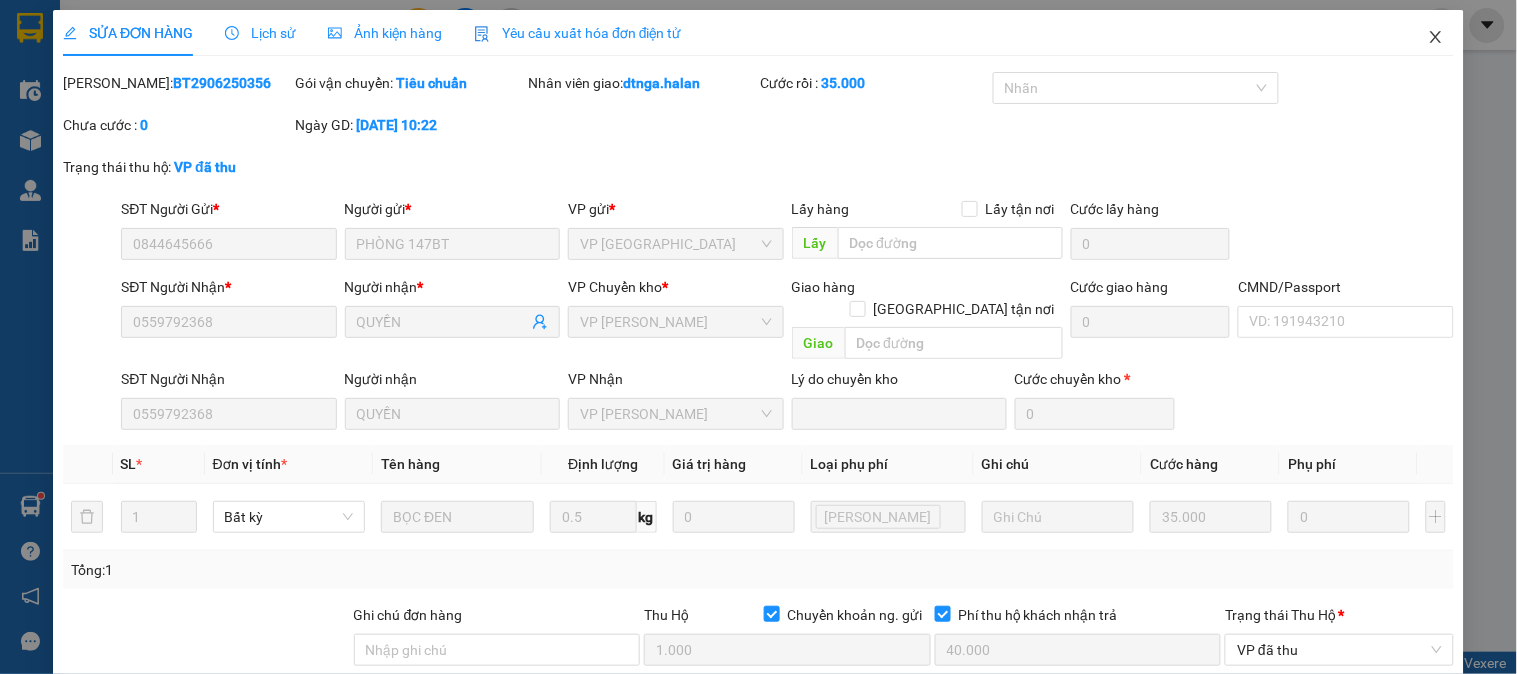 click 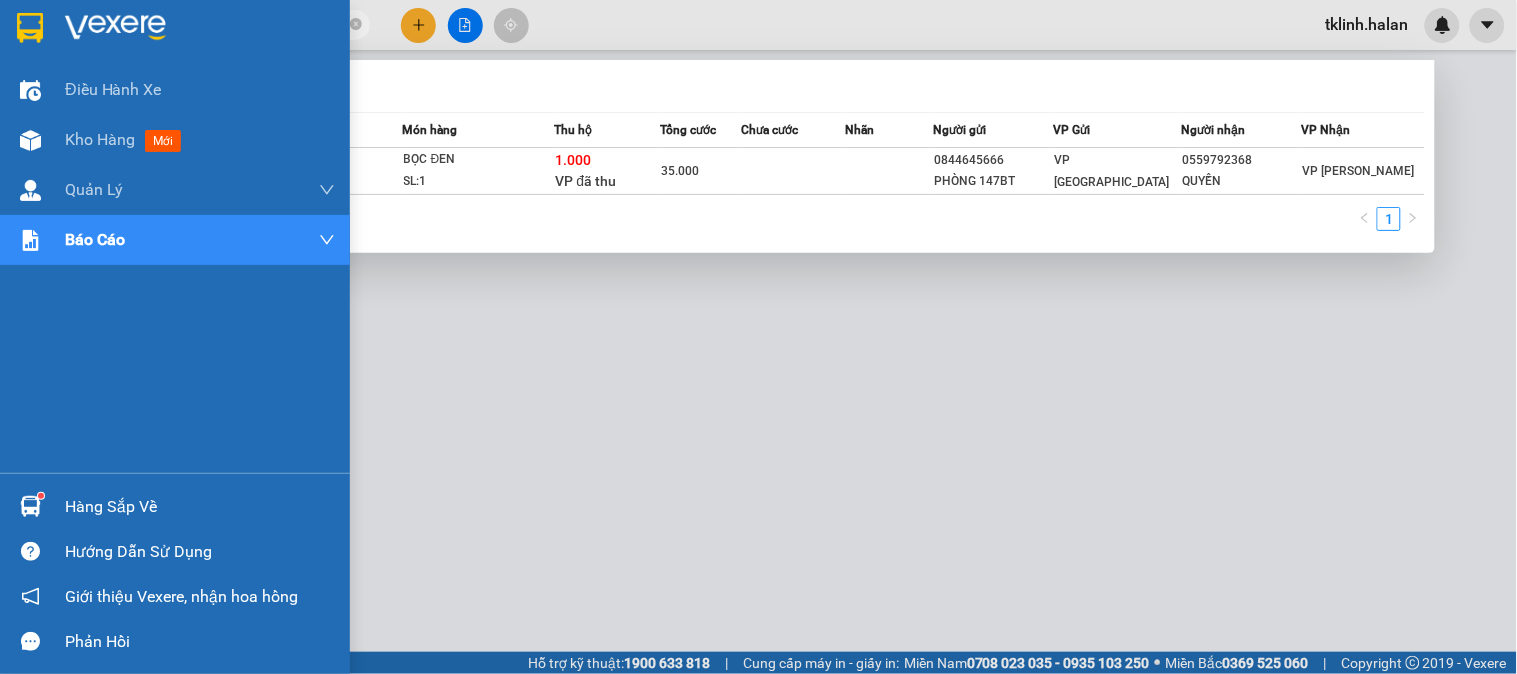 drag, startPoint x: 261, startPoint y: 23, endPoint x: 0, endPoint y: 20, distance: 261.01724 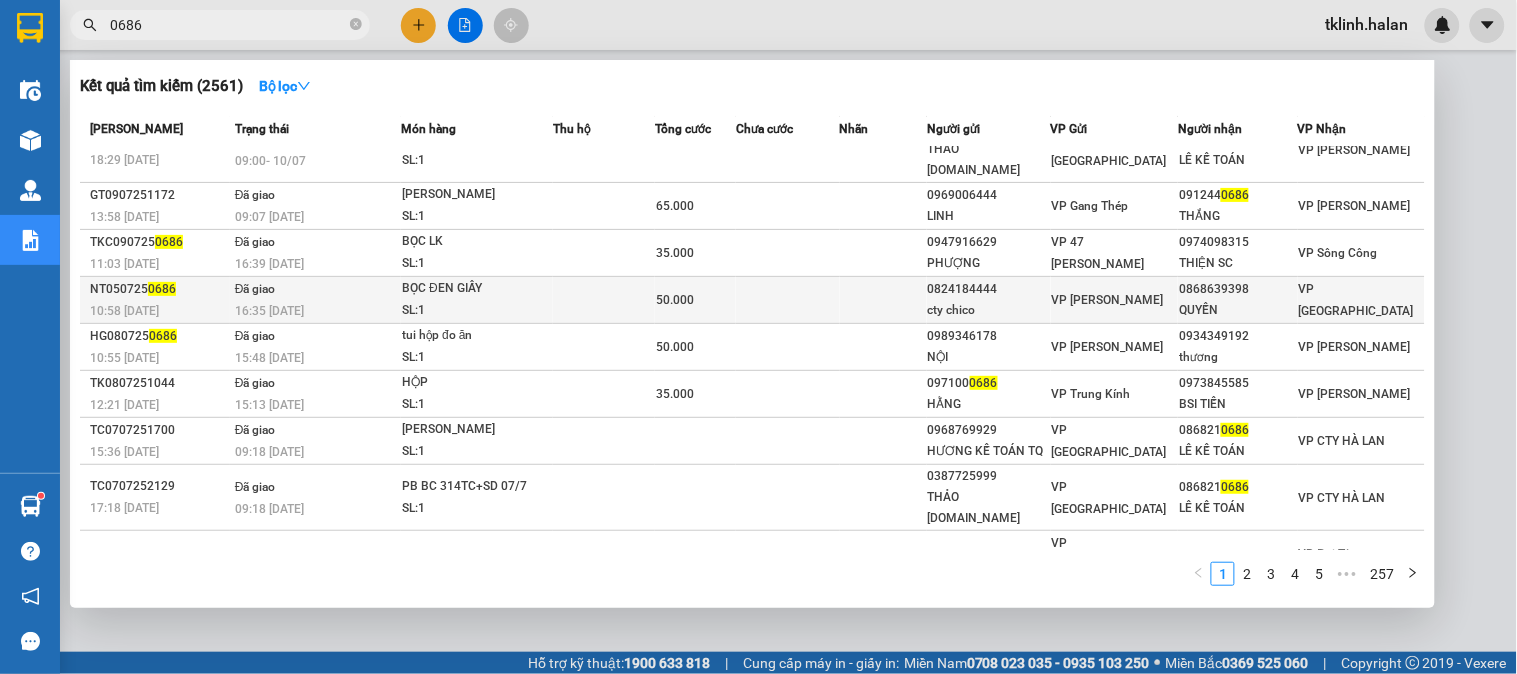scroll, scrollTop: 0, scrollLeft: 0, axis: both 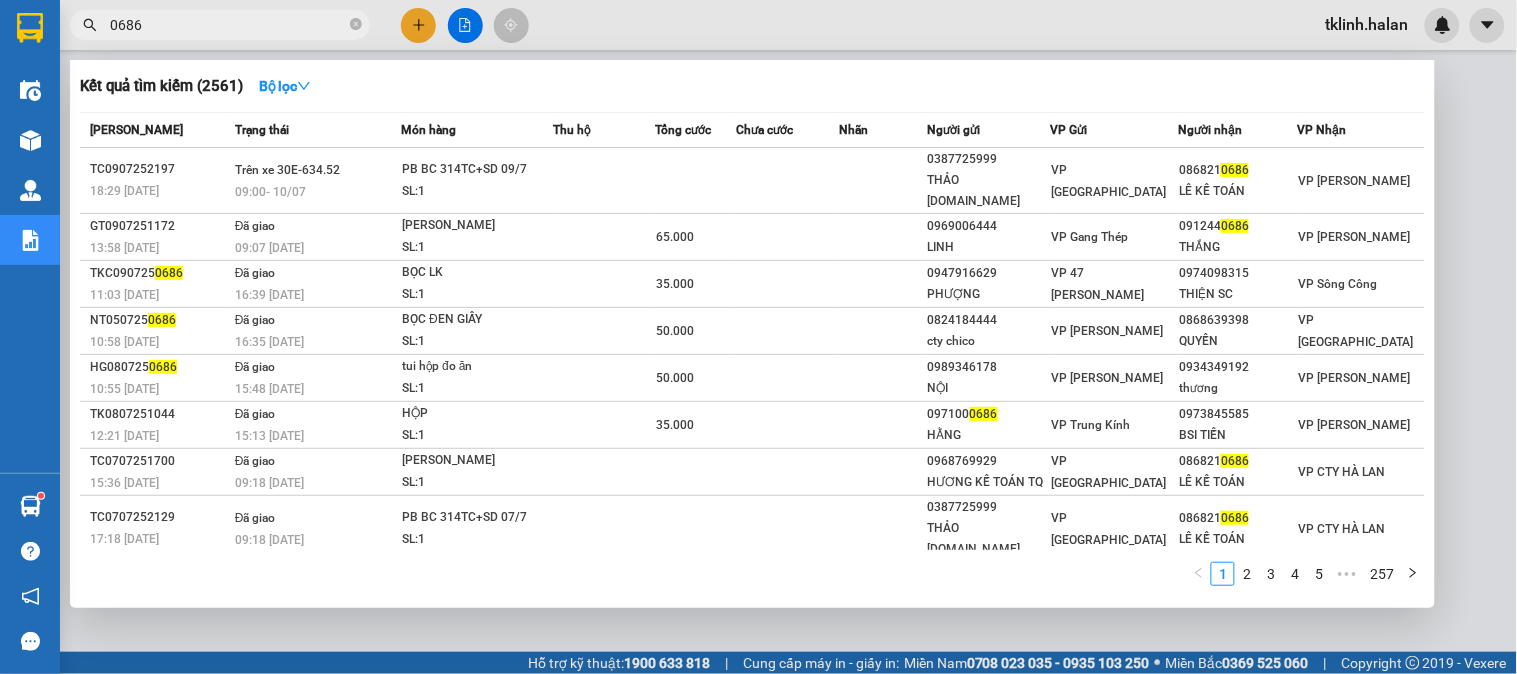 click on "0686" at bounding box center (228, 25) 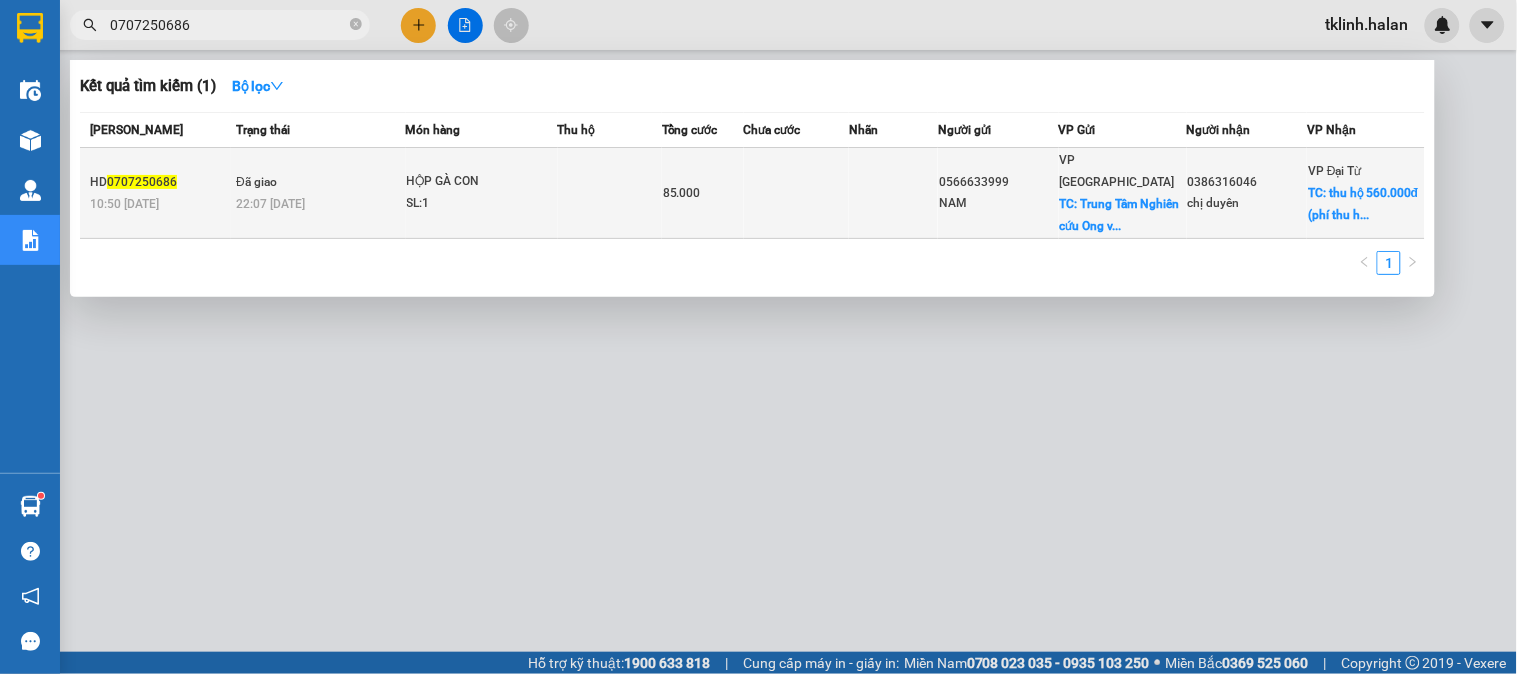 type on "0707250686" 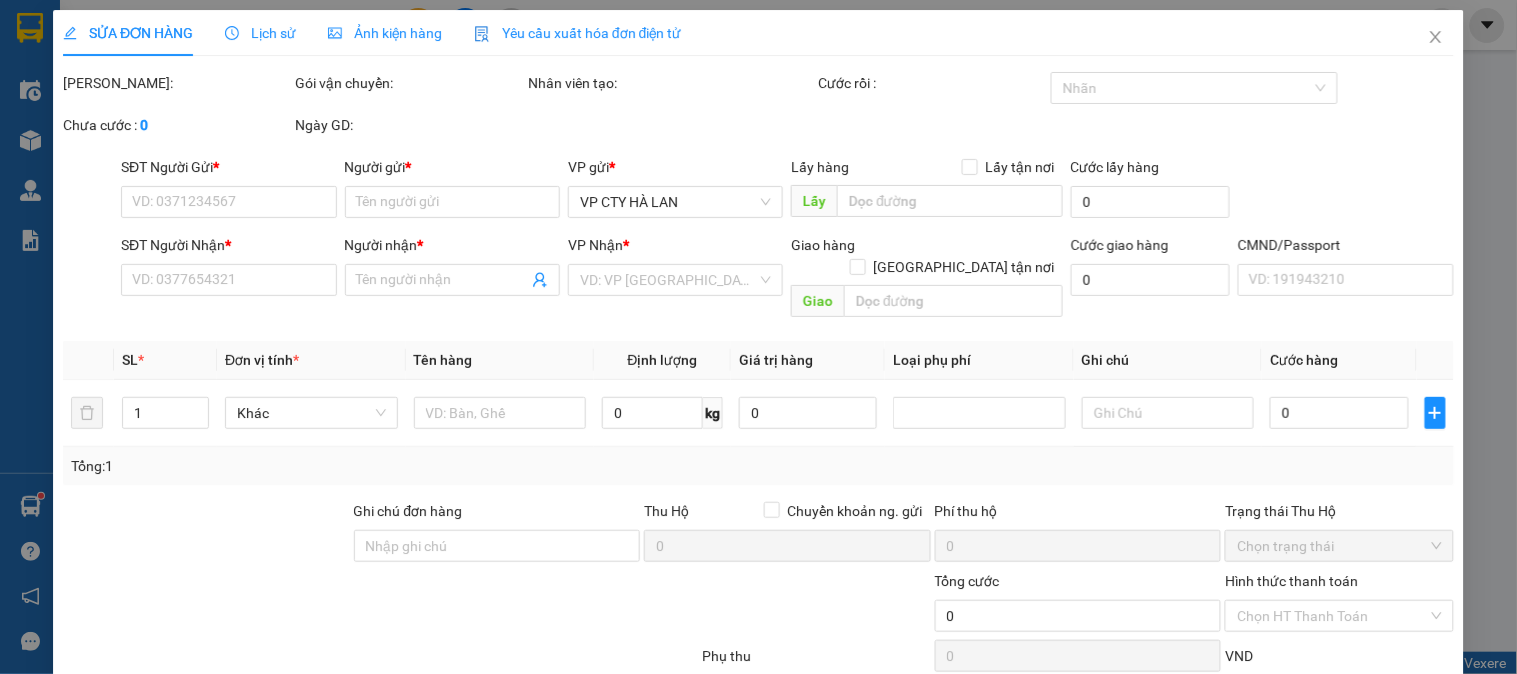 type on "0566633999" 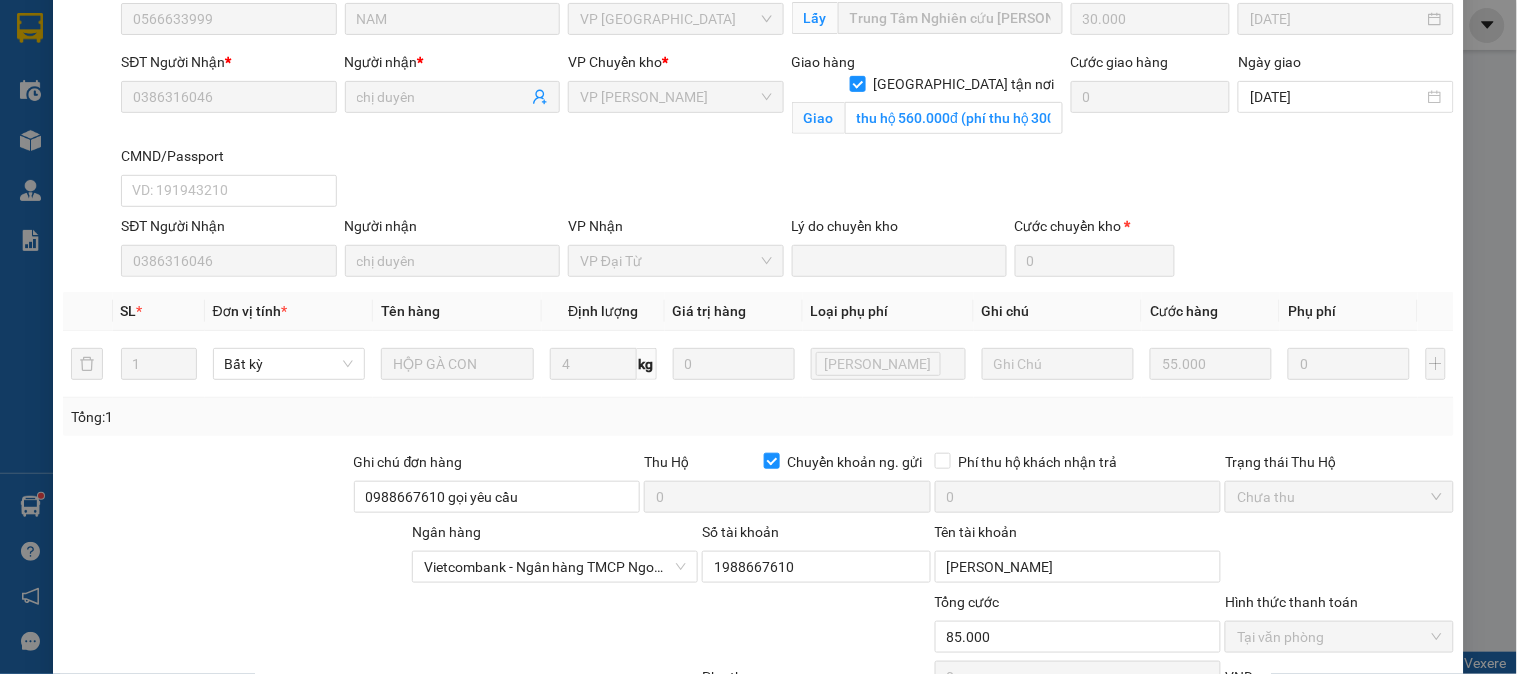 scroll, scrollTop: 222, scrollLeft: 0, axis: vertical 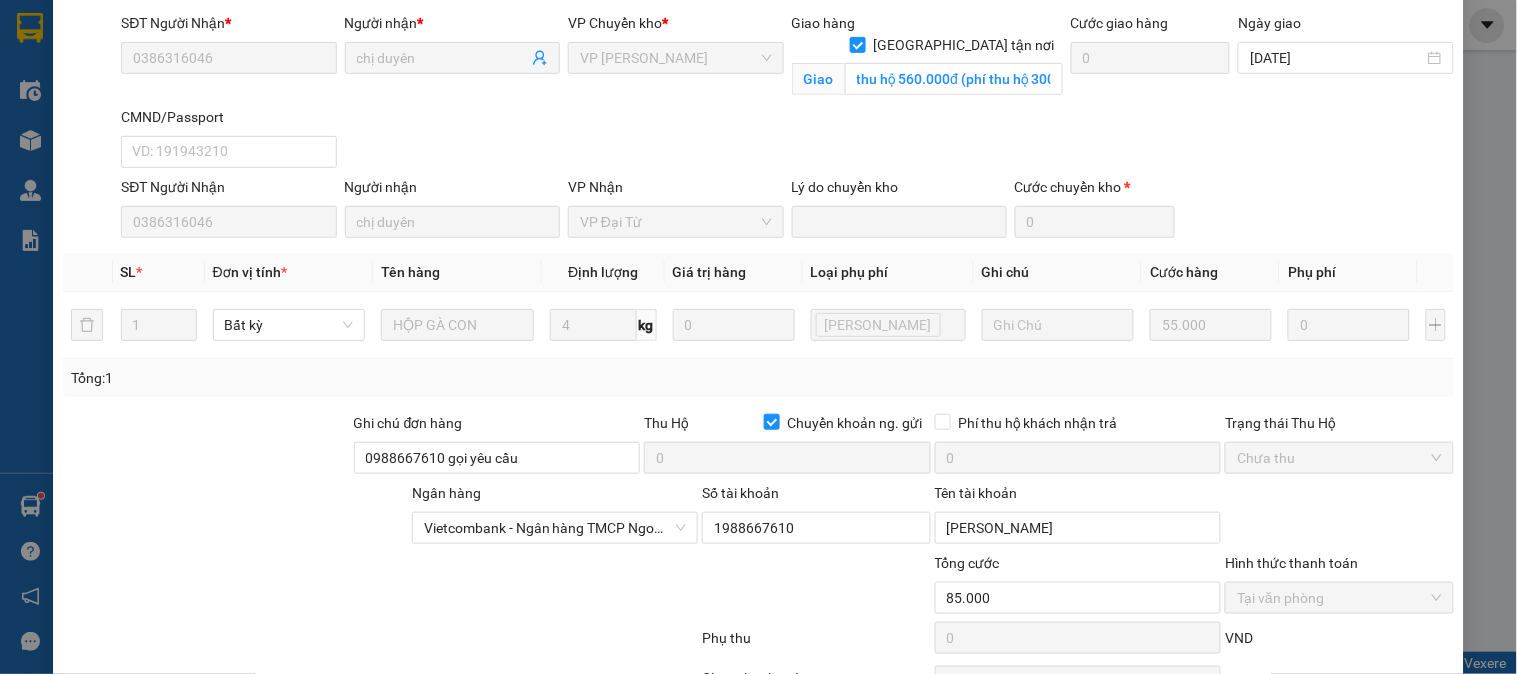 click on "Cước giao hàng 0" at bounding box center (1151, 59) 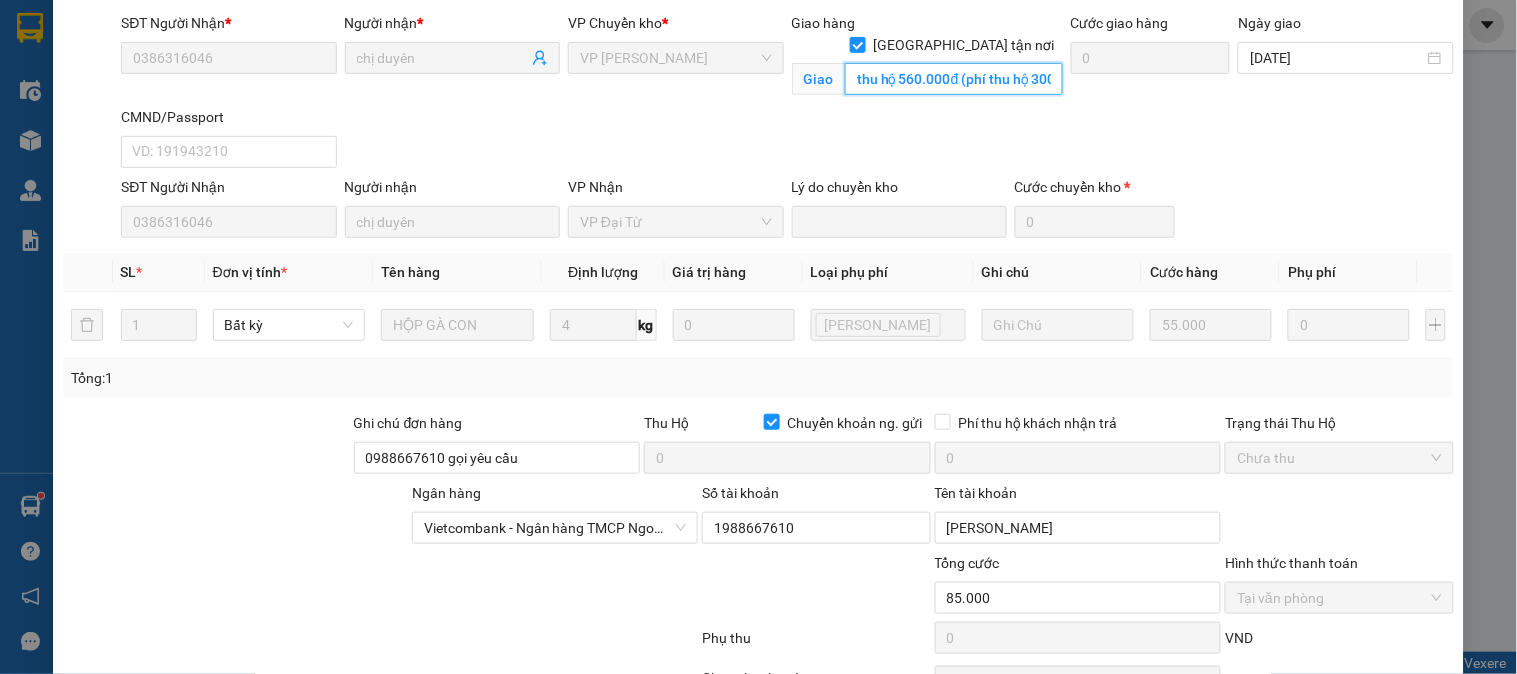 click on "thu hộ 560.000đ (phí thu hộ 30000d ng gửi thanh toán)" at bounding box center (954, 79) 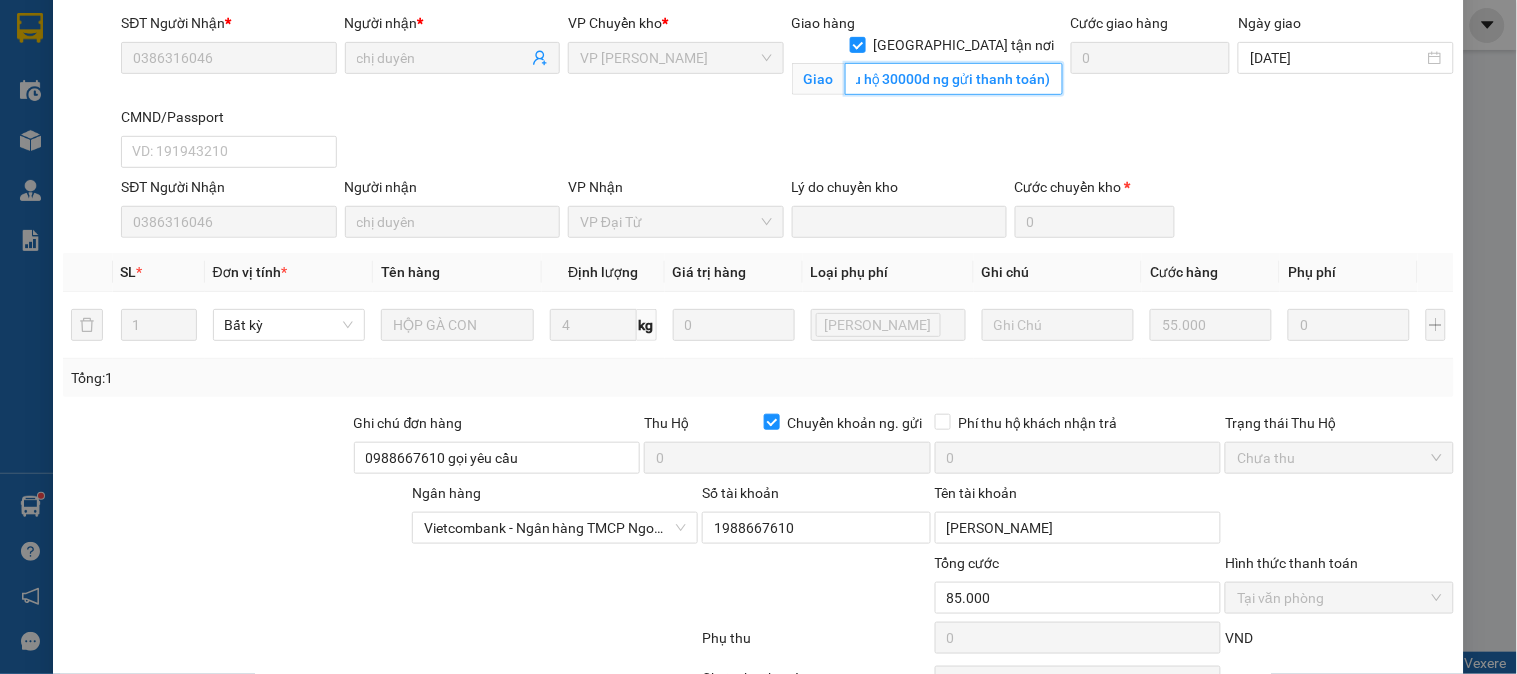 click on "SĐT Người Nhận  * 0386316046 Người nhận  * chị duyên VP Chuyển kho  * VP Hoàng Gia Giao hàng Giao tận nơi Giao thu hộ 560.000đ (phí thu hộ 30000d ng gửi thanh toán) Cước giao hàng 0 Ngày giao 07/07/2025 CMND/Passport VD: 191943210" at bounding box center (787, 94) 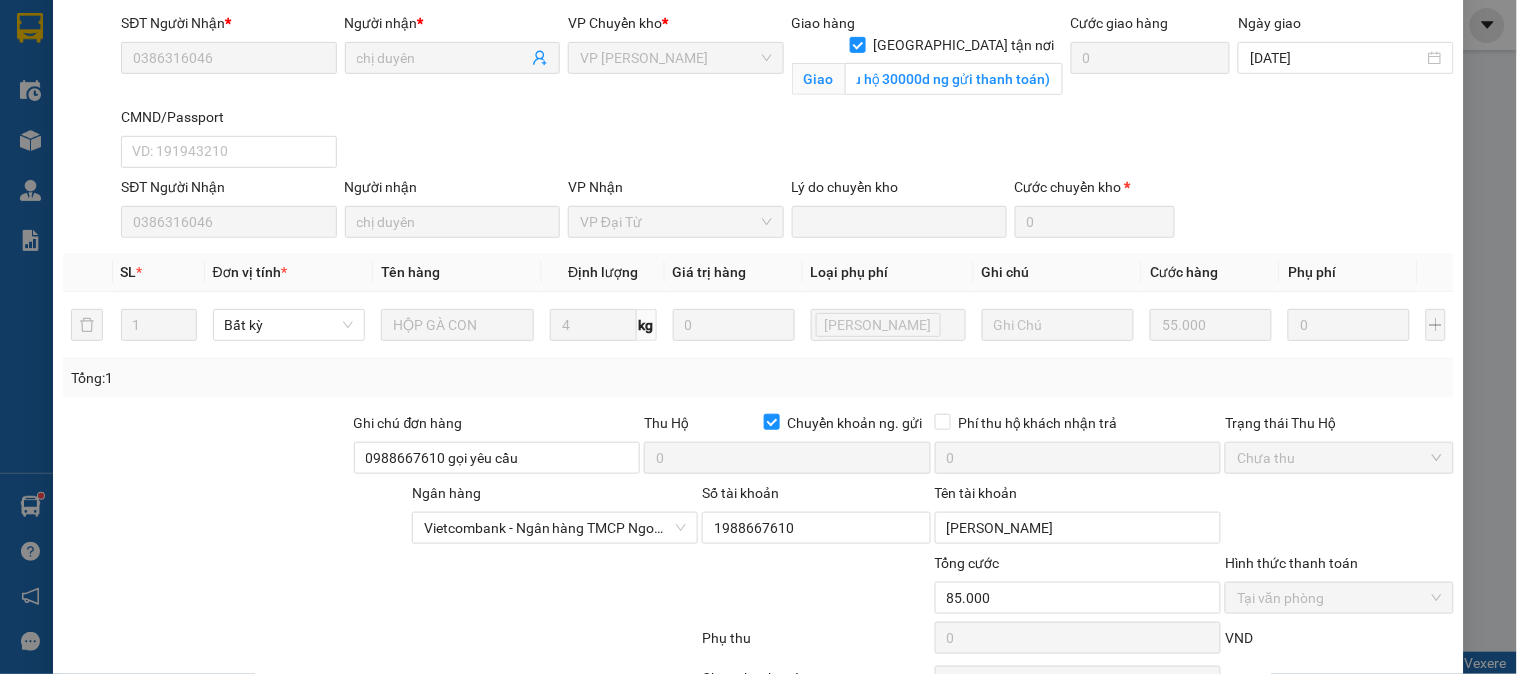 click on "SĐT Người Nhận  * 0386316046 Người nhận  * chị duyên VP Chuyển kho  * VP Hoàng Gia Giao hàng Giao tận nơi Giao thu hộ 560.000đ (phí thu hộ 30000d ng gửi thanh toán) Cước giao hàng 0 Ngày giao 07/07/2025 CMND/Passport VD: 191943210" at bounding box center (787, 94) 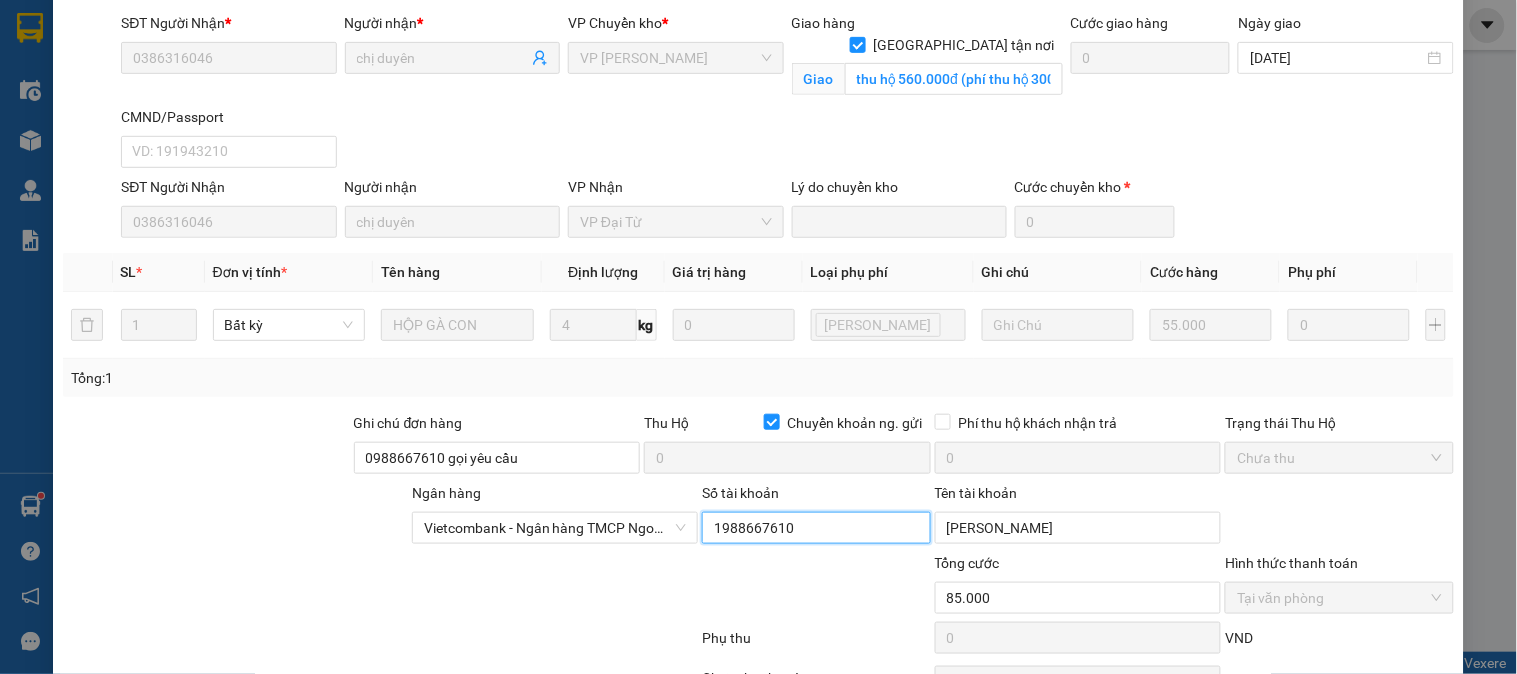 click on "1988667610" at bounding box center [816, 528] 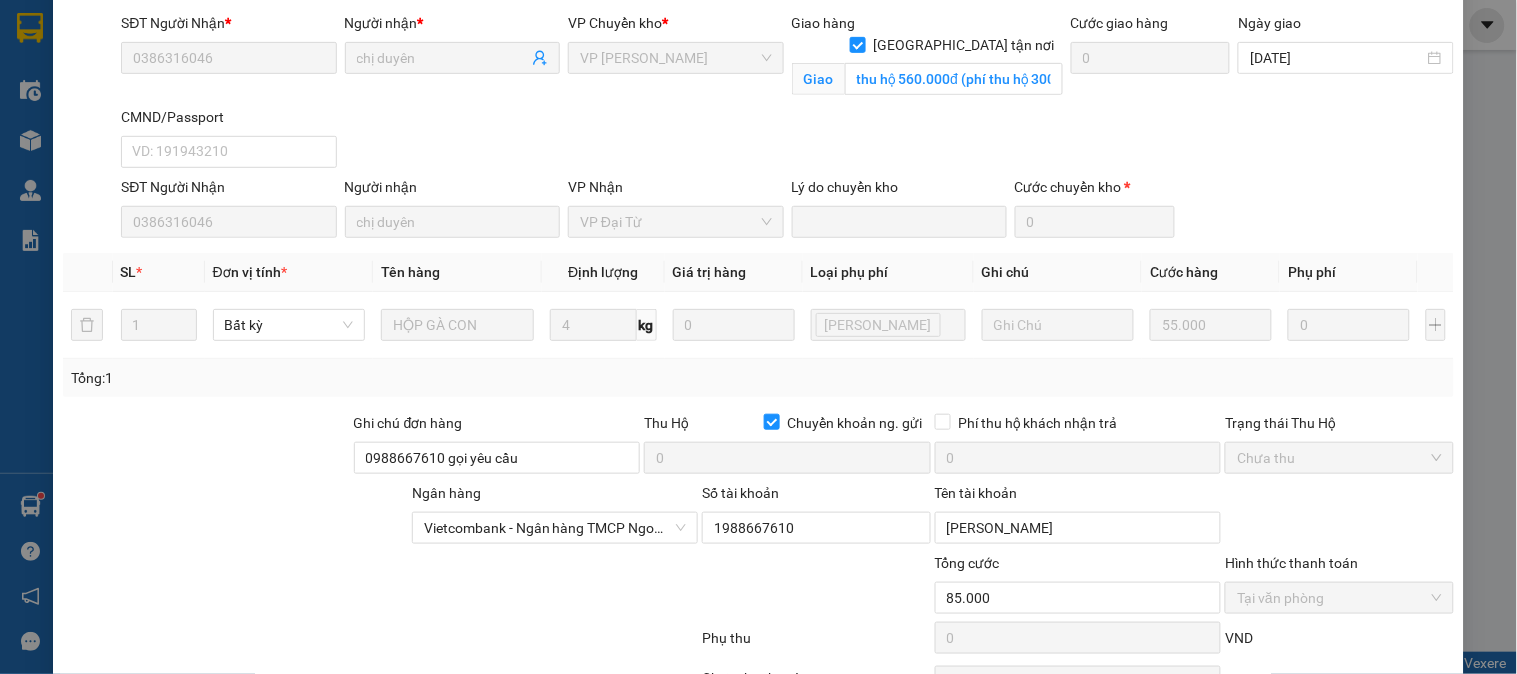click on "SĐT Người Nhận 0386316046 Người nhận chị duyên VP Nhận VP Đại Từ Lý do chuyển kho Cước chuyển kho    * 0" at bounding box center (787, 207) 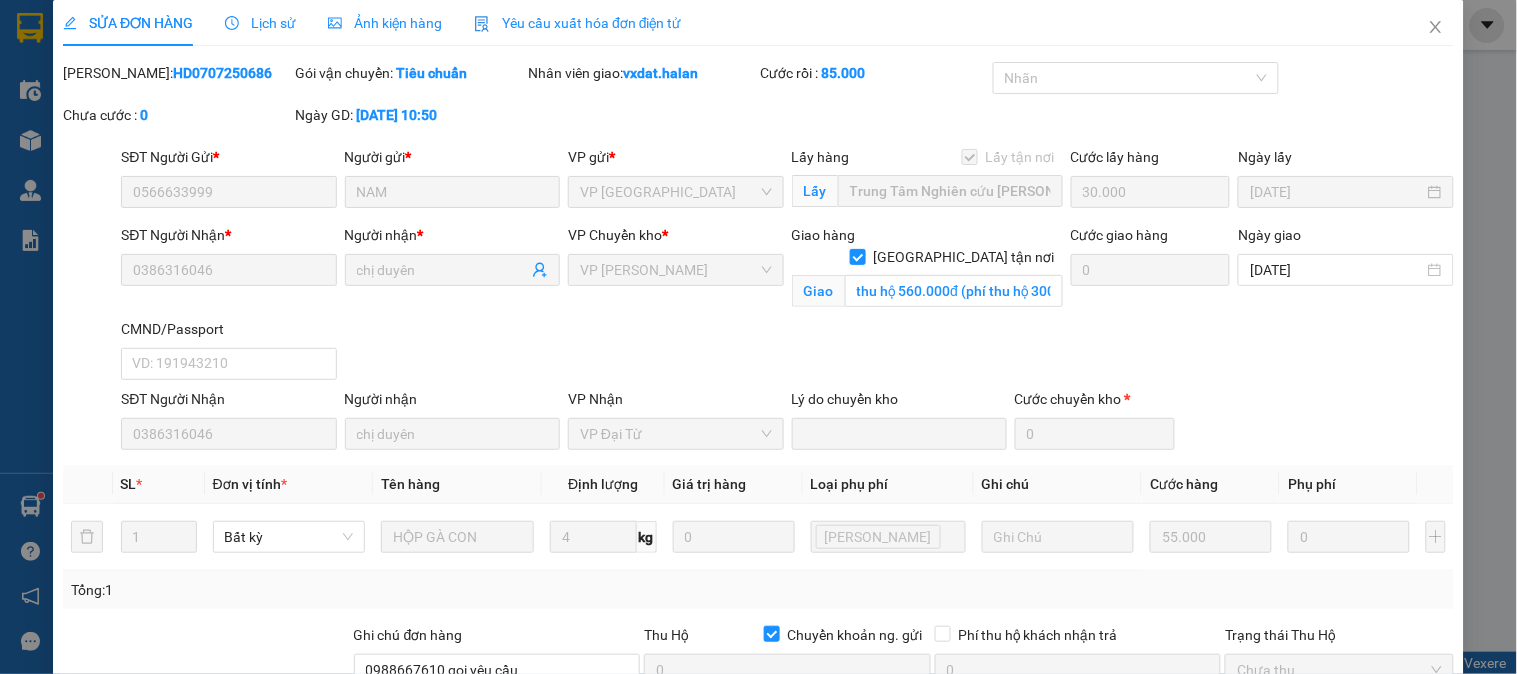 scroll, scrollTop: 0, scrollLeft: 0, axis: both 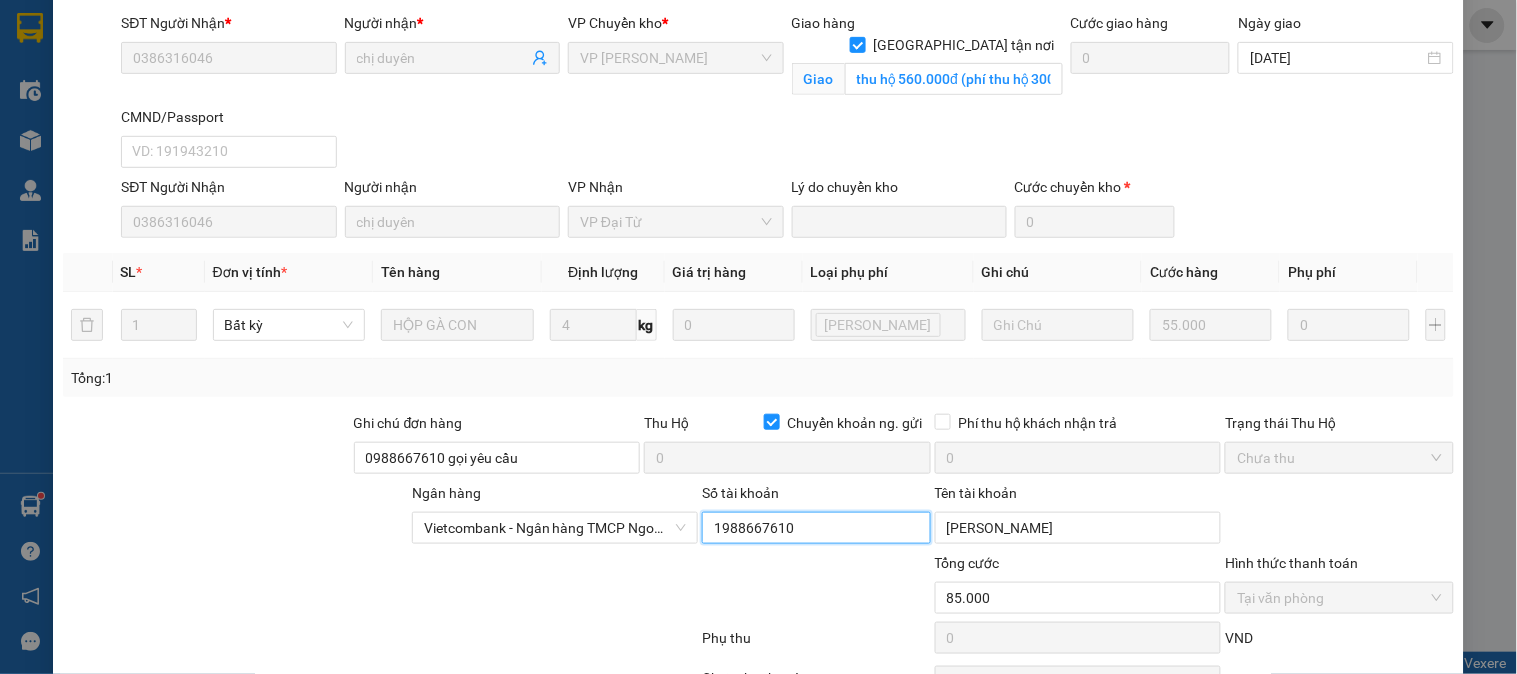 click on "1988667610" at bounding box center (816, 528) 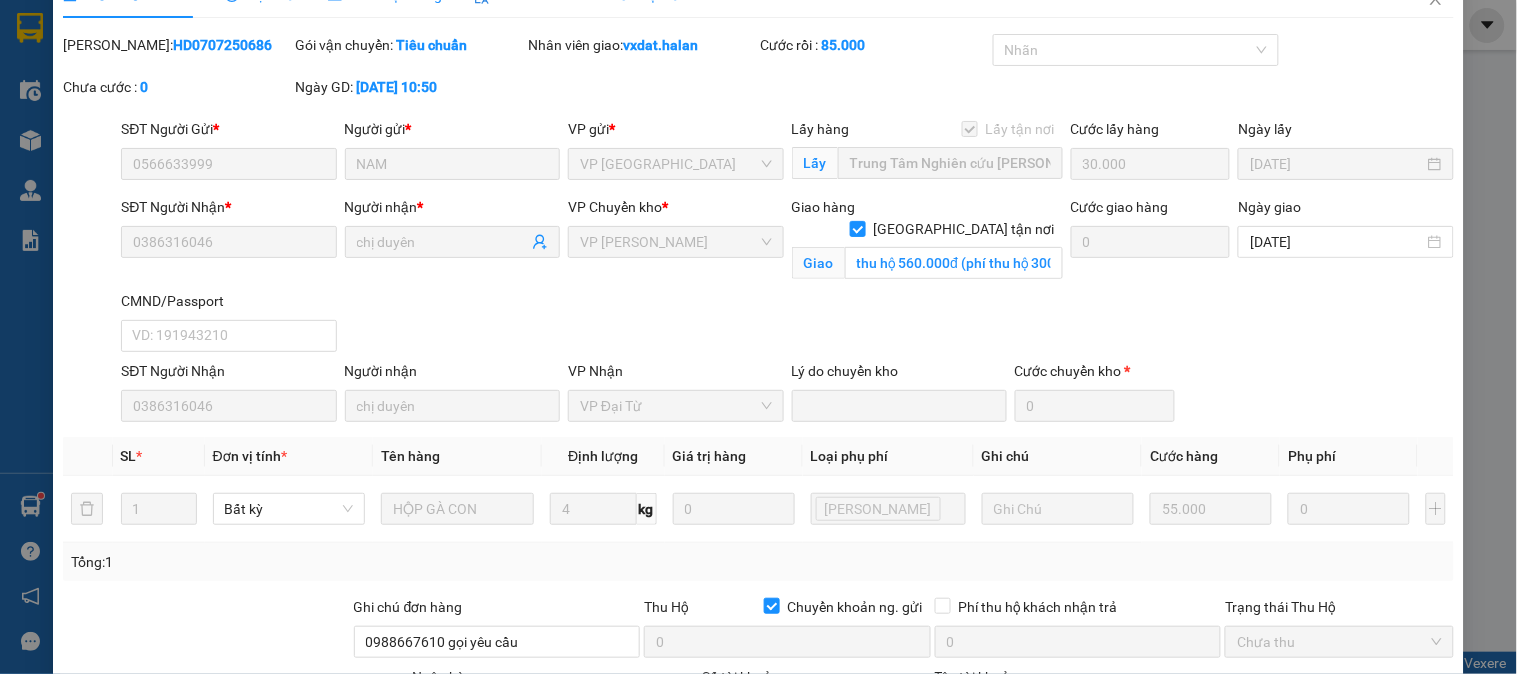 scroll, scrollTop: 0, scrollLeft: 0, axis: both 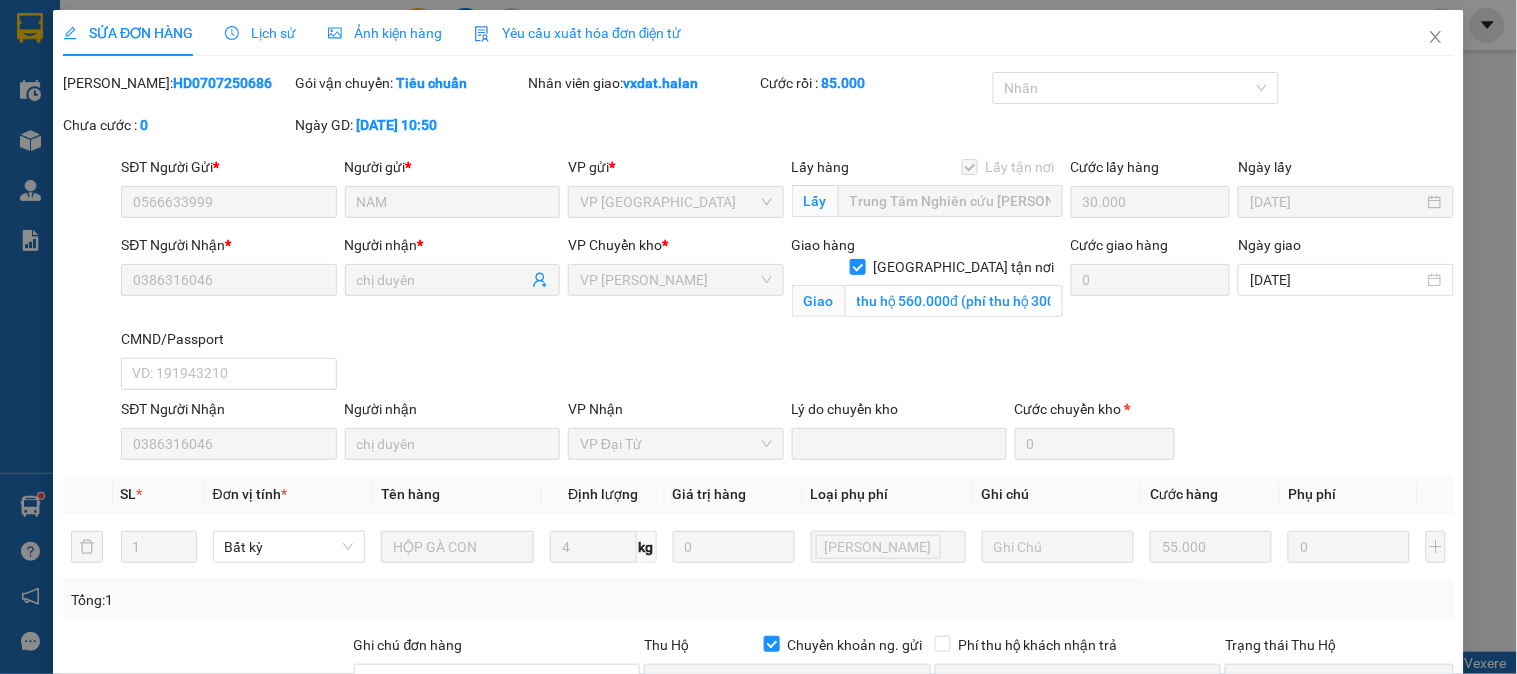 click on "HD0707250686" at bounding box center [222, 83] 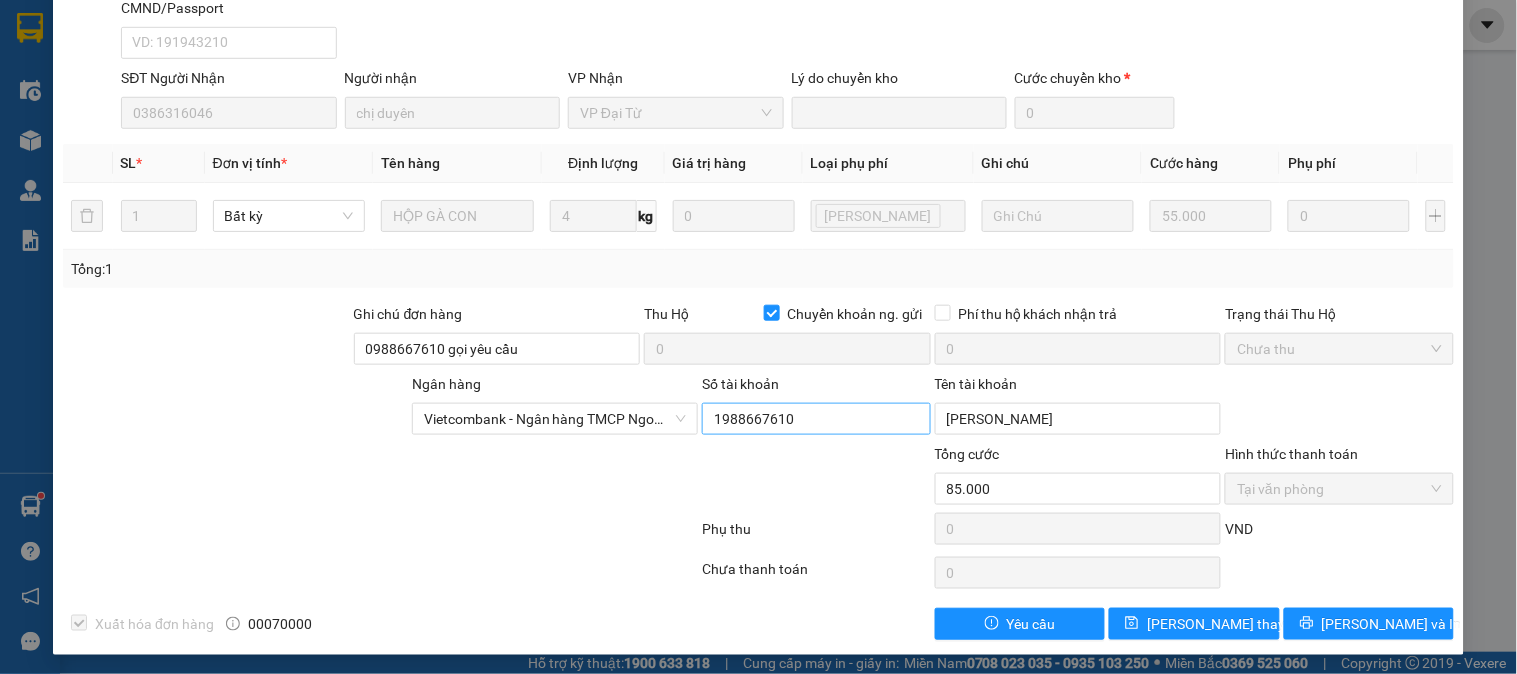 scroll, scrollTop: 336, scrollLeft: 0, axis: vertical 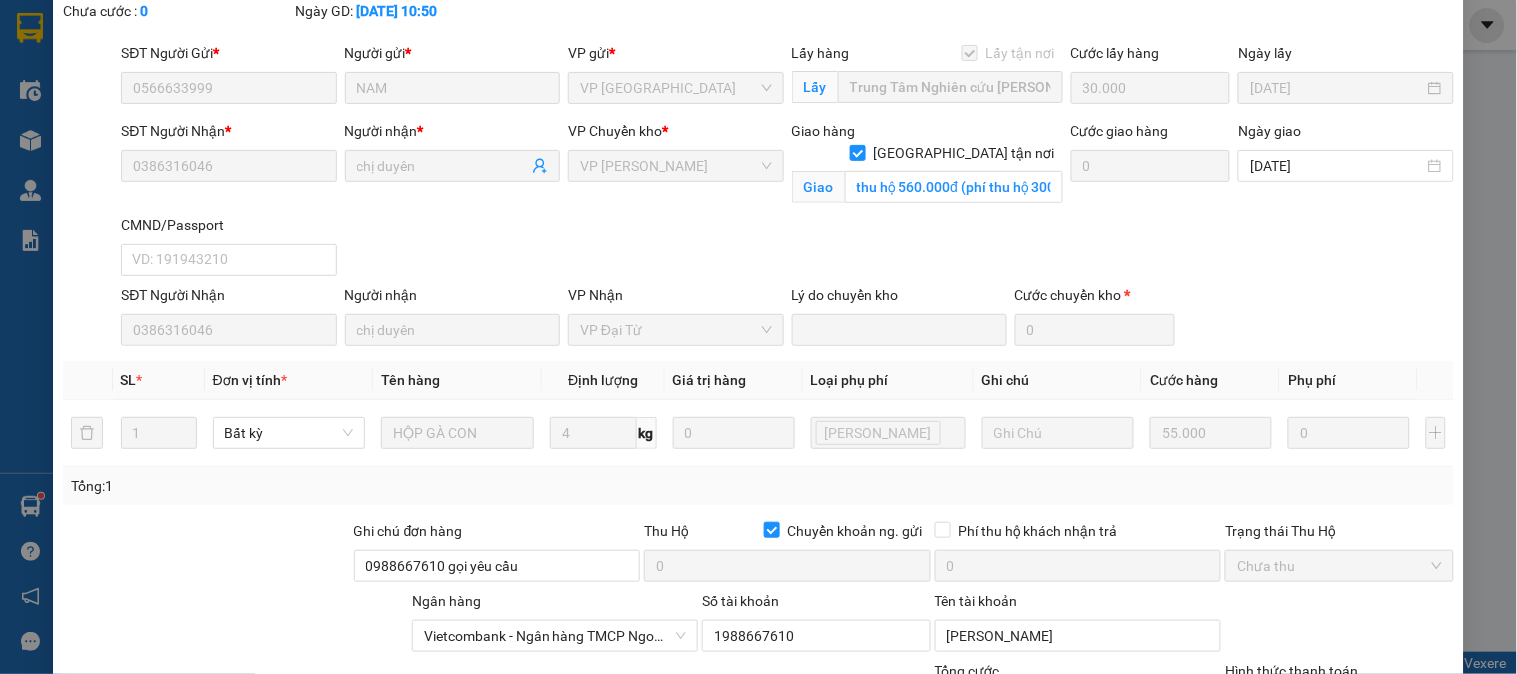click on "SĐT Người Nhận  * 0386316046 Người nhận  * chị duyên VP Chuyển kho  * VP Hoàng Gia Giao hàng Giao tận nơi Giao thu hộ 560.000đ (phí thu hộ 30000d ng gửi thanh toán) Cước giao hàng 0 Ngày giao 07/07/2025 CMND/Passport VD: 191943210" at bounding box center [787, 202] 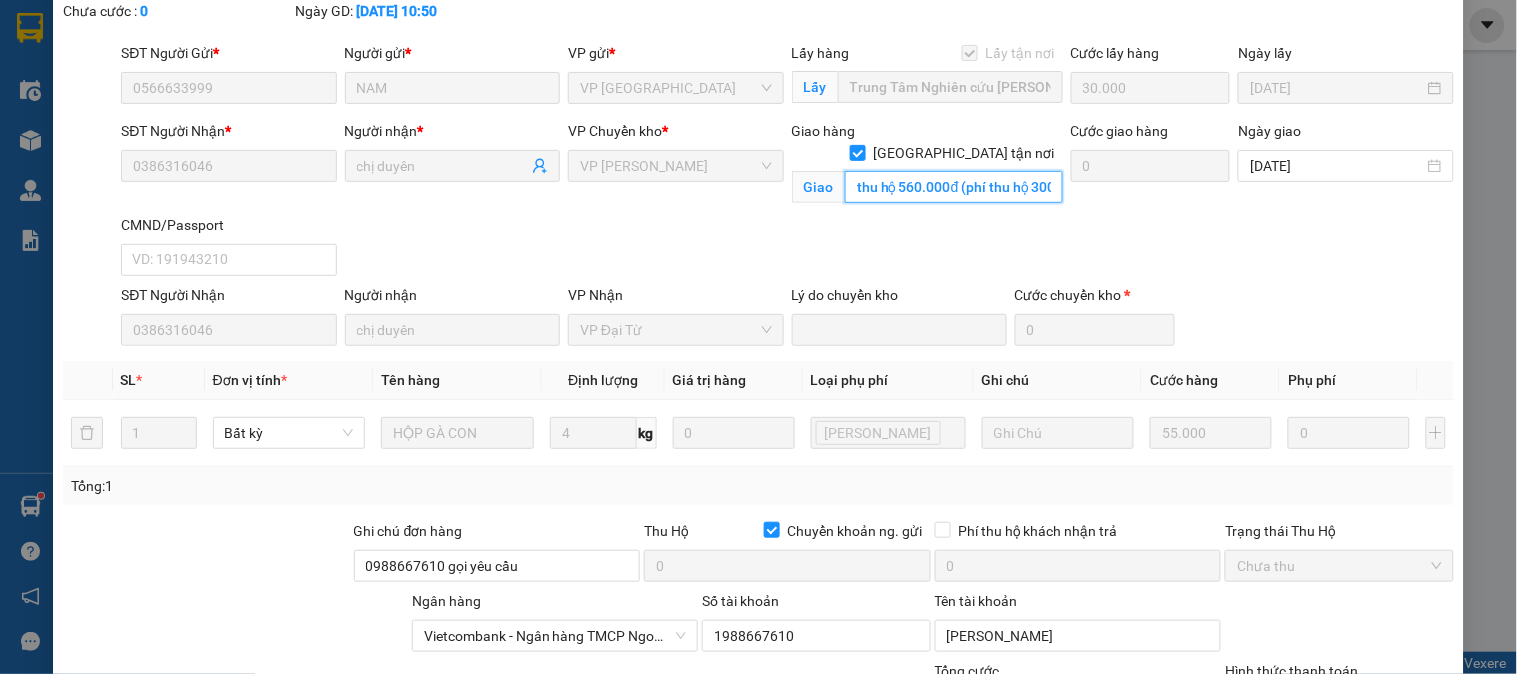 click on "thu hộ 560.000đ (phí thu hộ 30000d ng gửi thanh toán)" at bounding box center [954, 187] 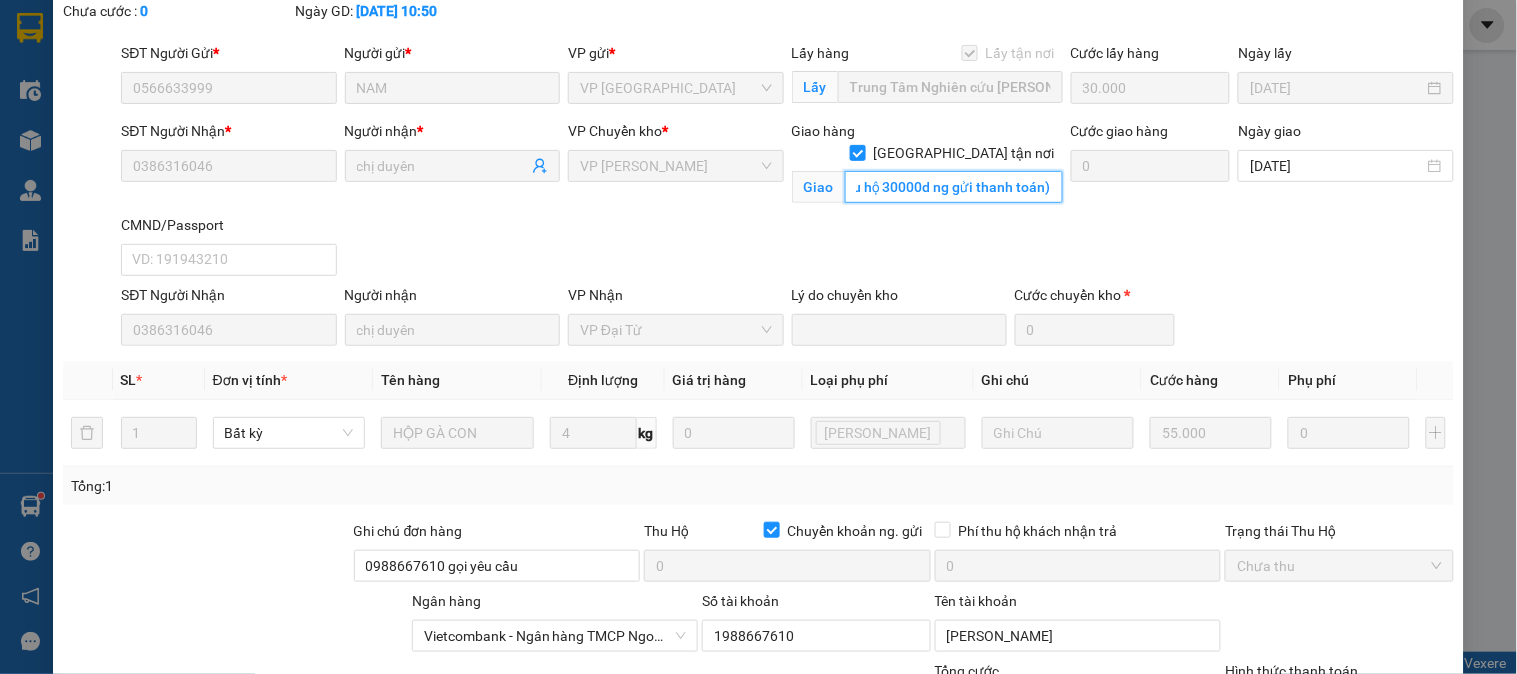 click on "SĐT Người Nhận  * 0386316046 Người nhận  * chị duyên VP Chuyển kho  * VP Hoàng Gia Giao hàng Giao tận nơi Giao thu hộ 560.000đ (phí thu hộ 30000d ng gửi thanh toán) Cước giao hàng 0 Ngày giao 07/07/2025 CMND/Passport VD: 191943210" at bounding box center (787, 202) 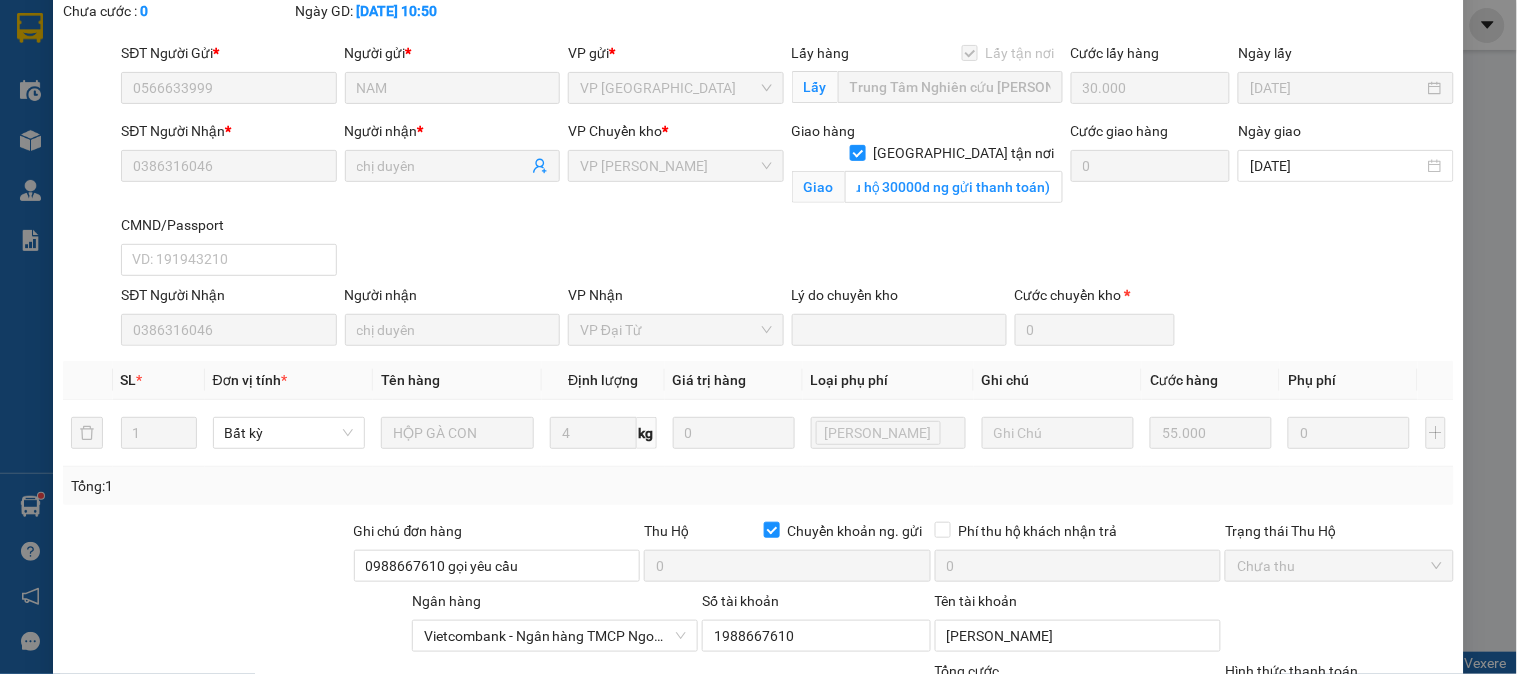 click on "SĐT Người Nhận  * 0386316046 Người nhận  * chị duyên VP Chuyển kho  * VP Hoàng Gia Giao hàng Giao tận nơi Giao thu hộ 560.000đ (phí thu hộ 30000d ng gửi thanh toán) Cước giao hàng 0 Ngày giao 07/07/2025 CMND/Passport VD: 191943210" at bounding box center (787, 202) 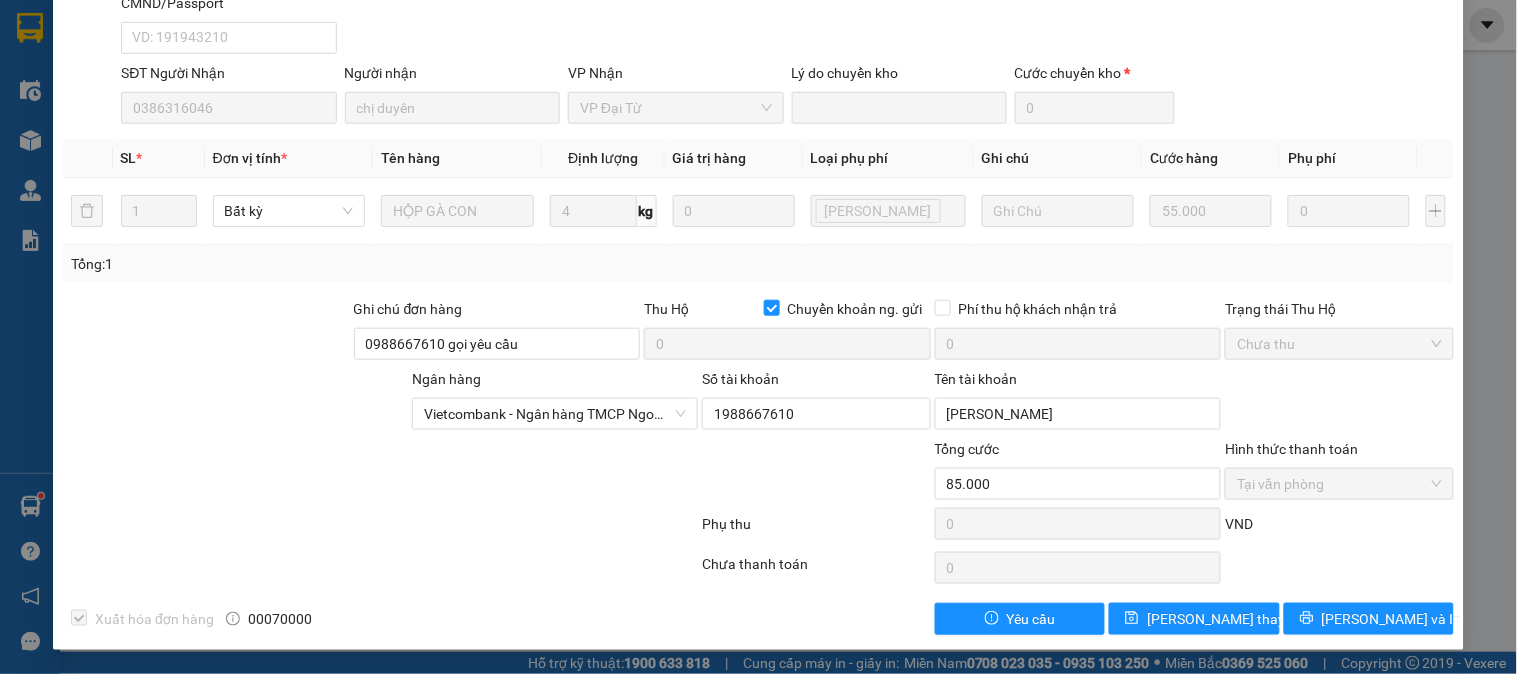 scroll, scrollTop: 0, scrollLeft: 0, axis: both 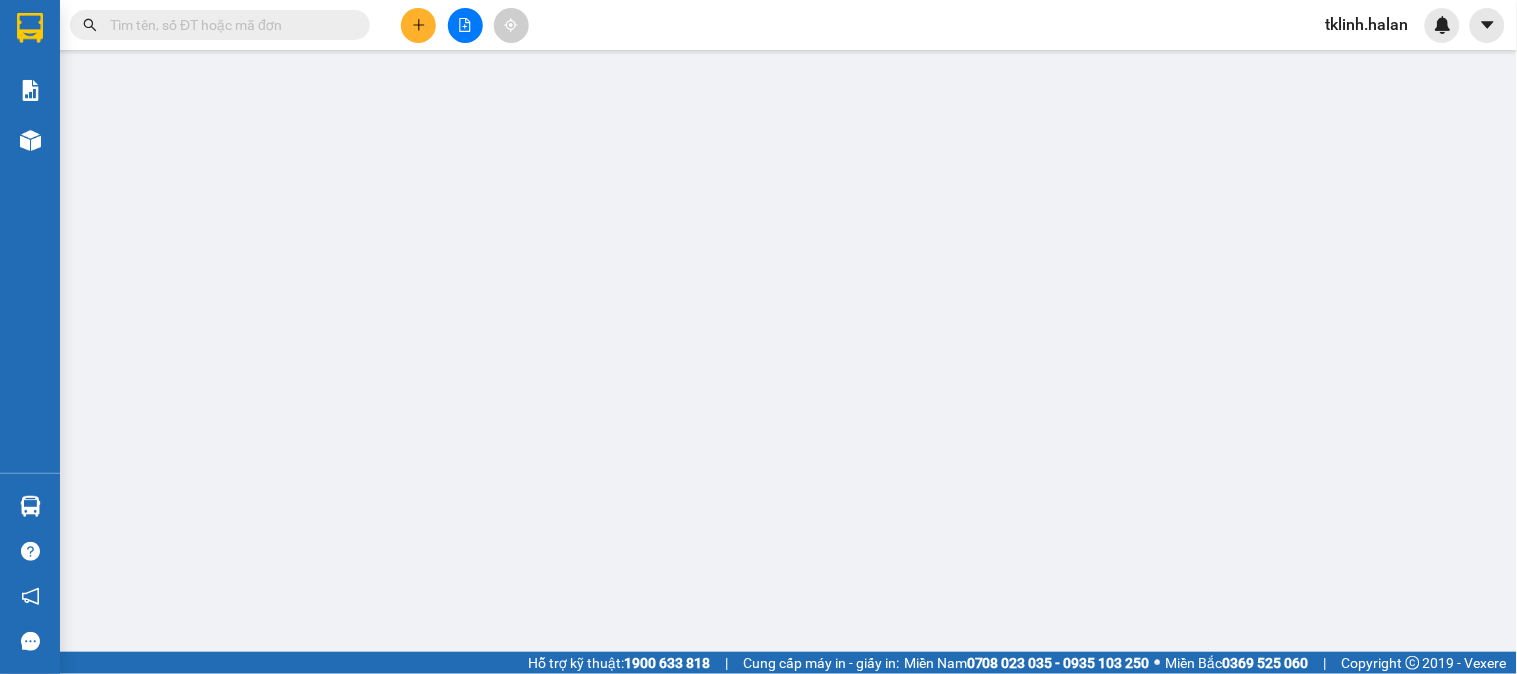 type on "0566633999" 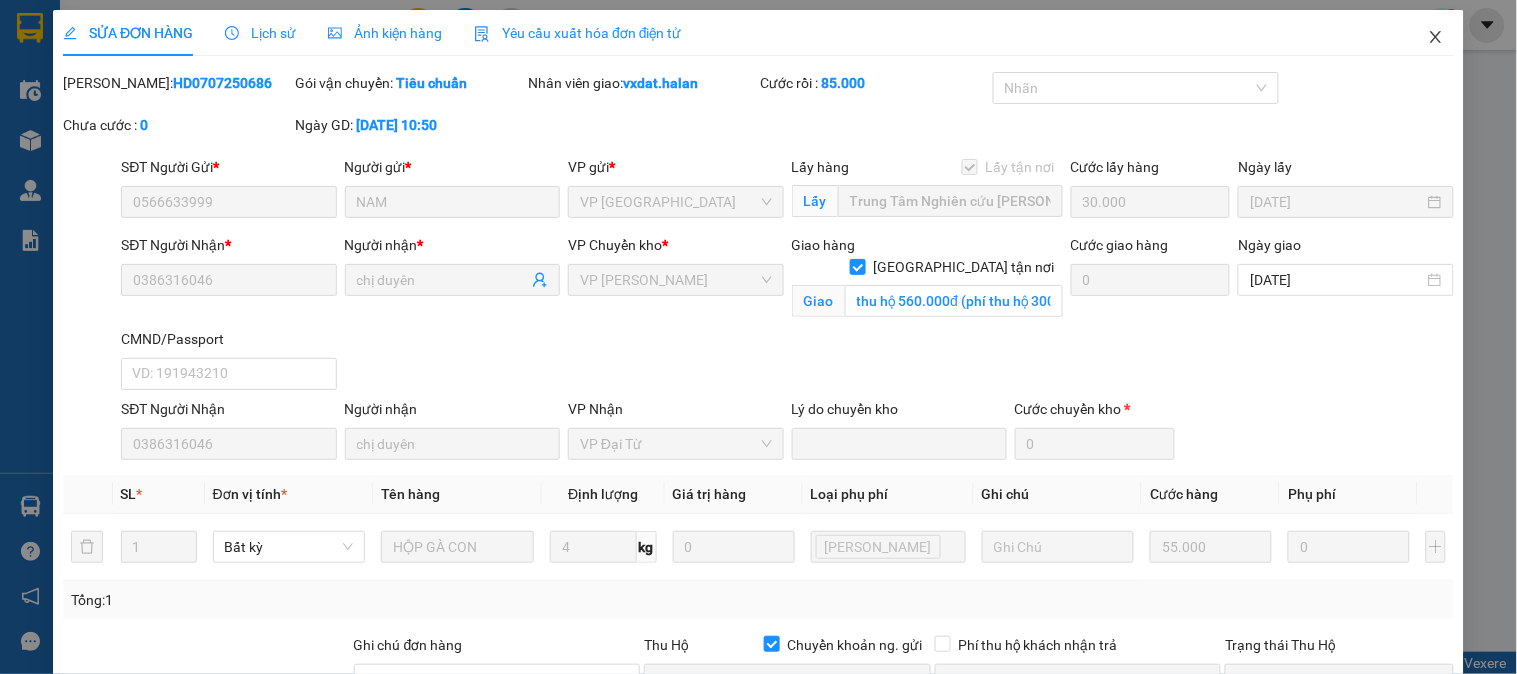 click 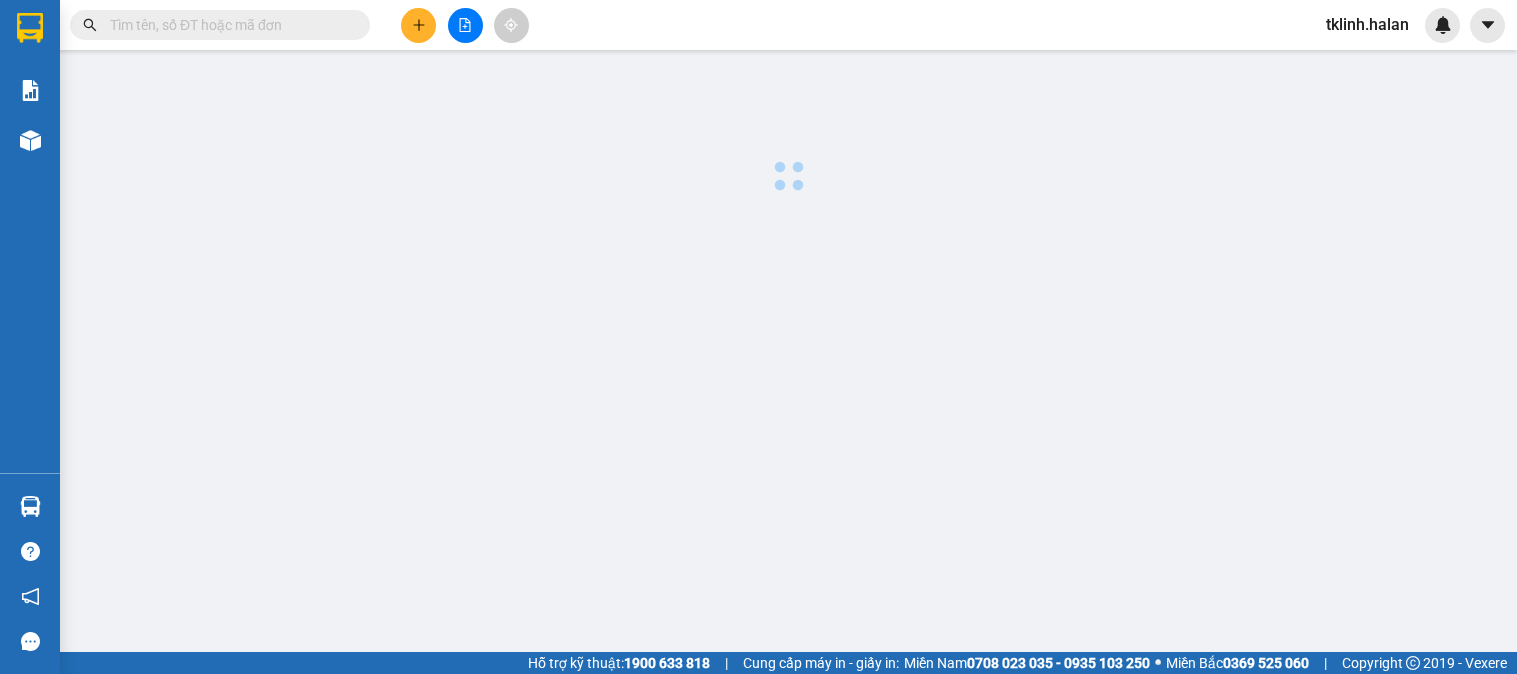 scroll, scrollTop: 0, scrollLeft: 0, axis: both 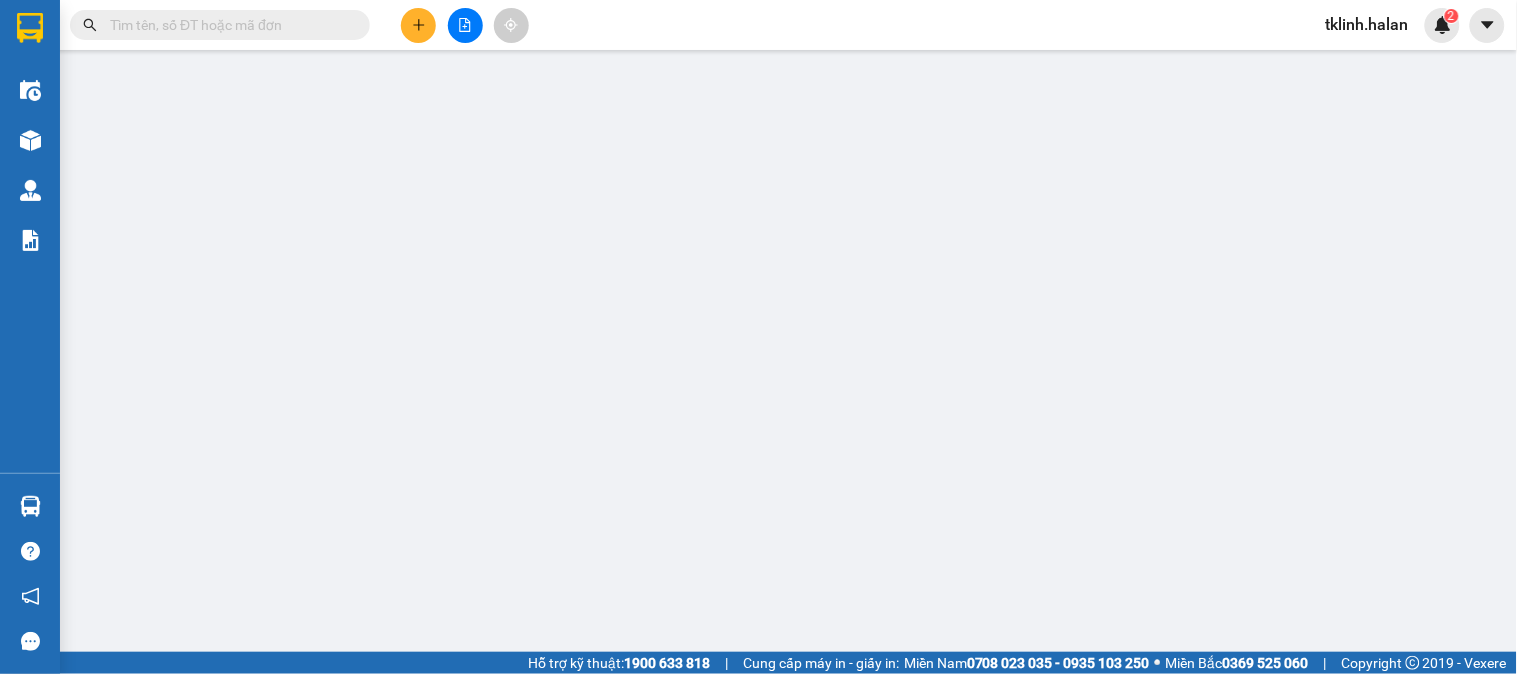click at bounding box center (228, 25) 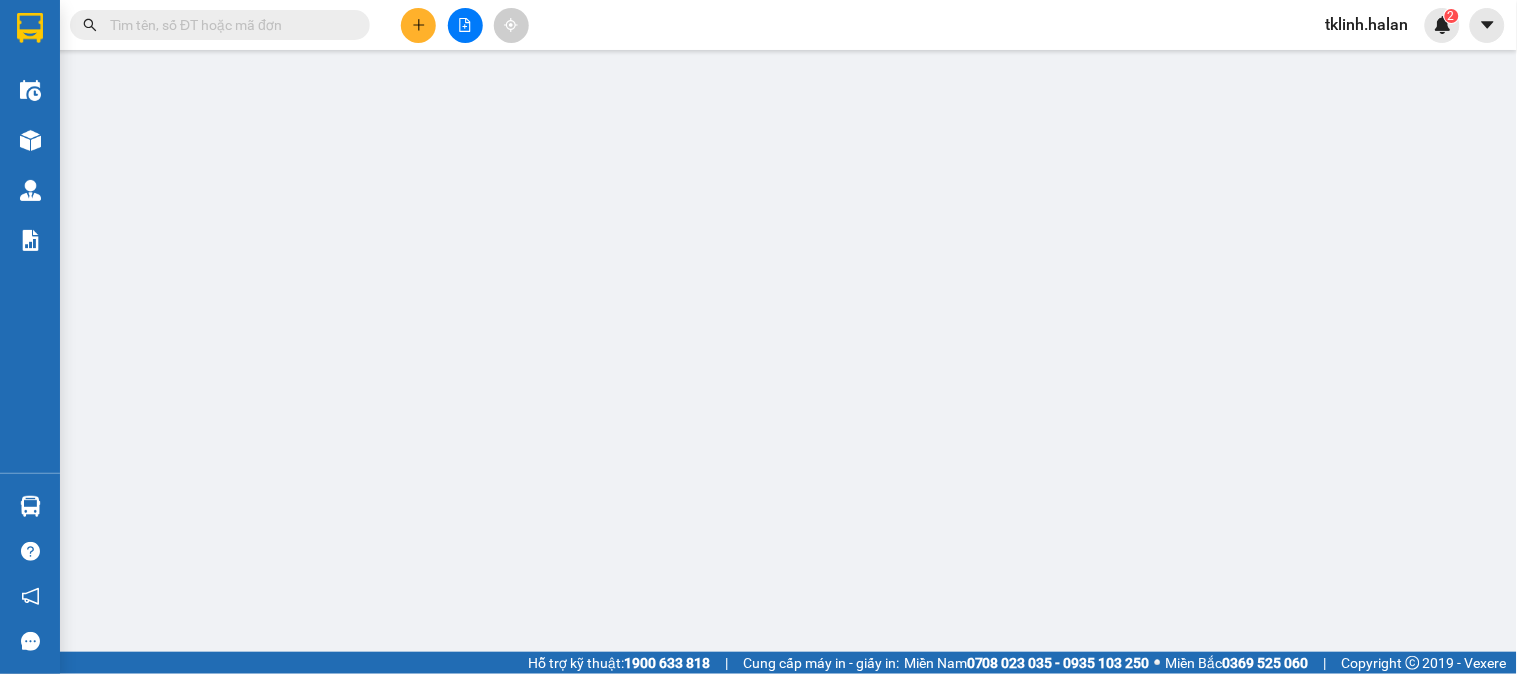 paste on "0985728493" 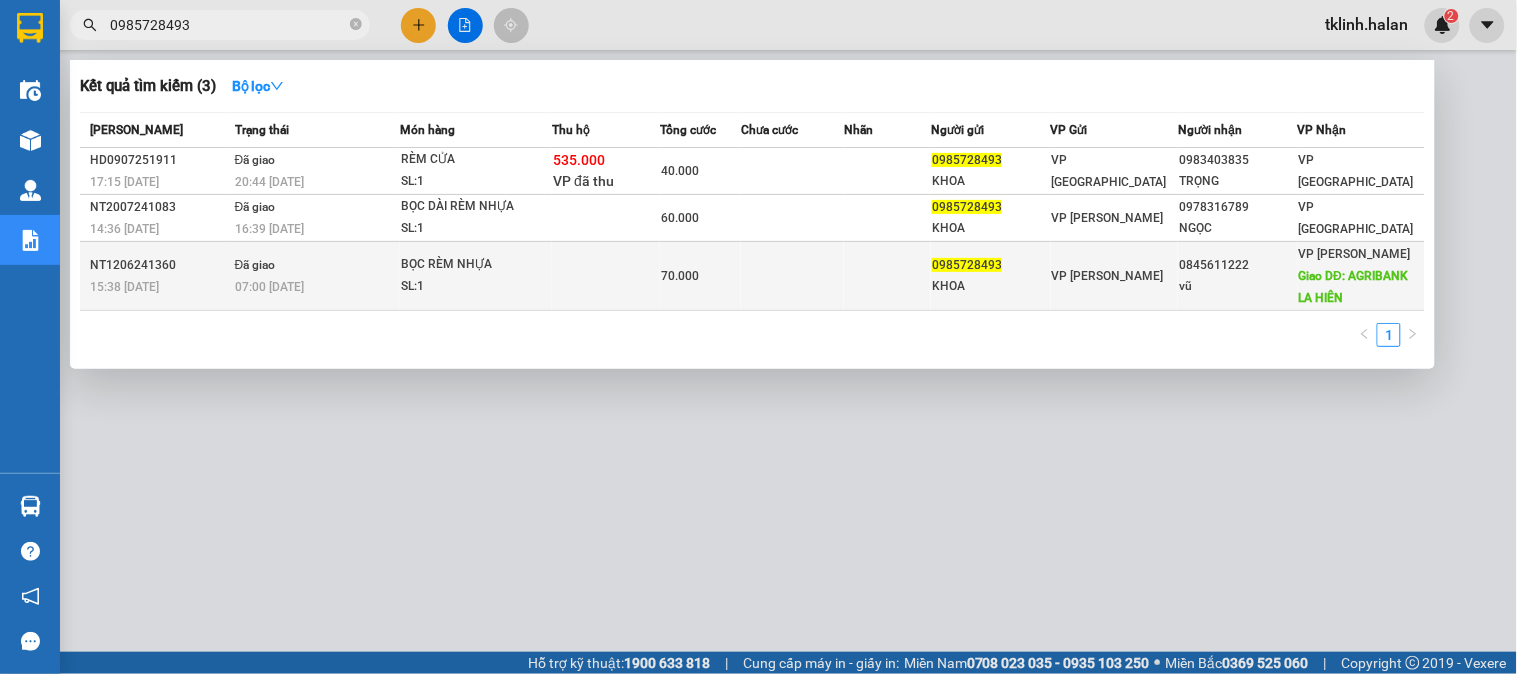 type on "0985728493" 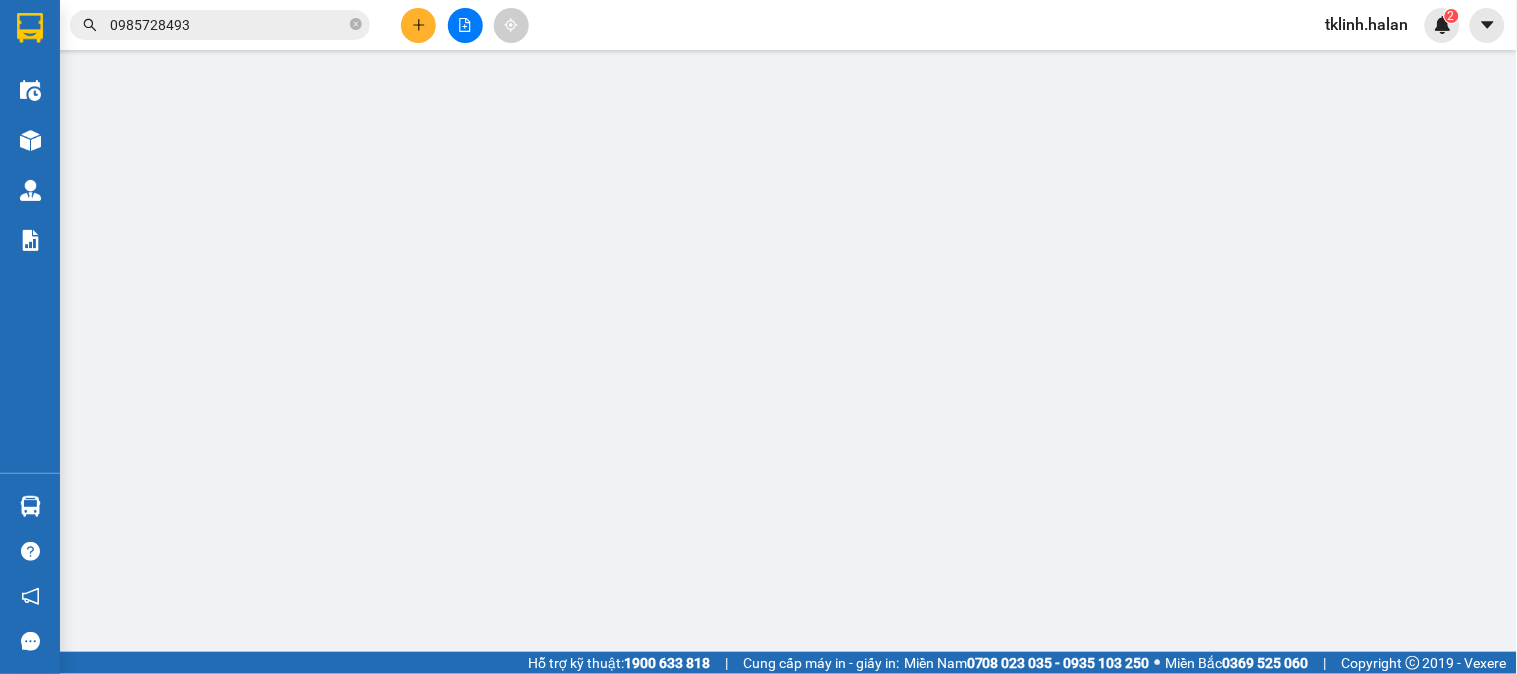 type on "0985728493" 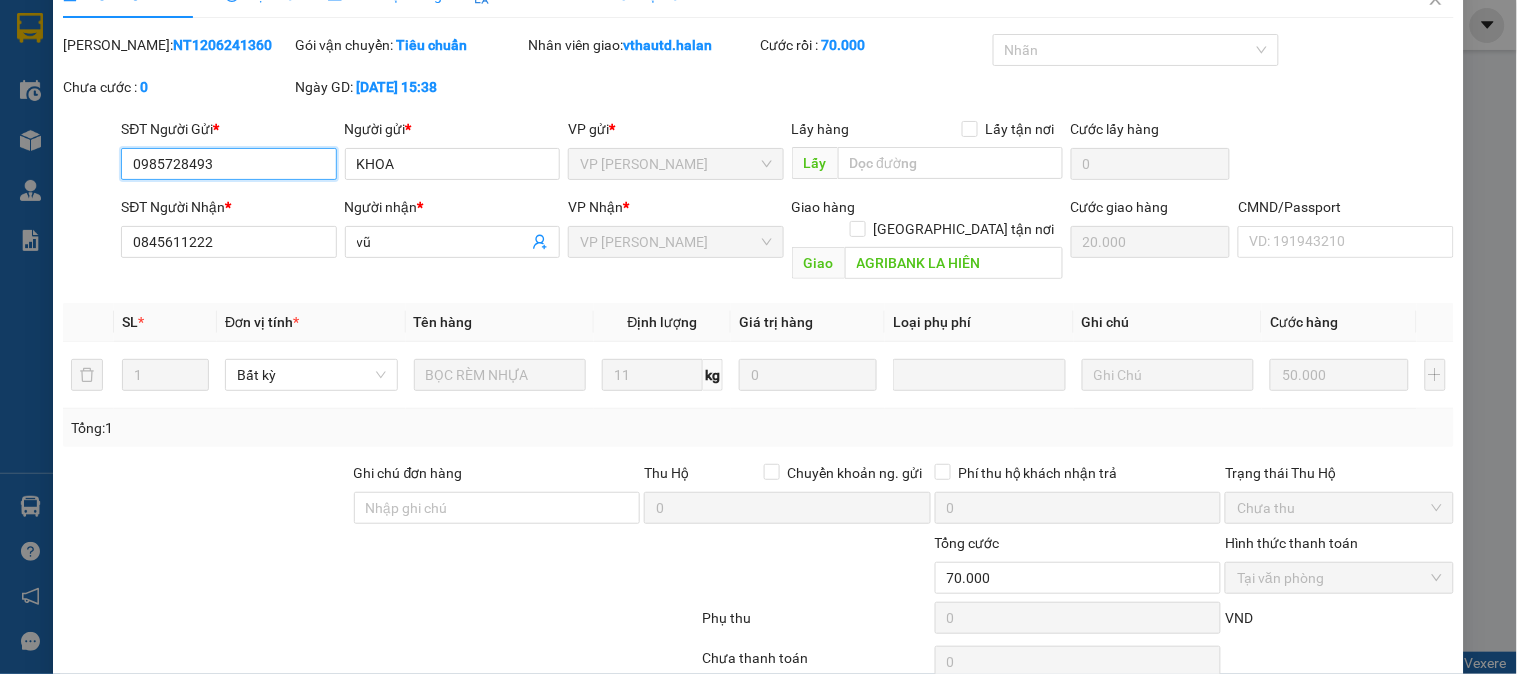 scroll, scrollTop: 0, scrollLeft: 0, axis: both 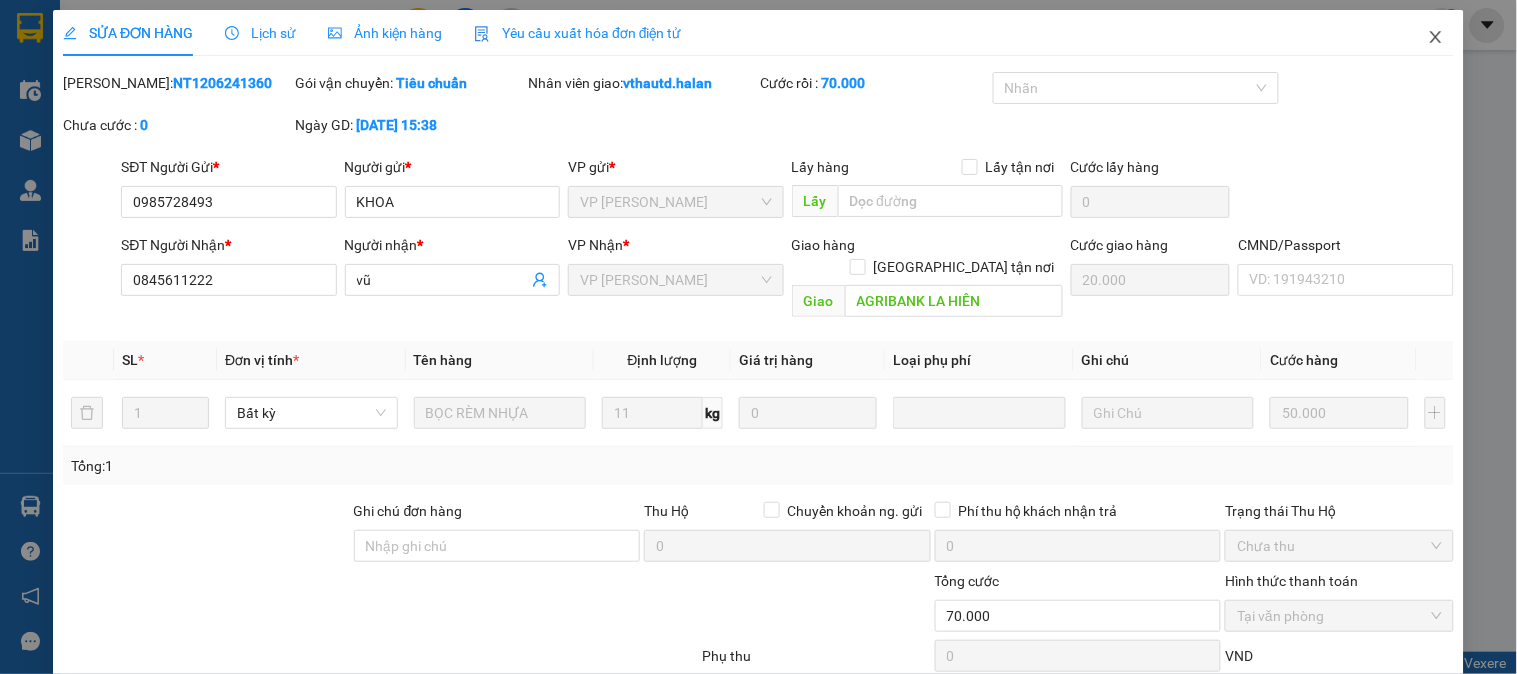 click at bounding box center (1436, 38) 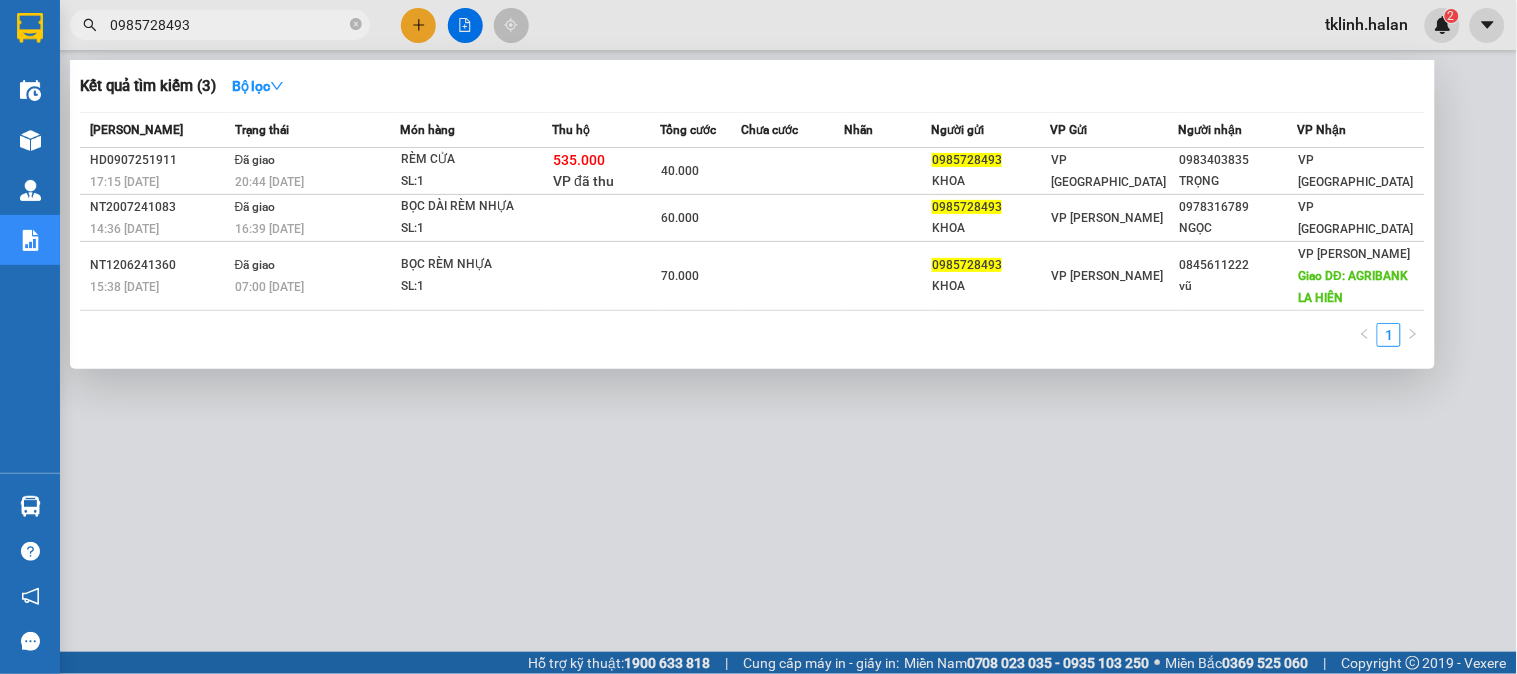click on "0985728493" at bounding box center (228, 25) 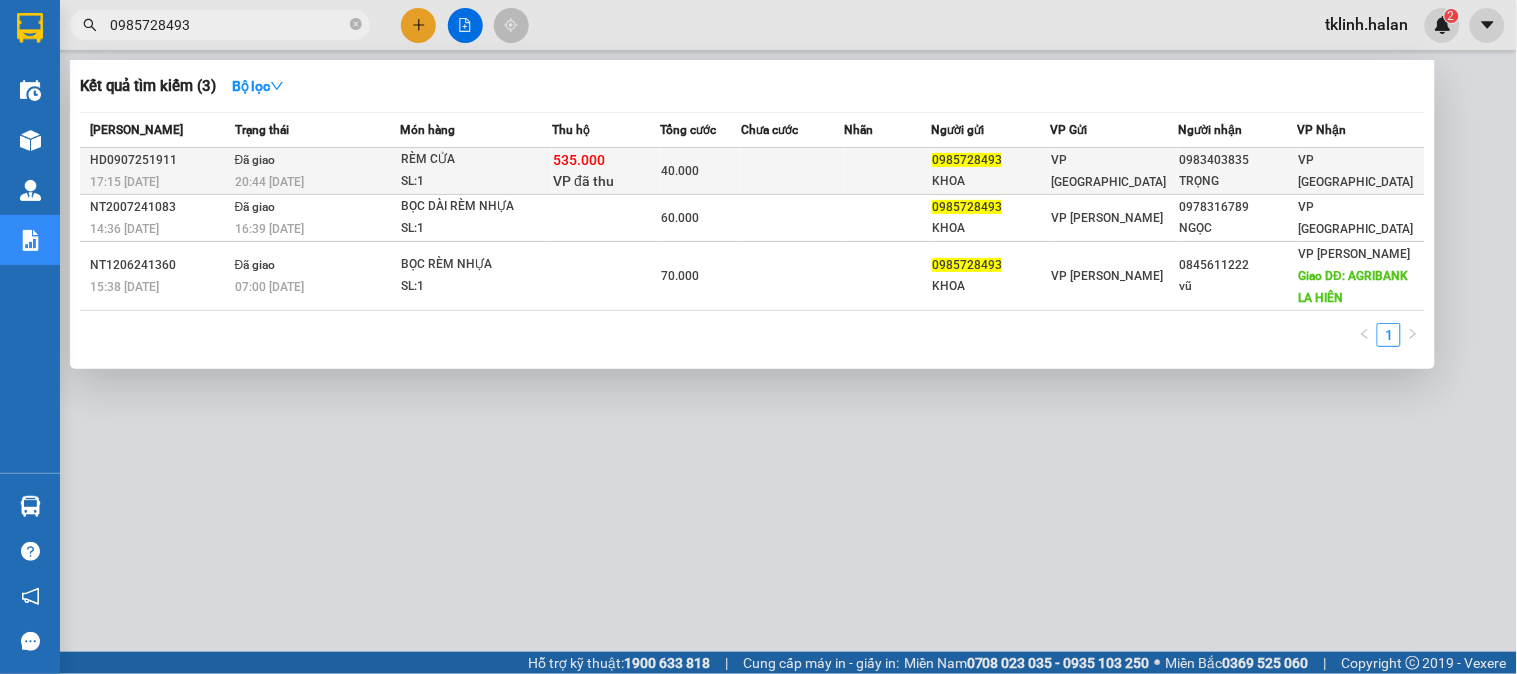 click at bounding box center (792, 171) 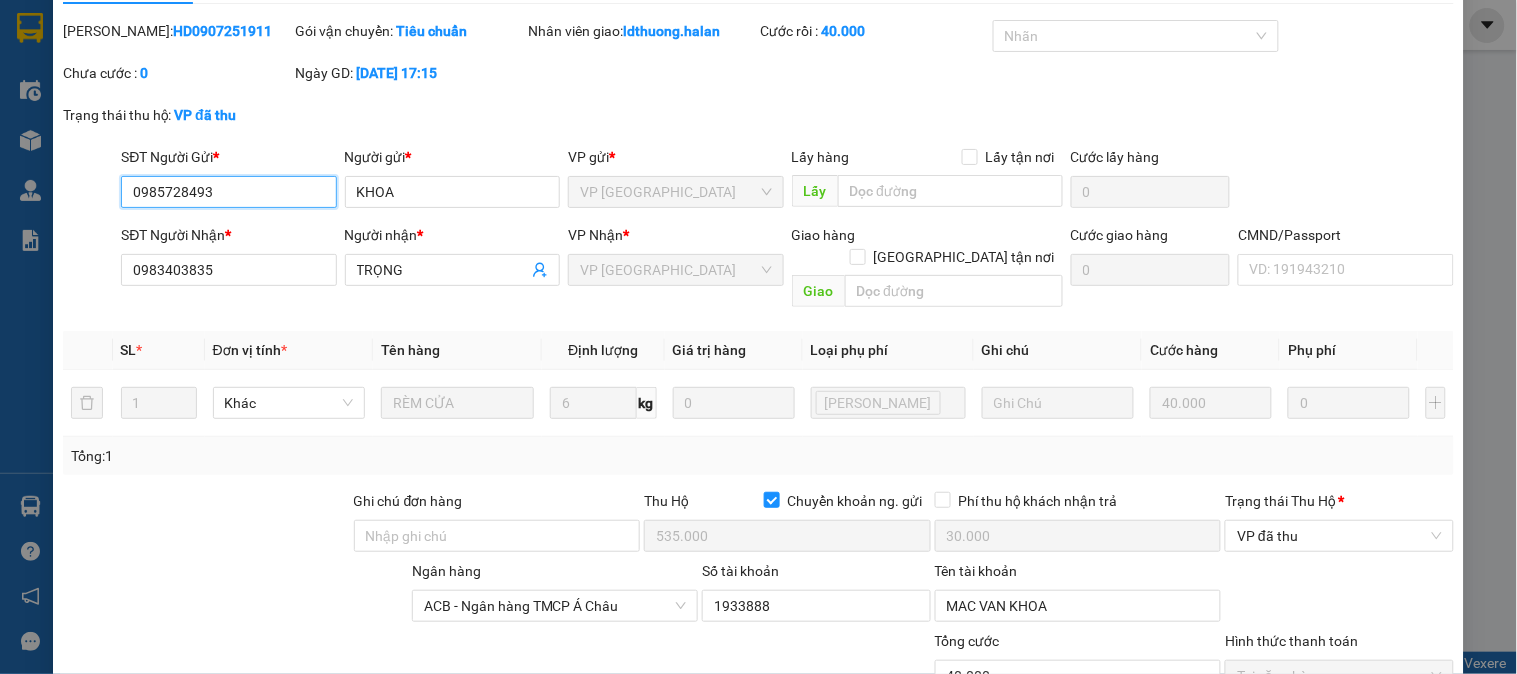 scroll, scrollTop: 0, scrollLeft: 0, axis: both 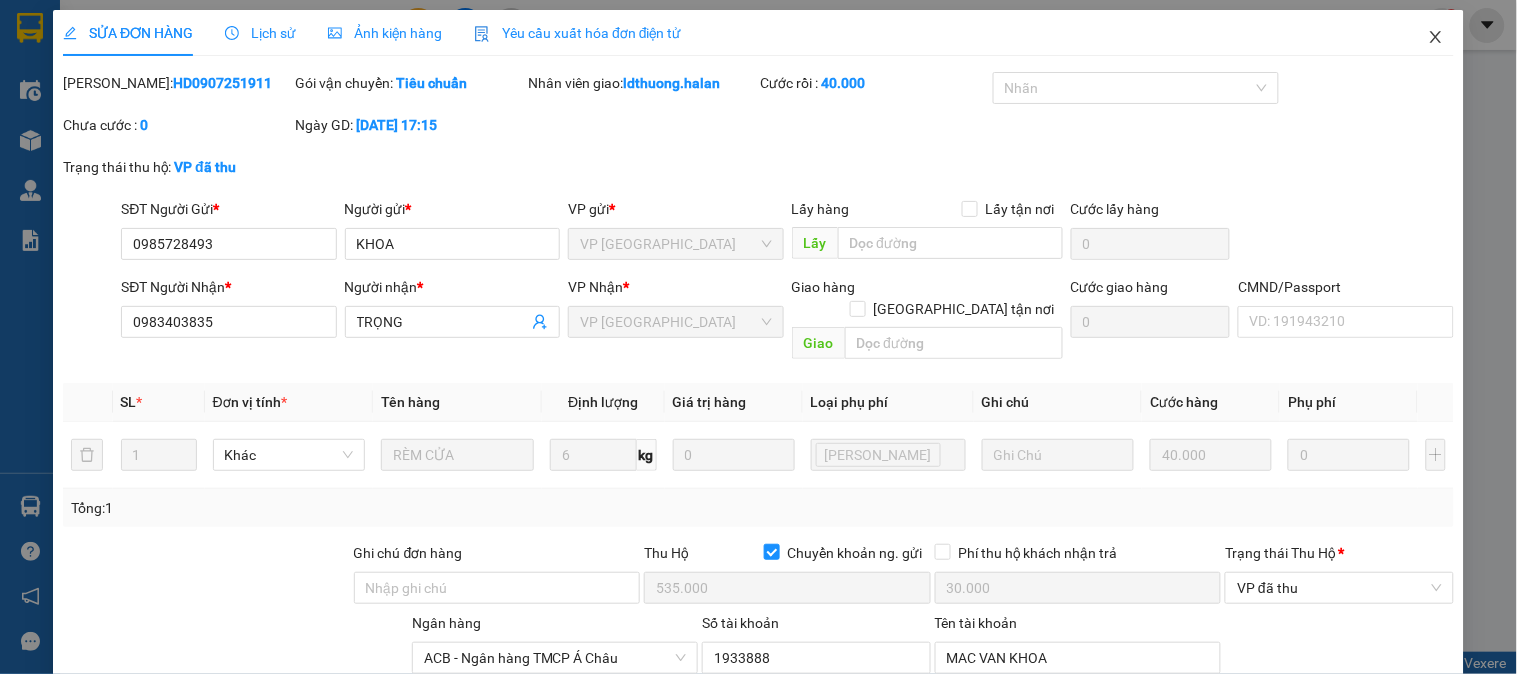 click at bounding box center [1436, 38] 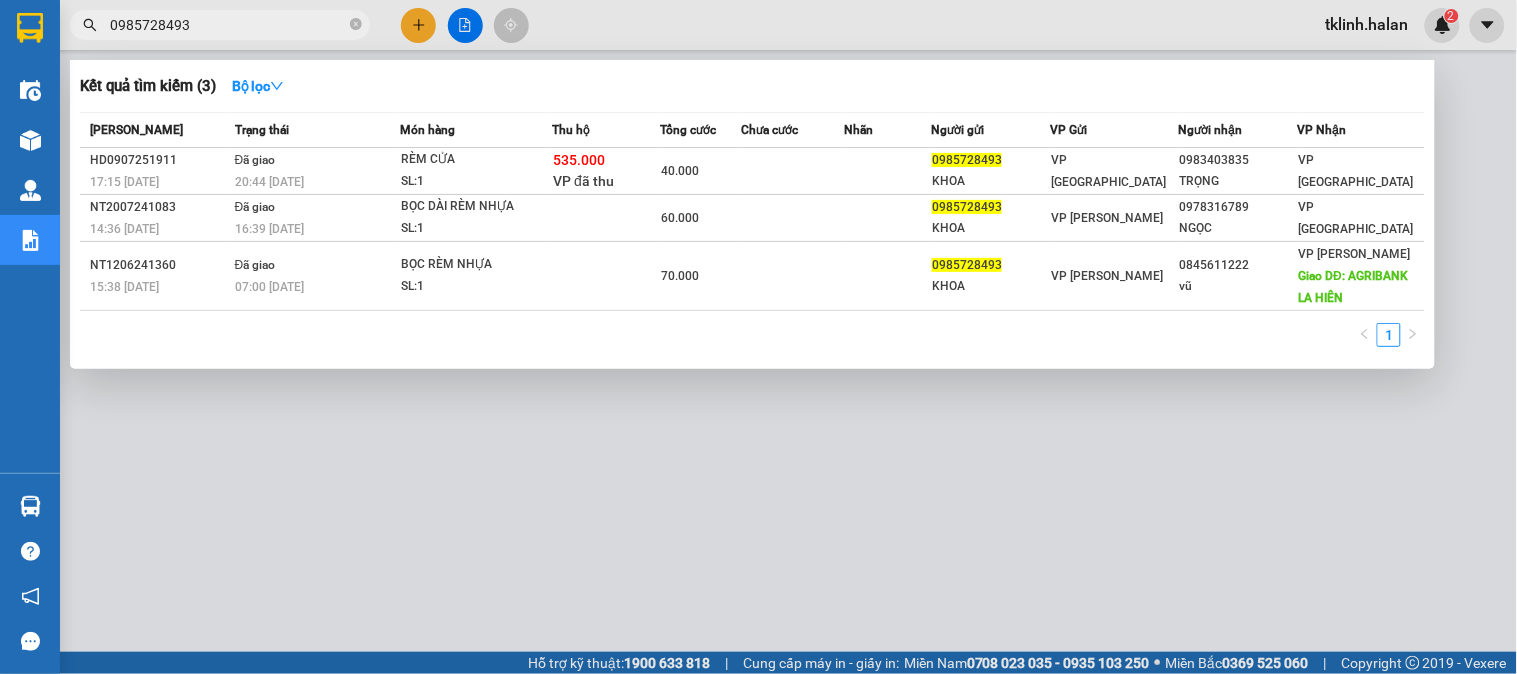click on "0985728493" at bounding box center [228, 25] 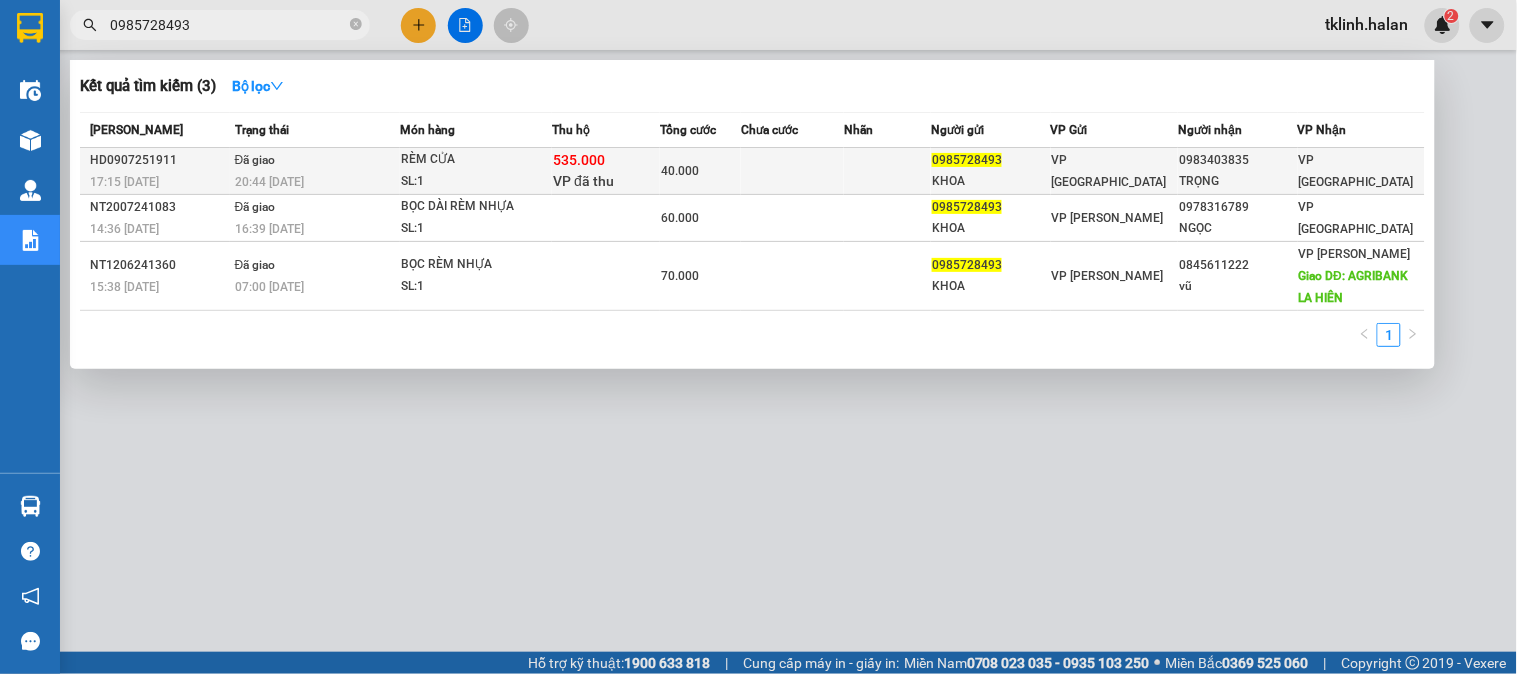 click on "40.000" at bounding box center (700, 171) 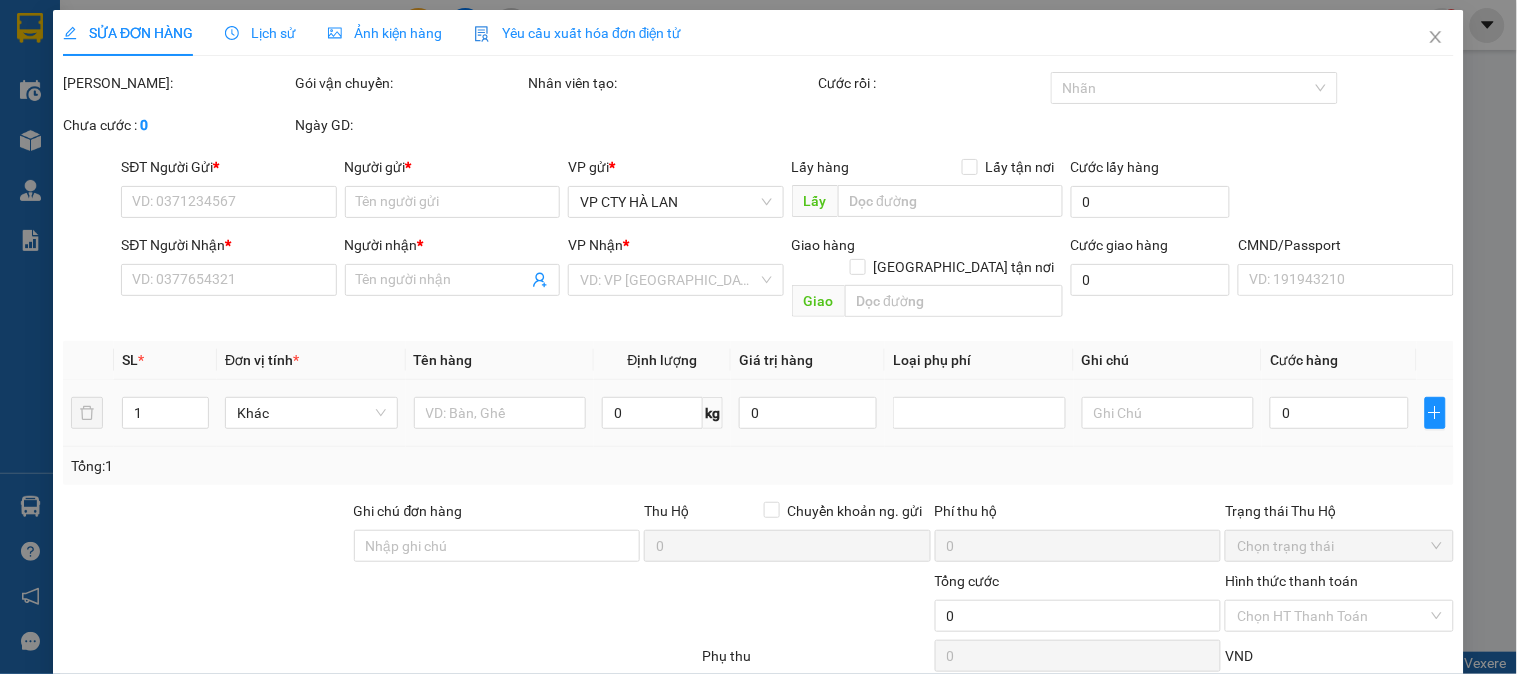 type on "0985728493" 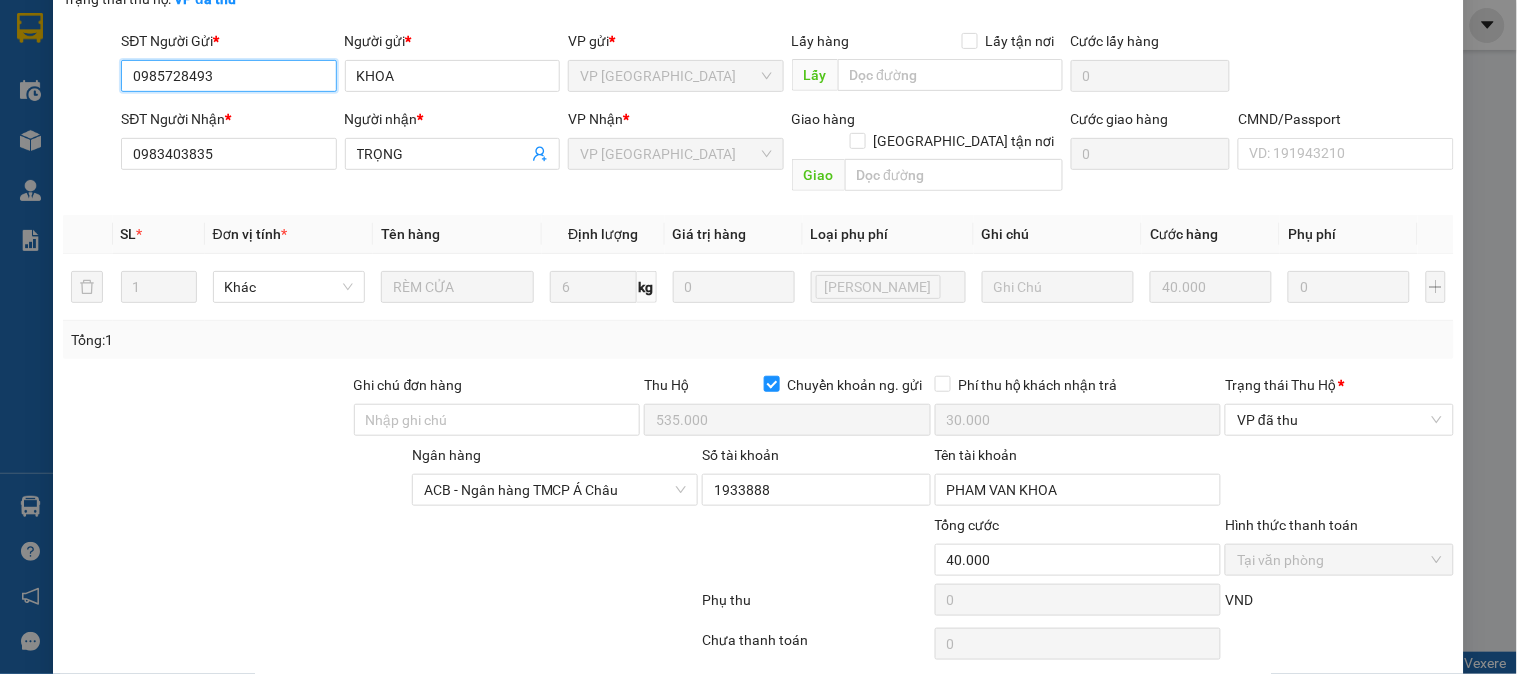 scroll, scrollTop: 222, scrollLeft: 0, axis: vertical 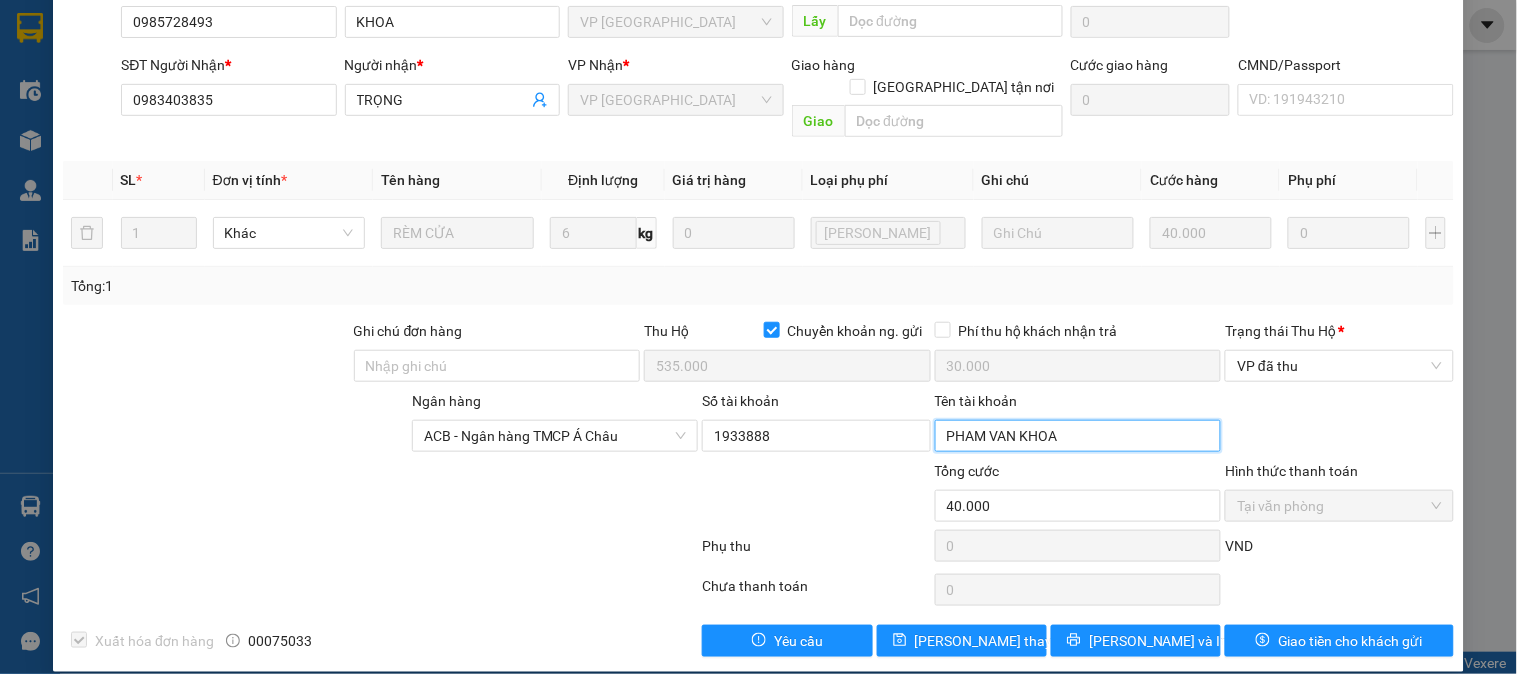 drag, startPoint x: 975, startPoint y: 405, endPoint x: 872, endPoint y: 393, distance: 103.69667 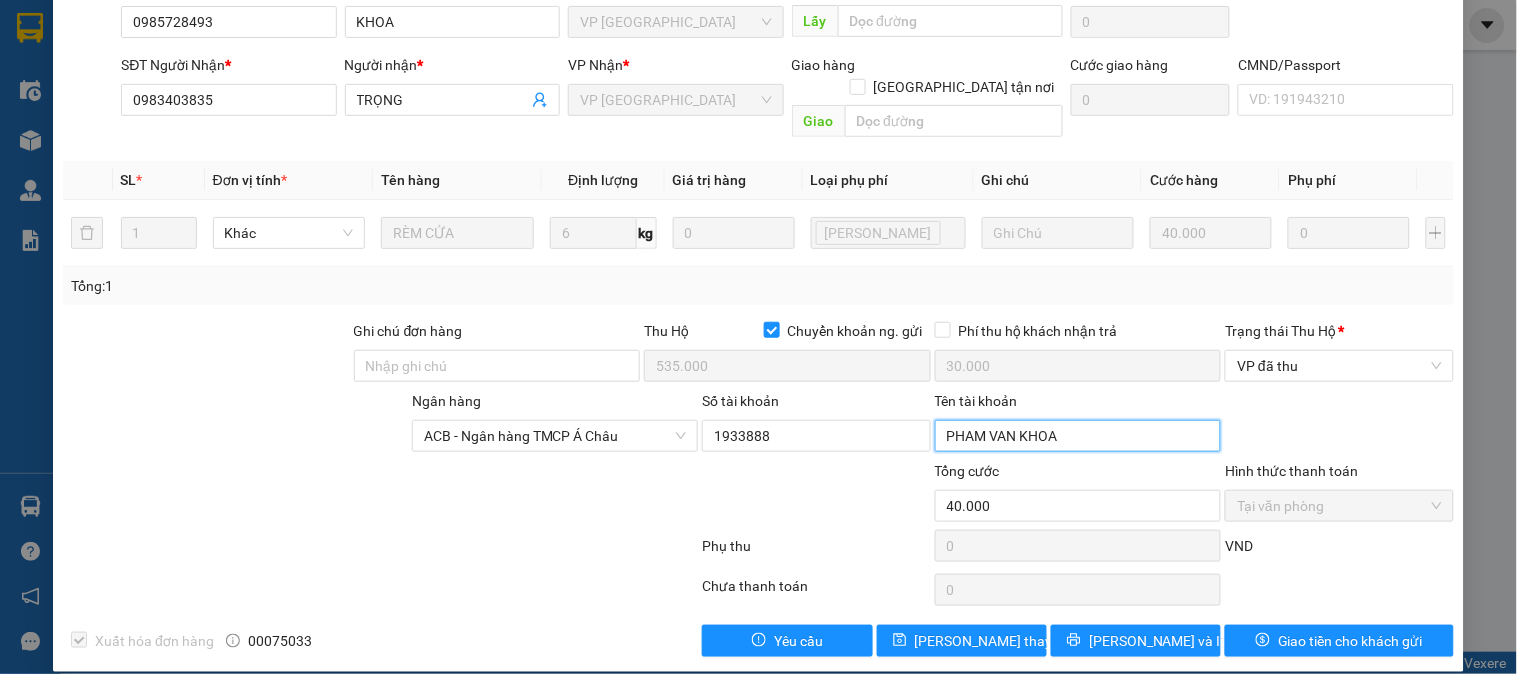 click on "Ngân hàng ACB - Ngân hàng TMCP Á Châu Số tài khoản 1933888 Tên tài khoản PHAM VAN KHOA" at bounding box center (758, 425) 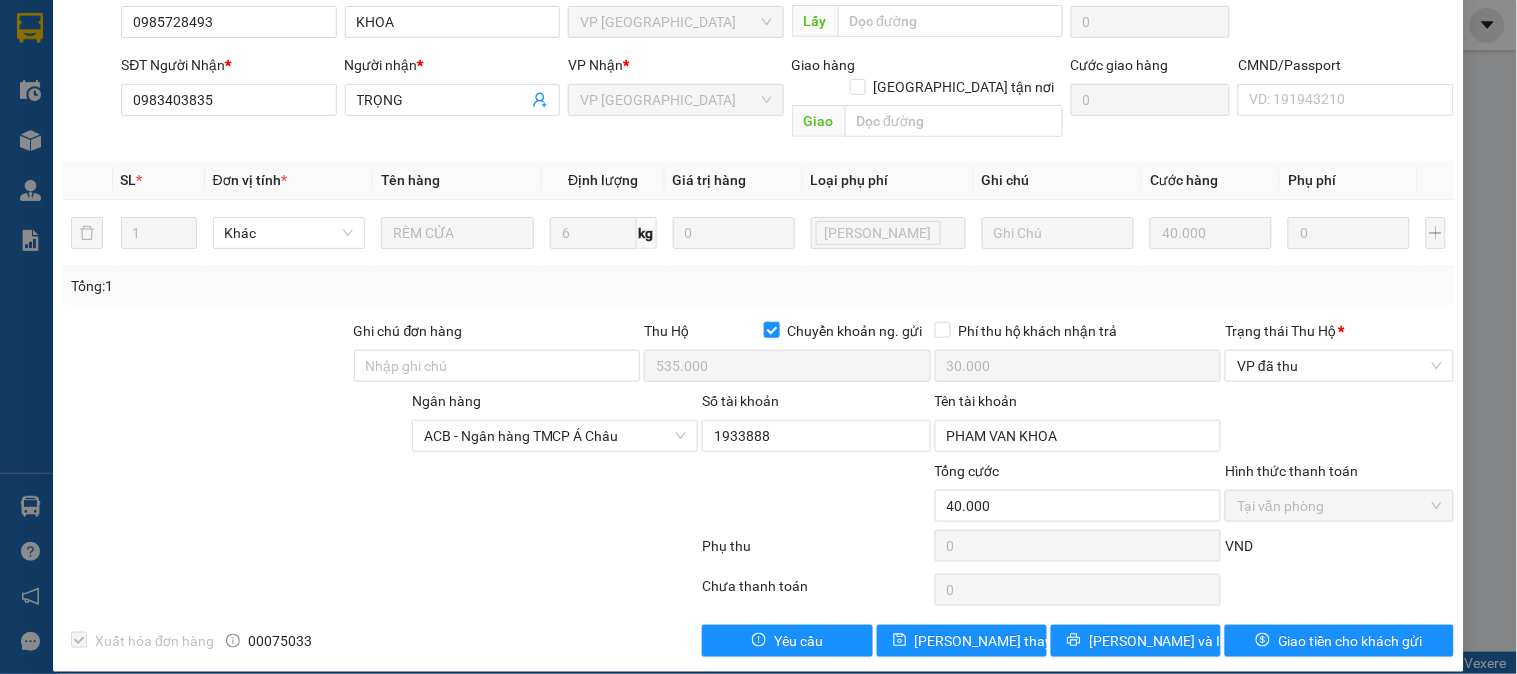 click on "Phụ thu" at bounding box center [816, 552] 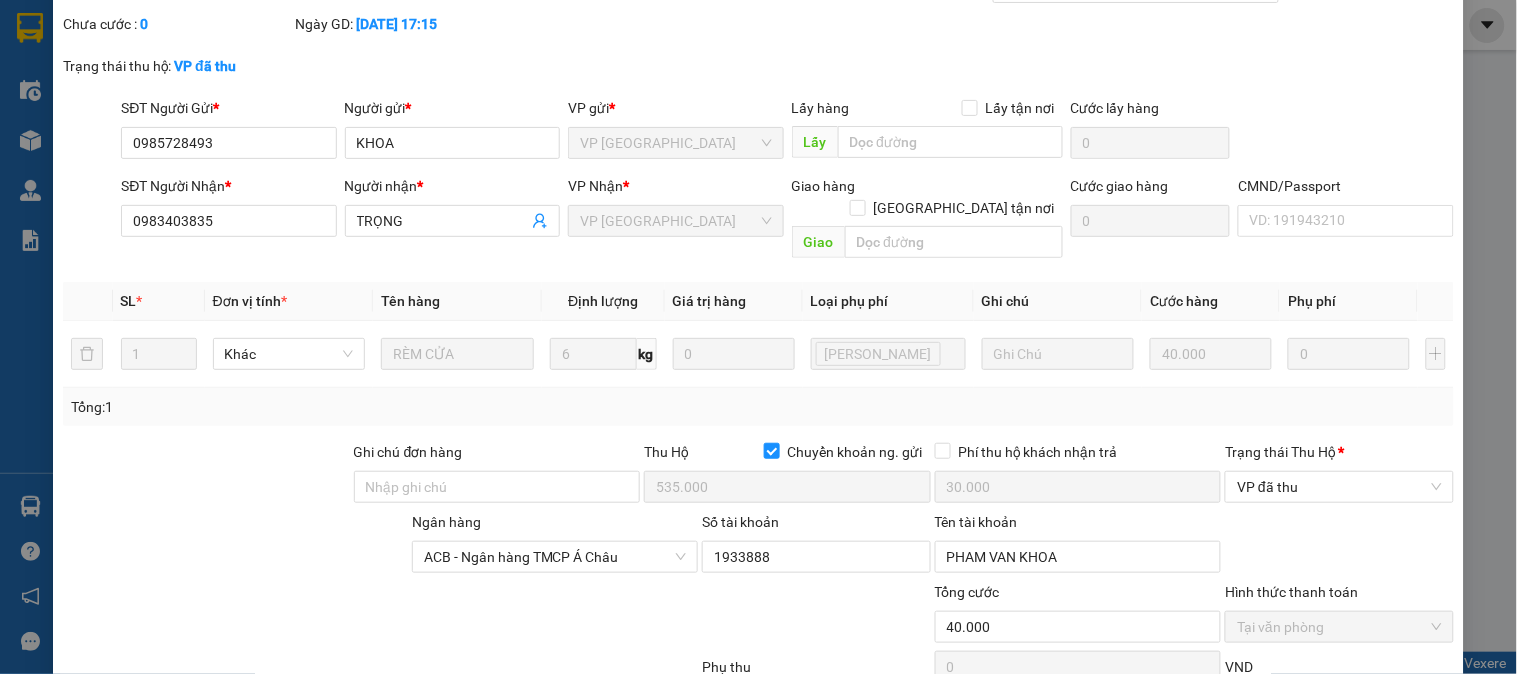 scroll, scrollTop: 0, scrollLeft: 0, axis: both 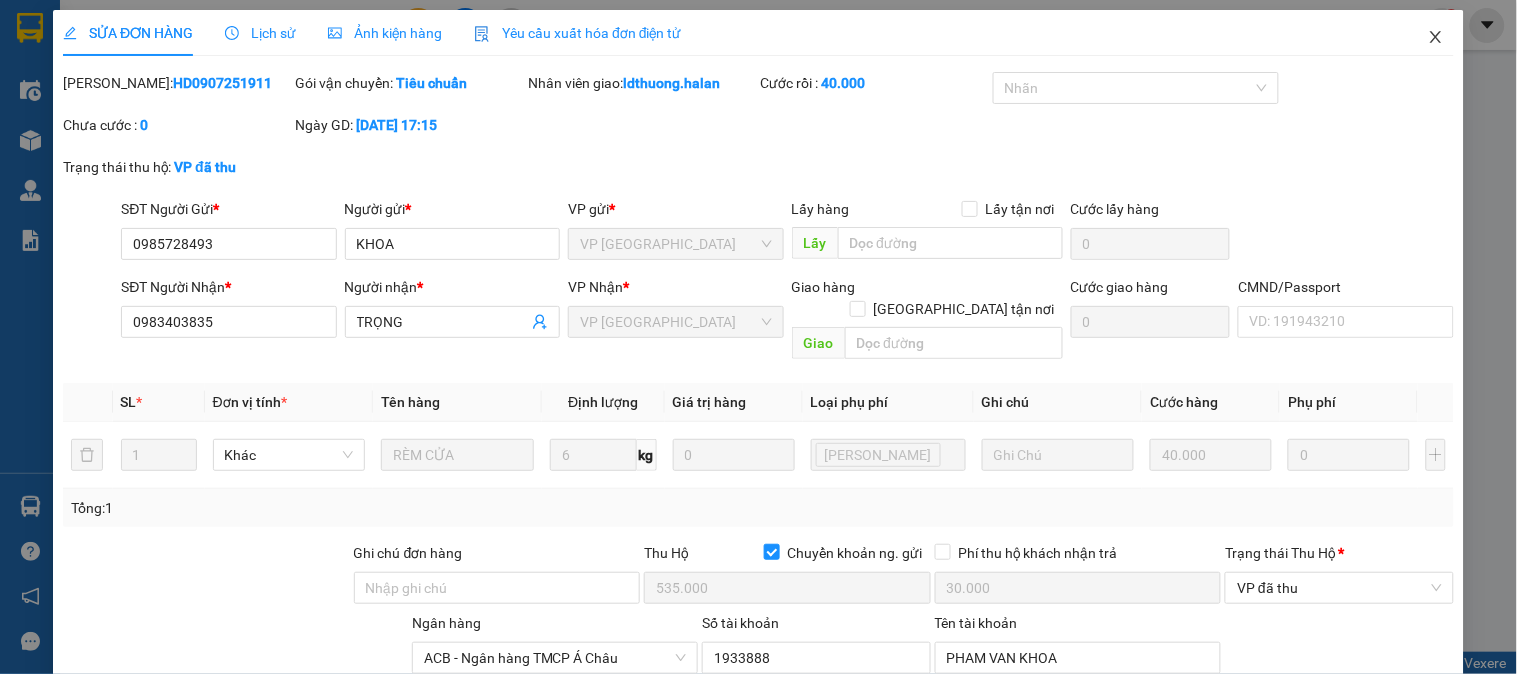 click 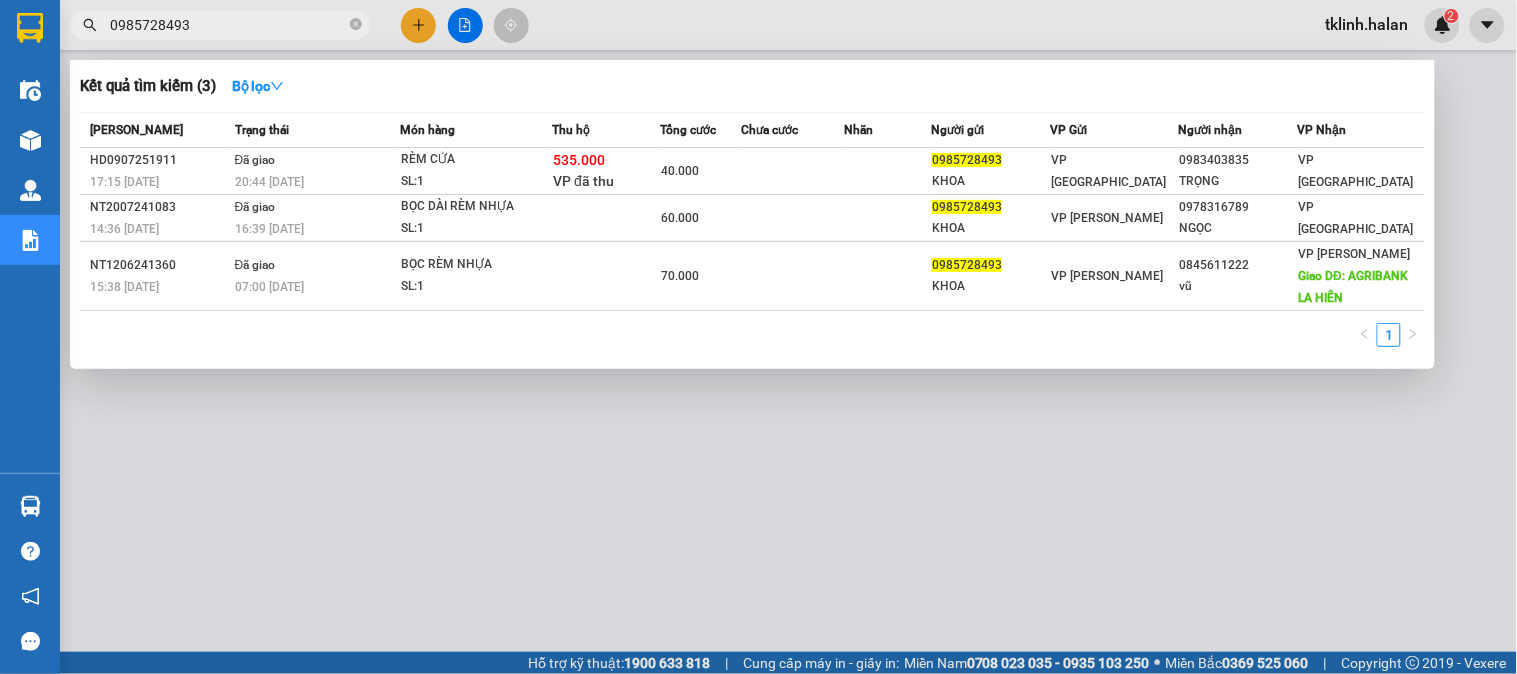click on "0985728493" at bounding box center (228, 25) 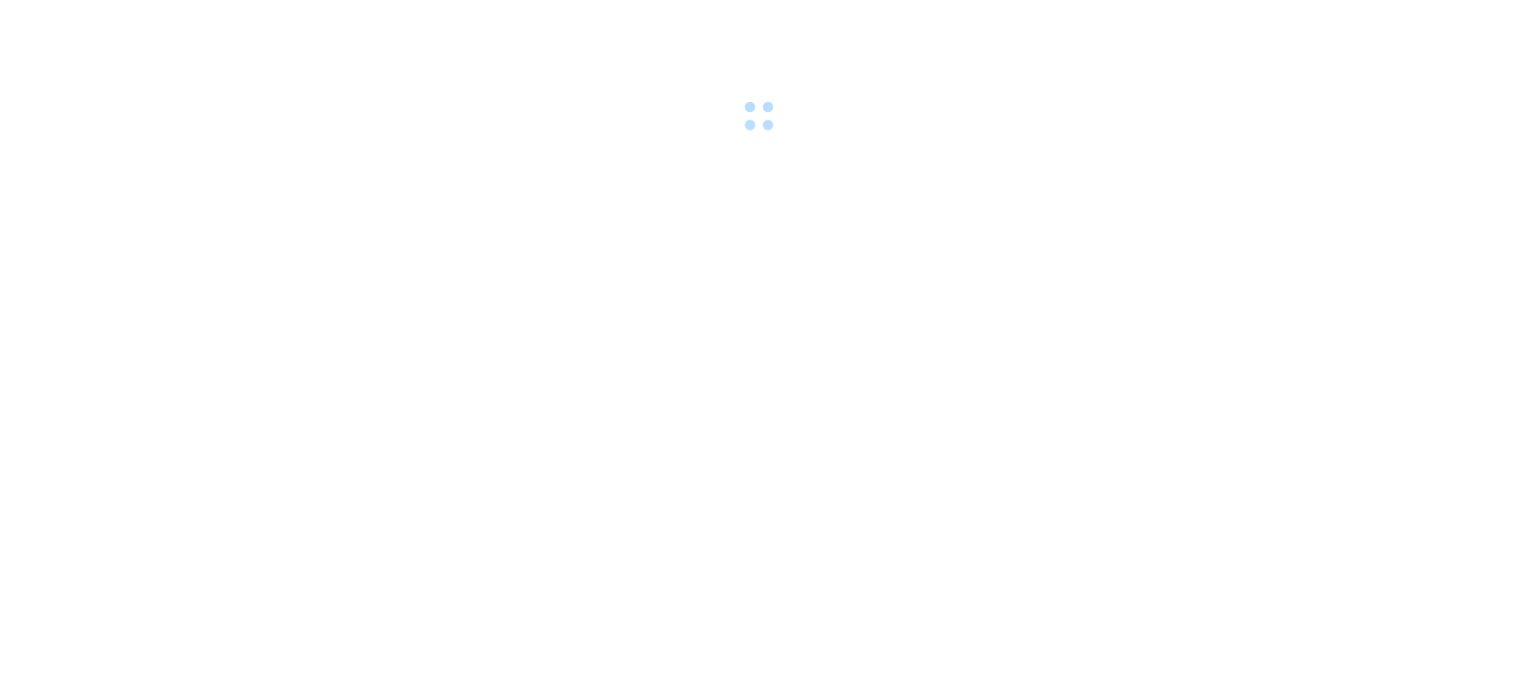 scroll, scrollTop: 0, scrollLeft: 0, axis: both 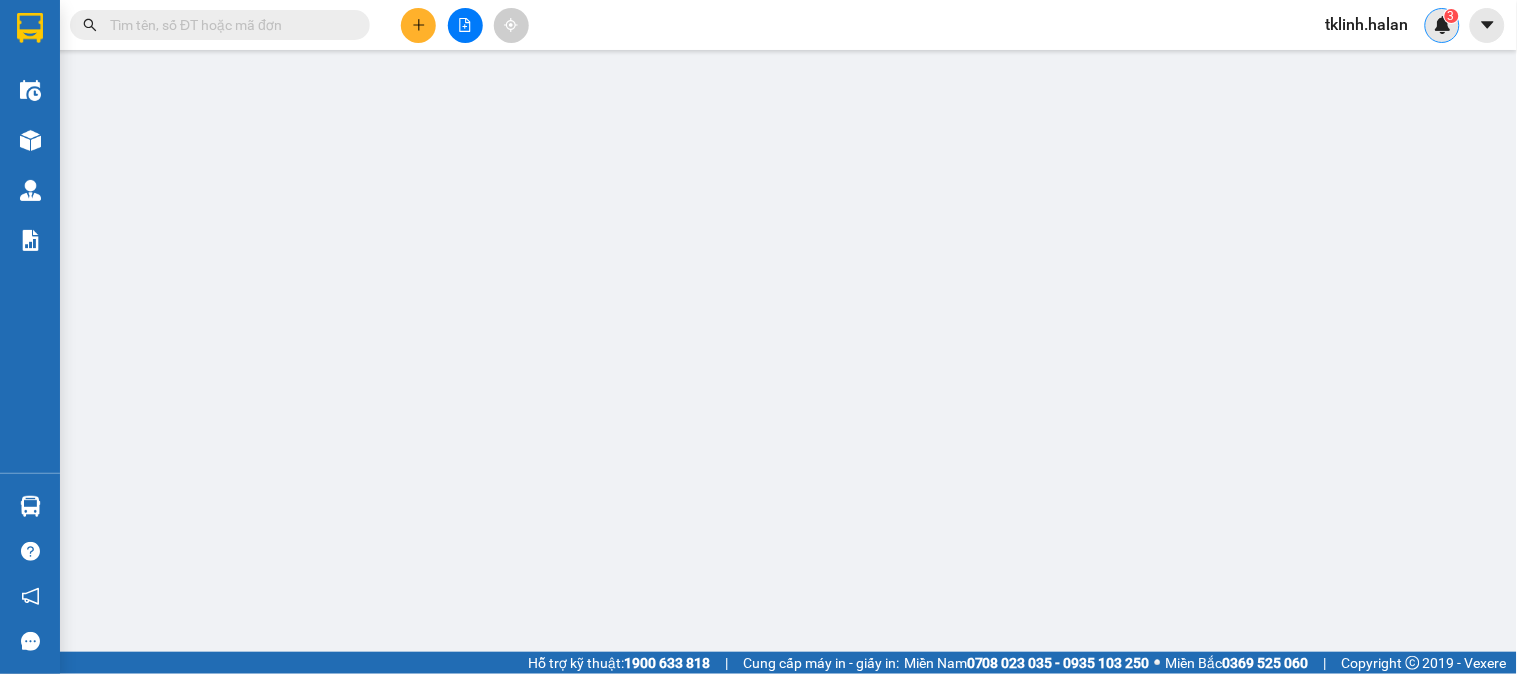 click on "3" at bounding box center (1442, 25) 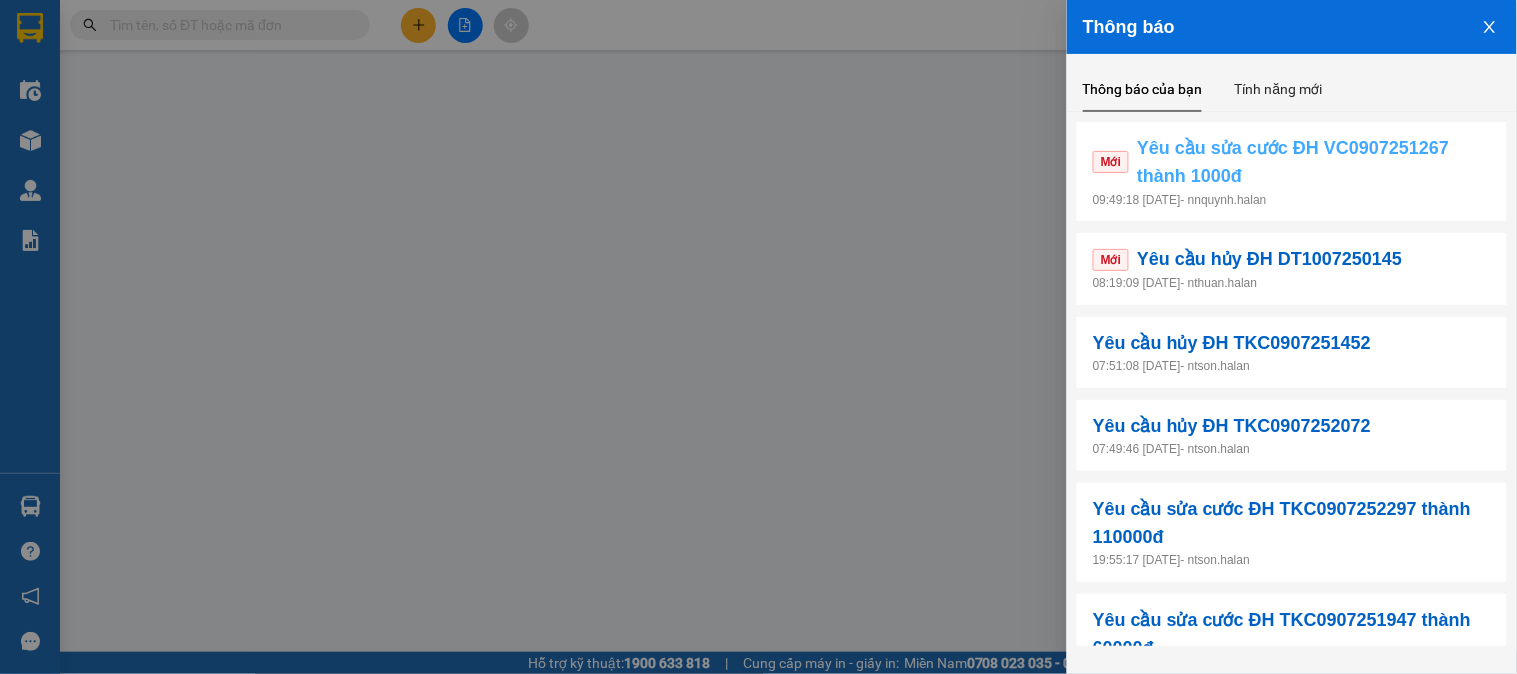 click on "Yêu cầu sửa cước ĐH VC0907251267 thành 1000đ" at bounding box center [1314, 162] 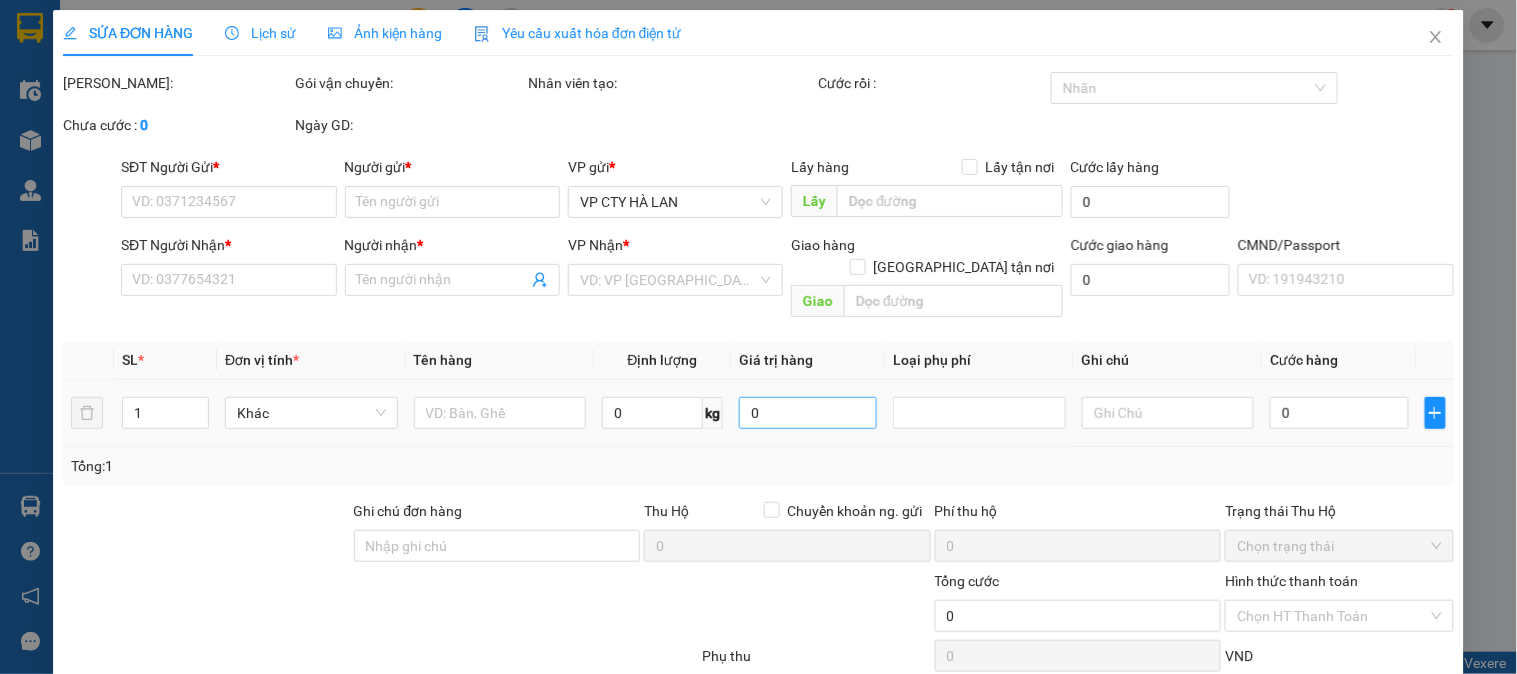 type on "0949416898" 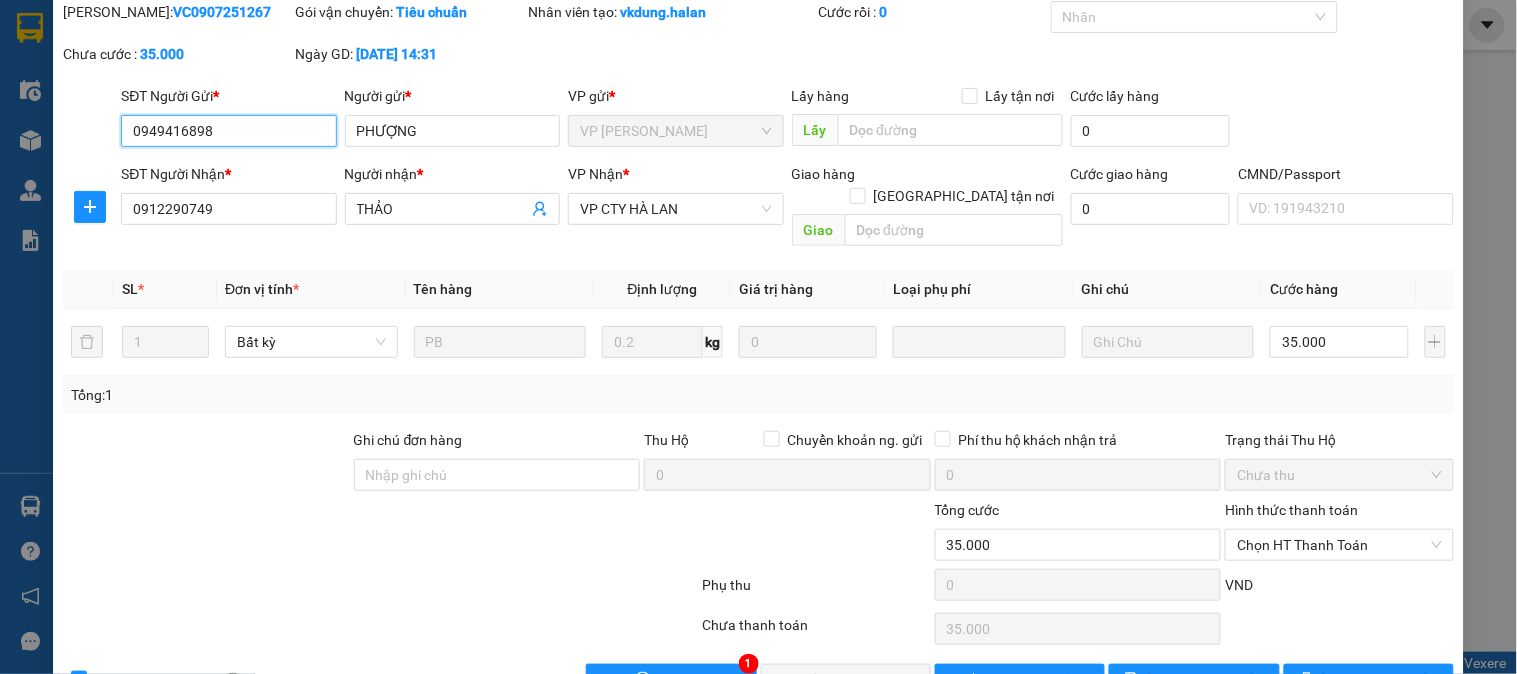 scroll, scrollTop: 110, scrollLeft: 0, axis: vertical 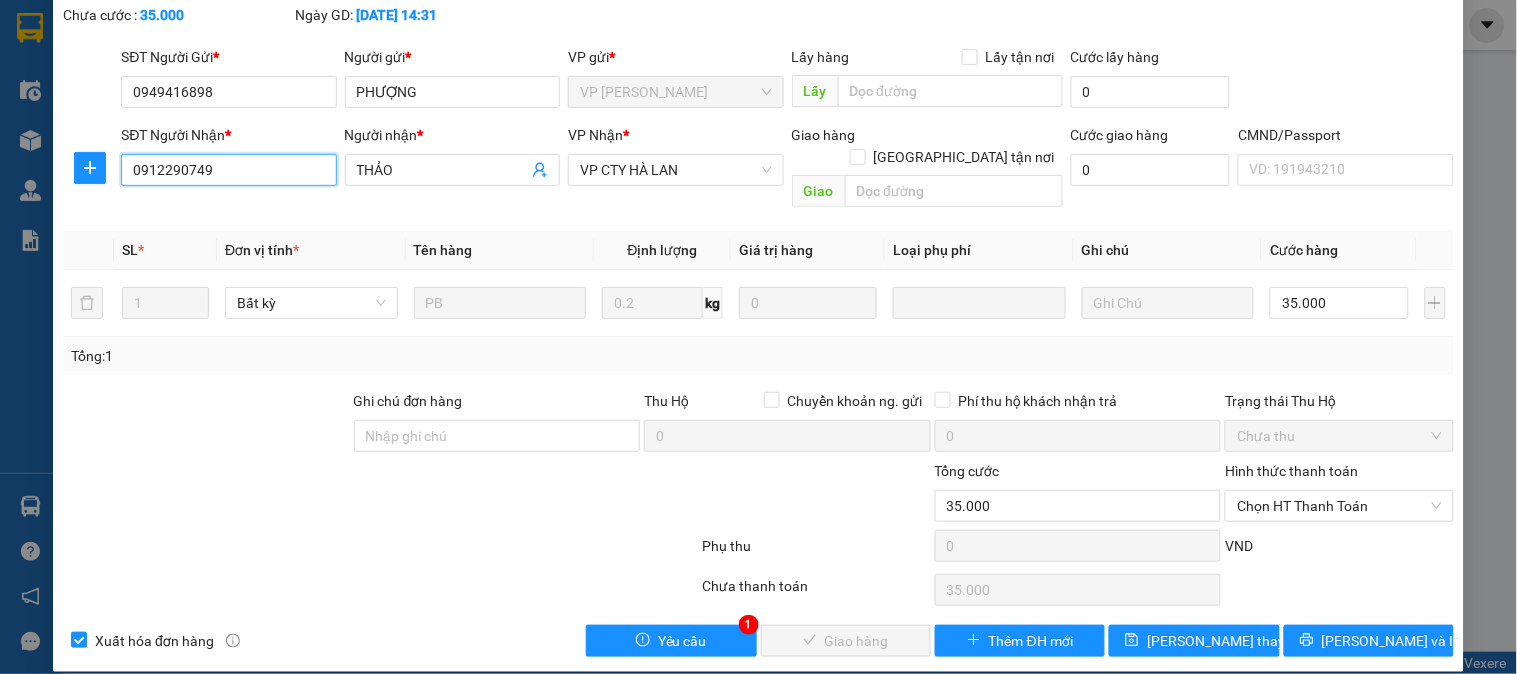 click on "0912290749" at bounding box center (228, 170) 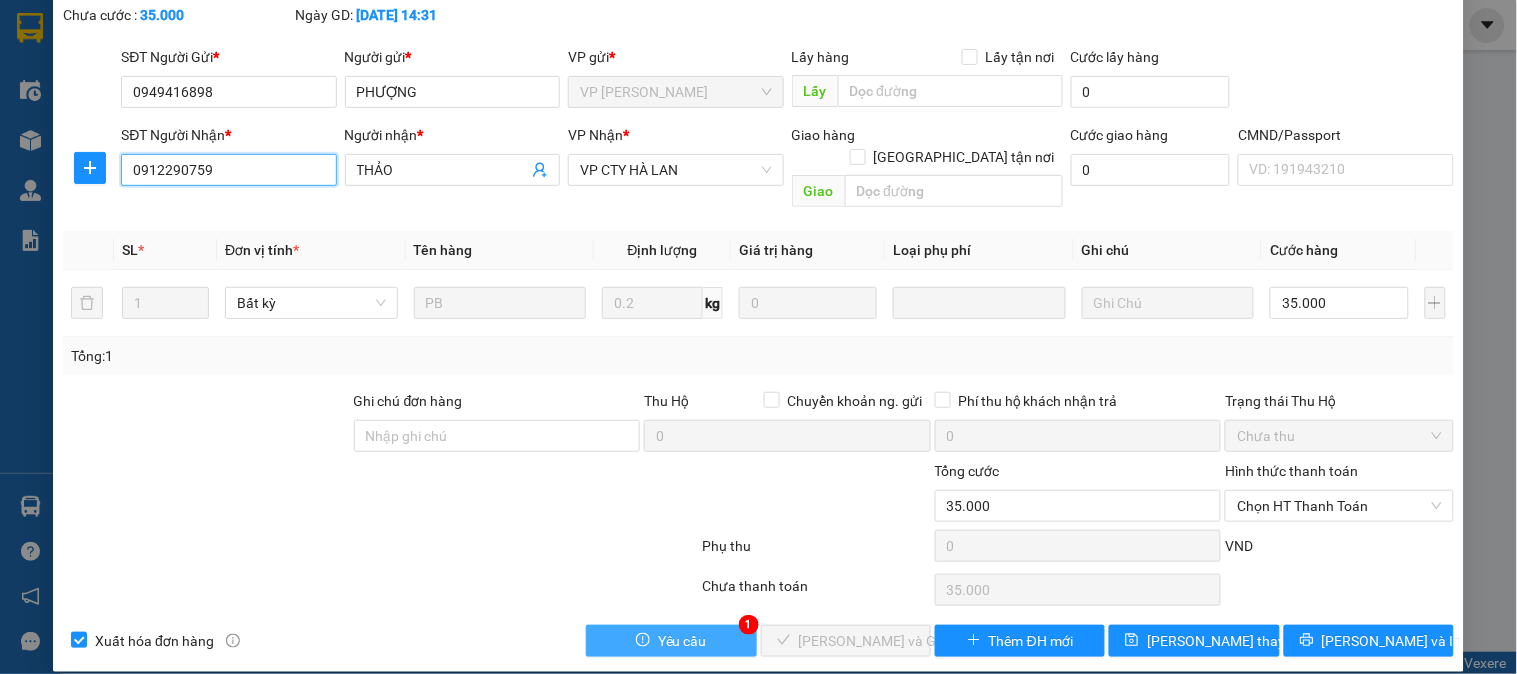 type on "0912290759" 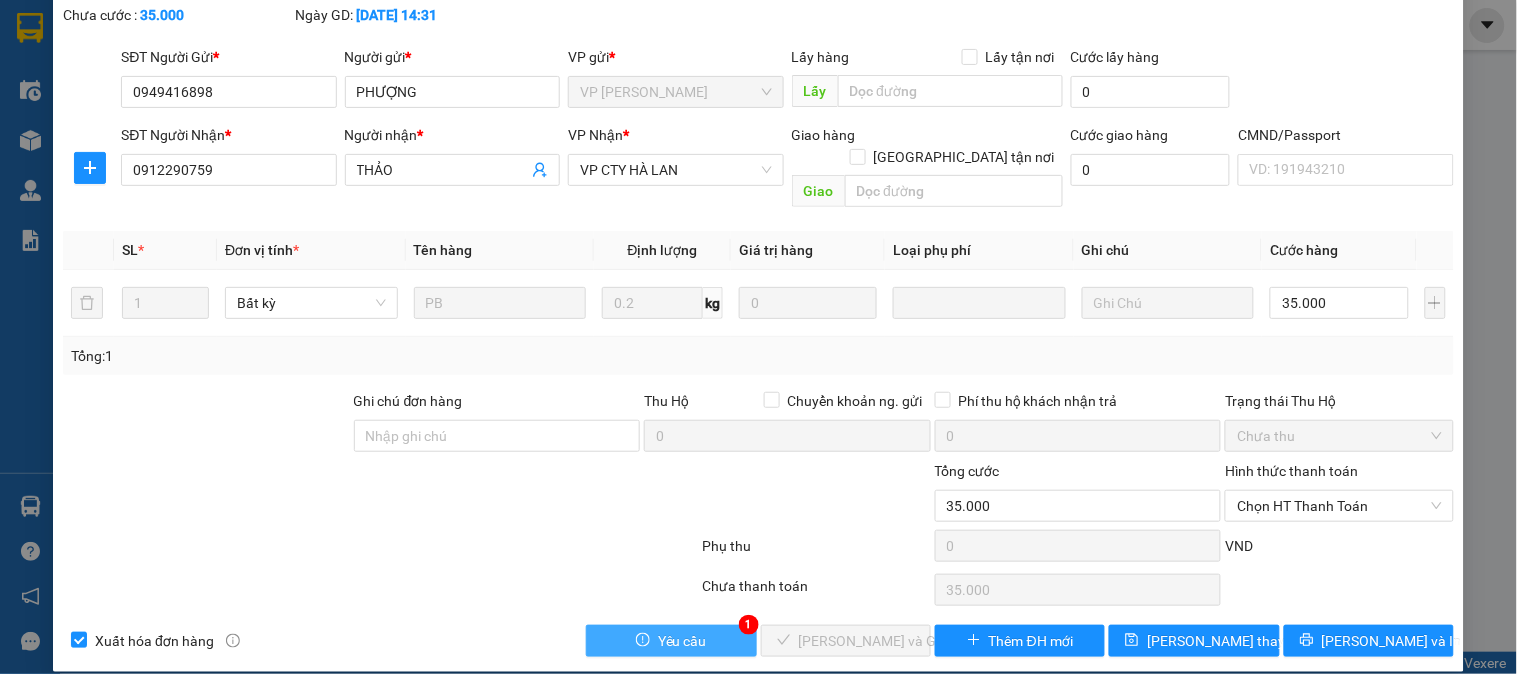click on "Yêu cầu" at bounding box center (682, 641) 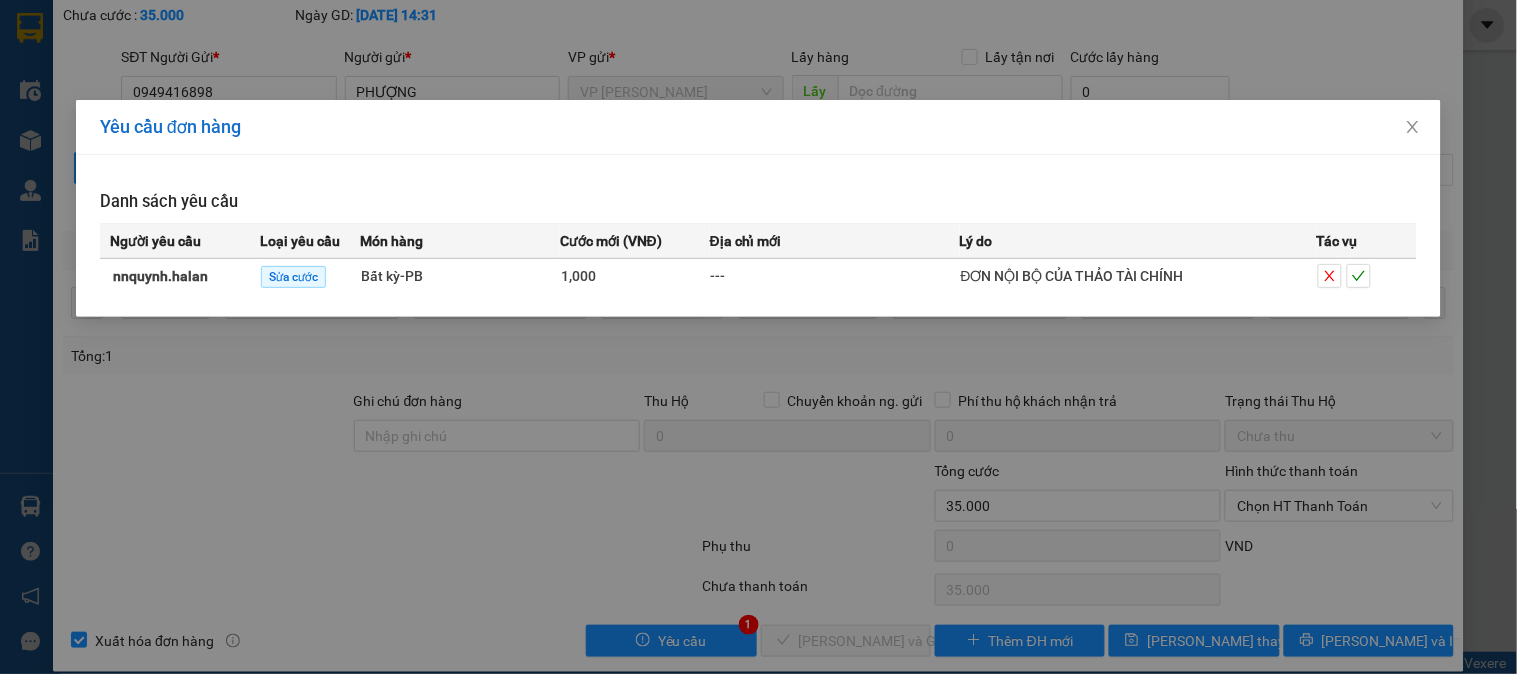 click on "Yêu cầu đơn hàng Danh sách yêu cầu Người yêu cầu Loại yêu cầu Món hàng Cước mới (VNĐ) Địa chỉ mới Lý do Tác vụ nnquynh.halan Sửa cước Bất kỳ  -  PB 1,000 --- ĐƠN NỘI BỘ CỦA THẢO TÀI CHÍNH" at bounding box center [758, 337] 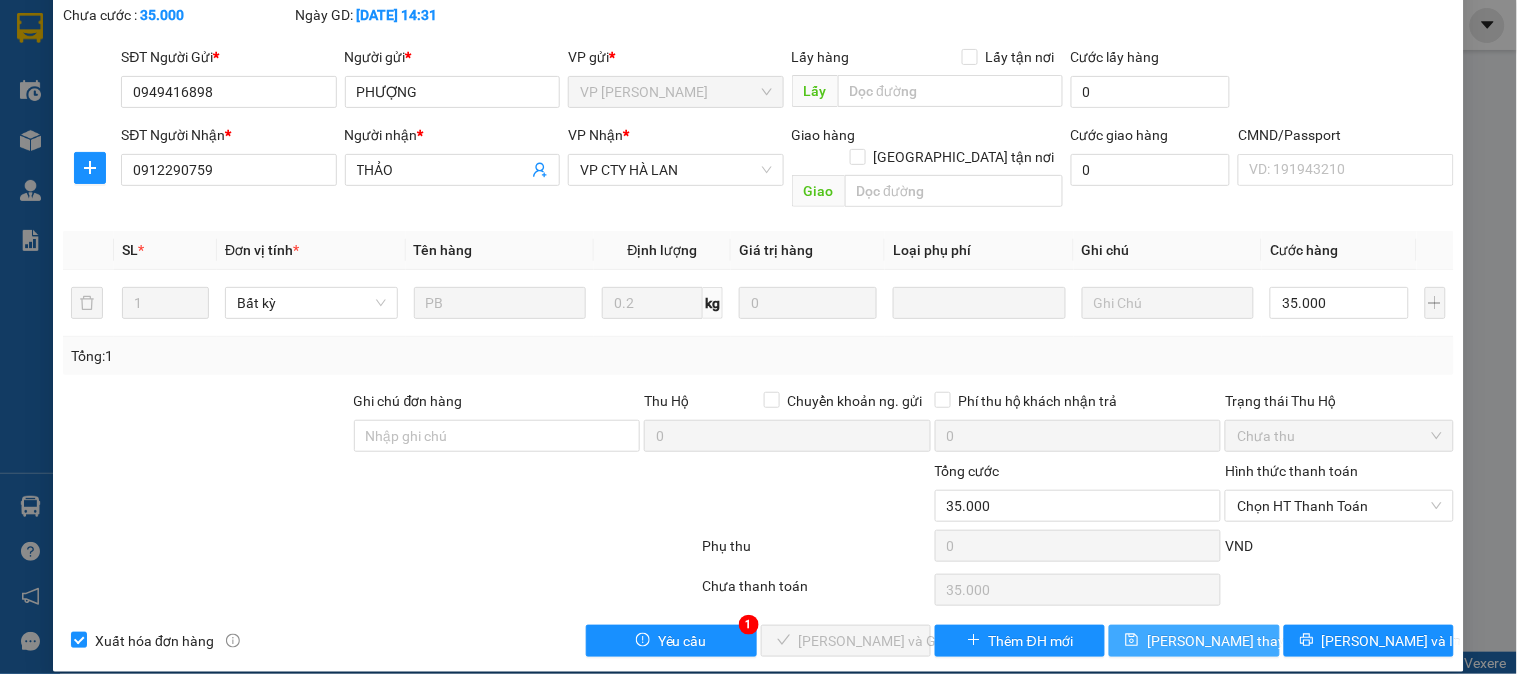 click on "Lưu thay đổi" at bounding box center (1227, 641) 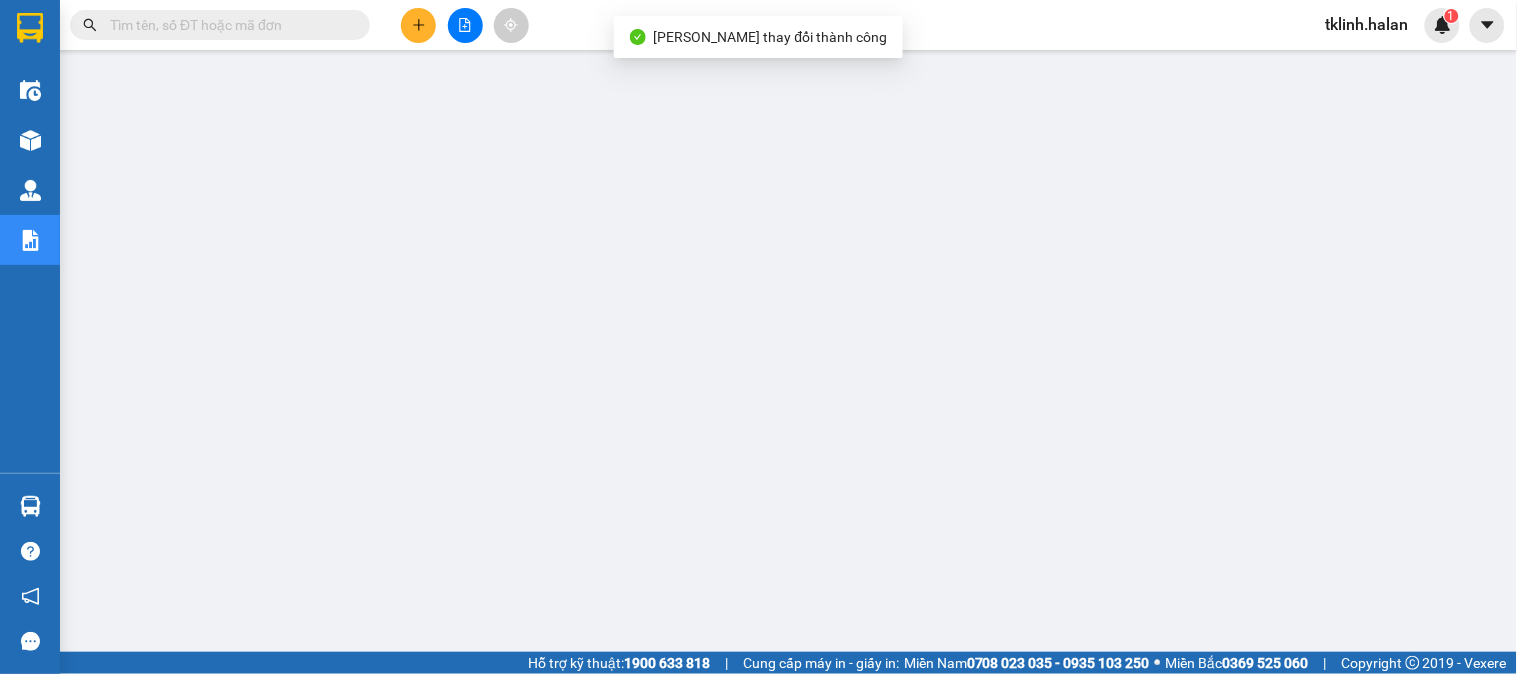 click on "tklinh.halan 1" at bounding box center (1413, 25) 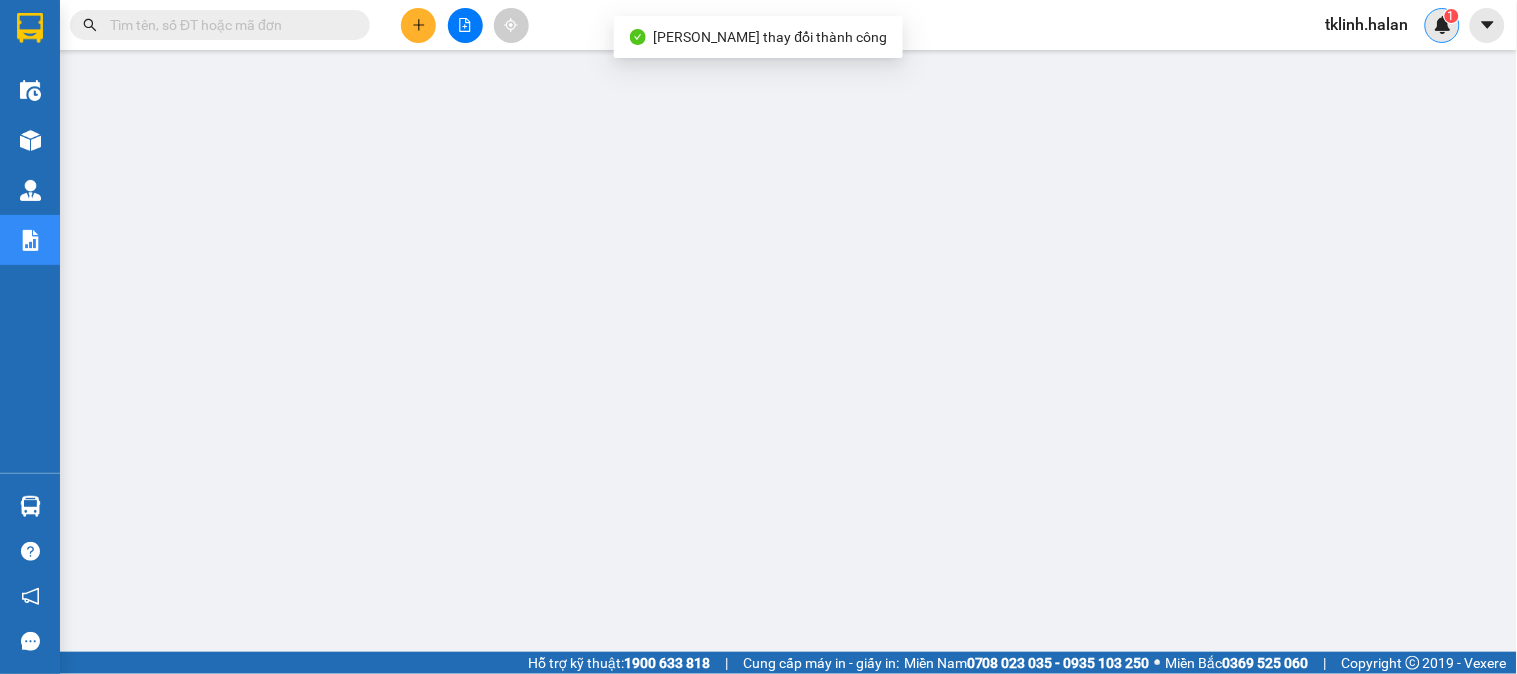 click on "1" at bounding box center [1451, 16] 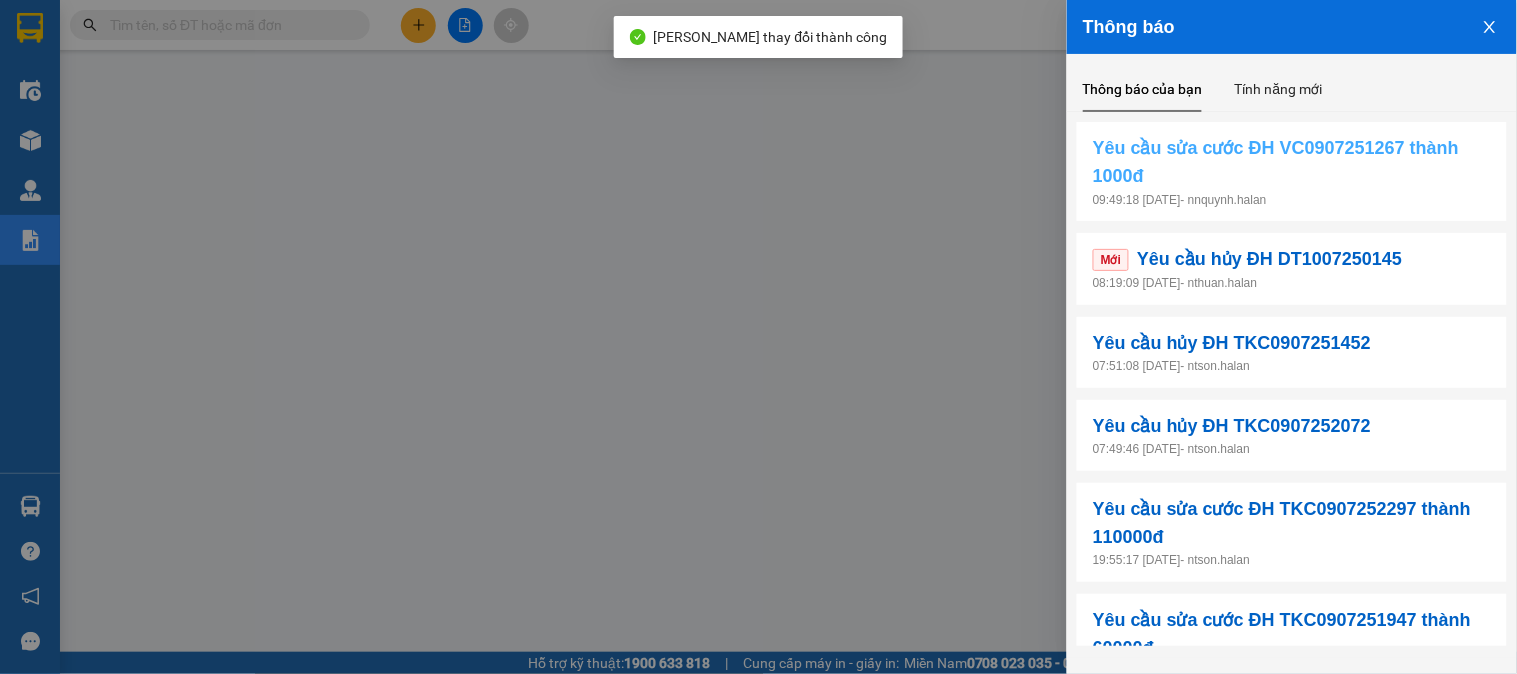click on "Yêu cầu sửa cước ĐH VC0907251267 thành 1000đ" at bounding box center (1292, 162) 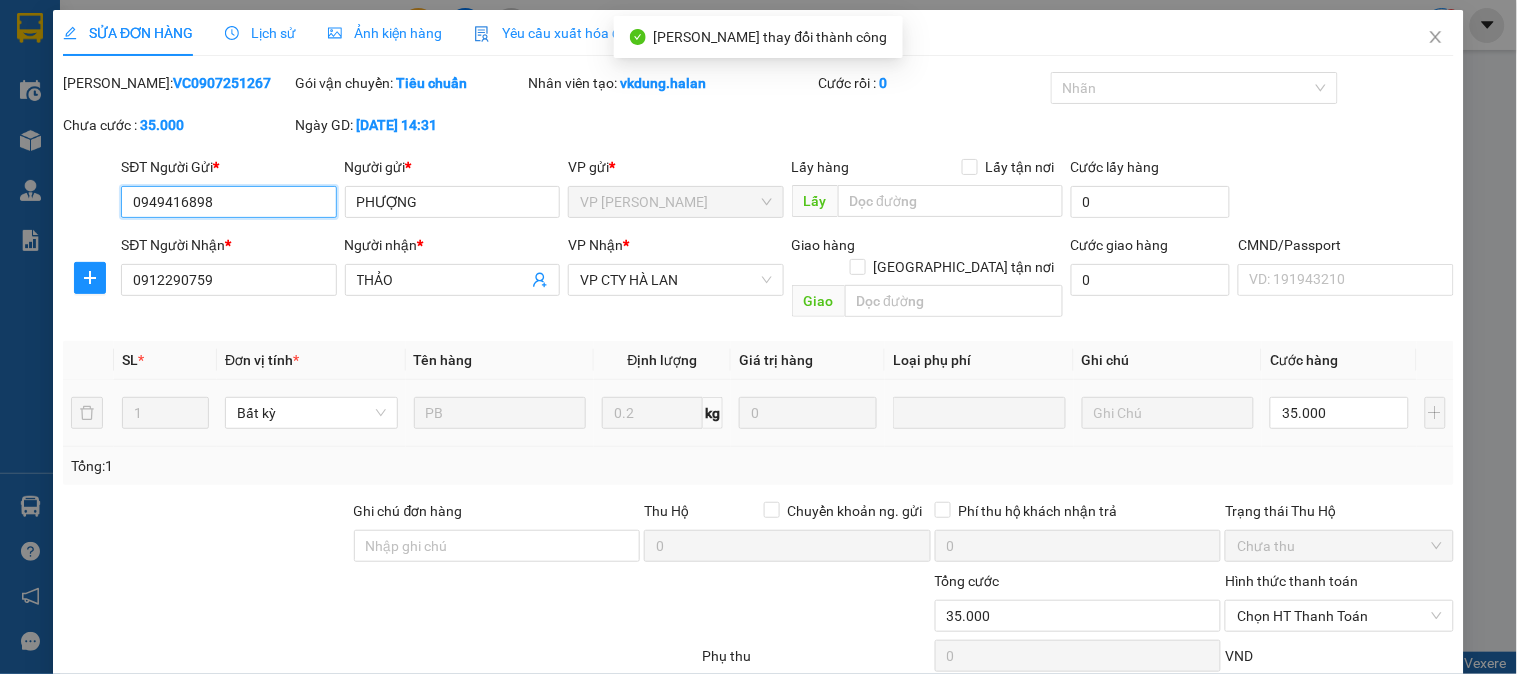 scroll, scrollTop: 110, scrollLeft: 0, axis: vertical 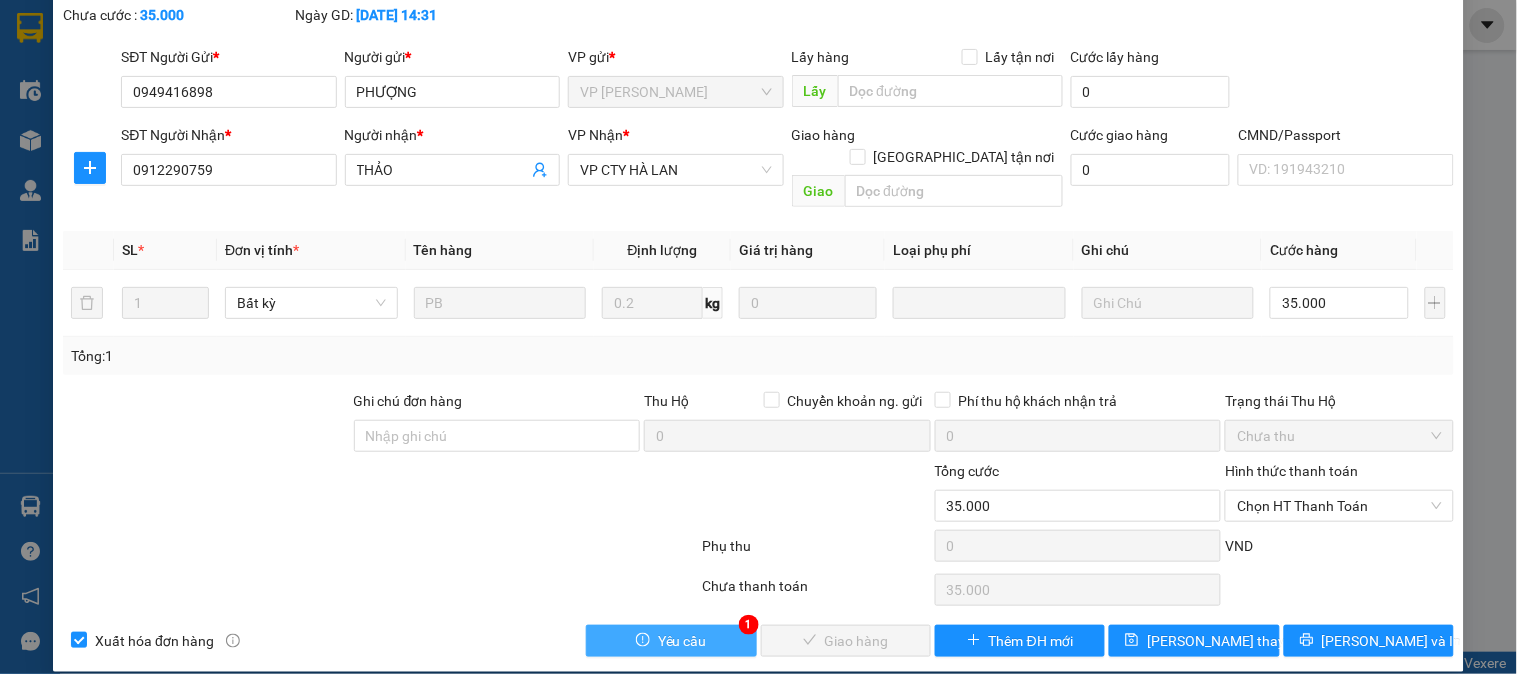 click on "Yêu cầu" at bounding box center [671, 641] 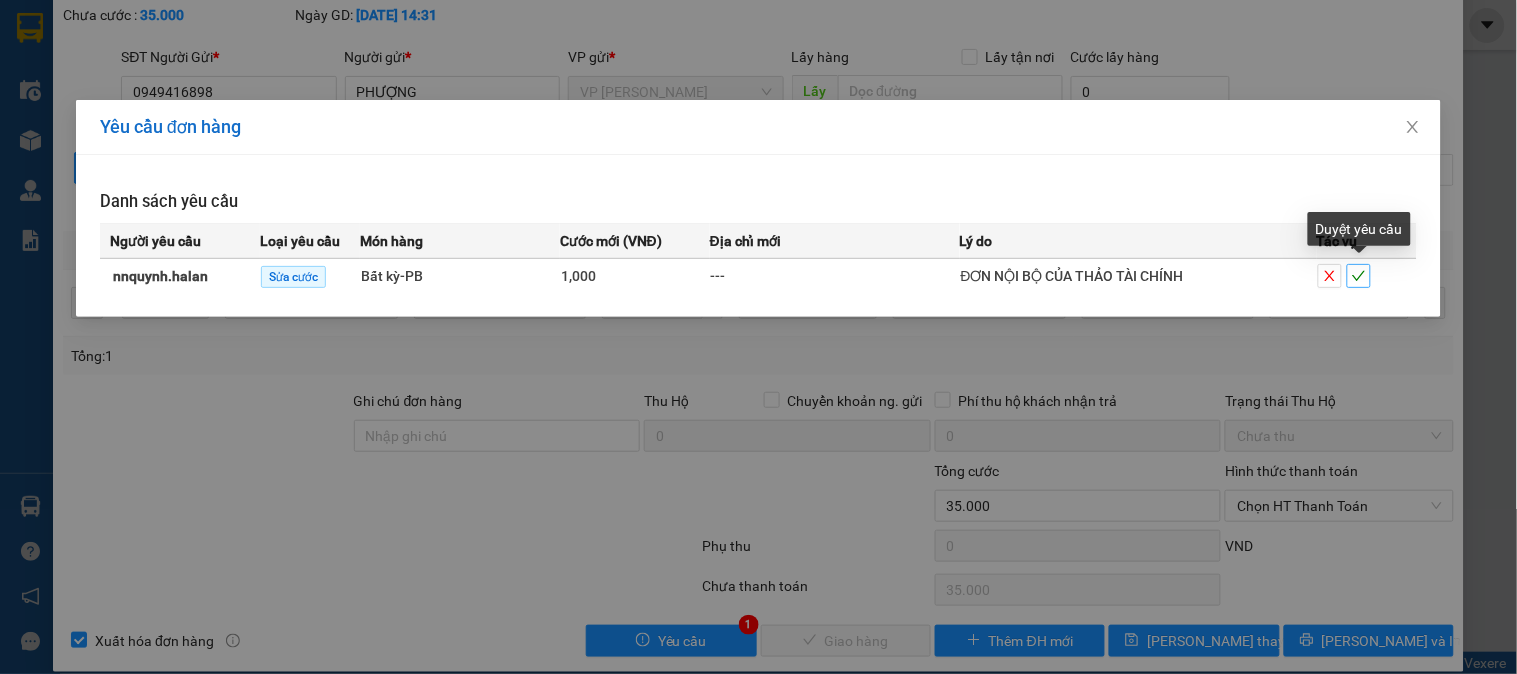 click at bounding box center [1359, 276] 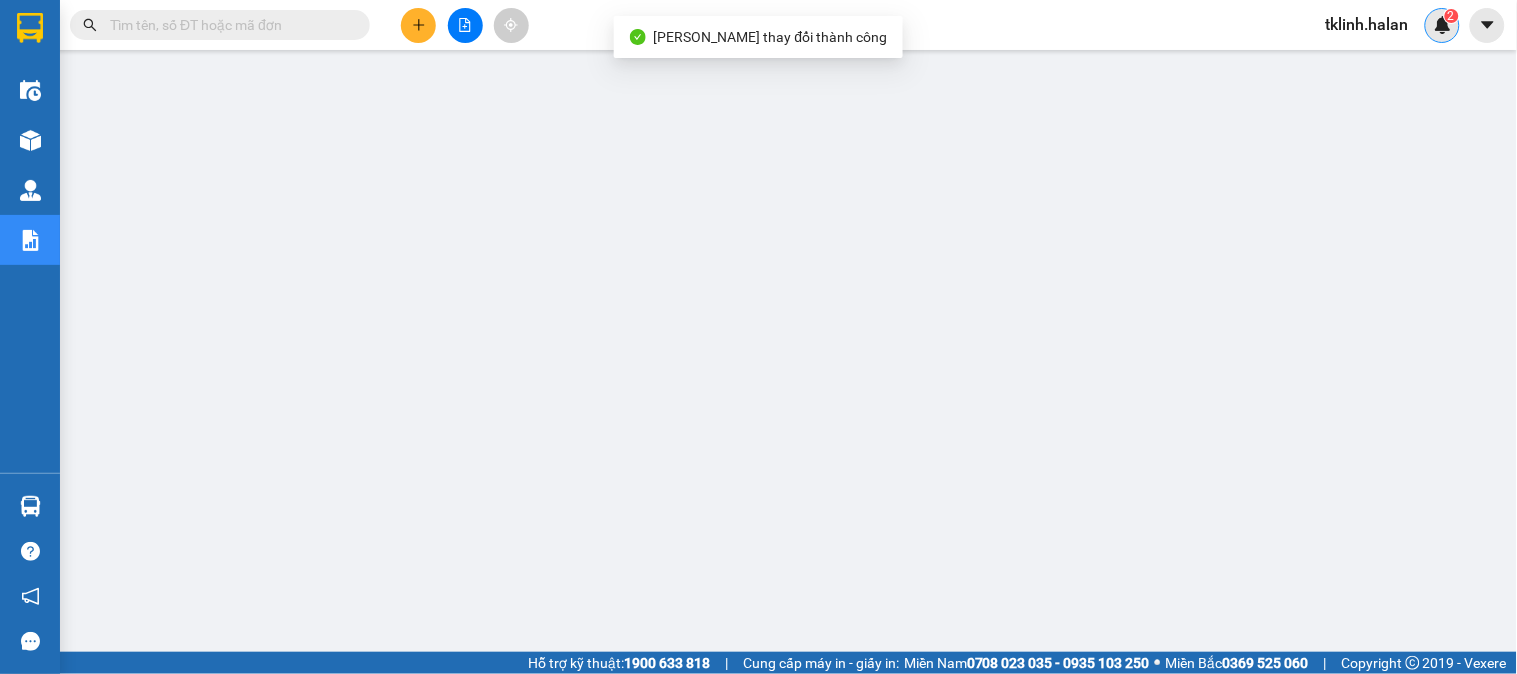 click on "2" at bounding box center [1442, 25] 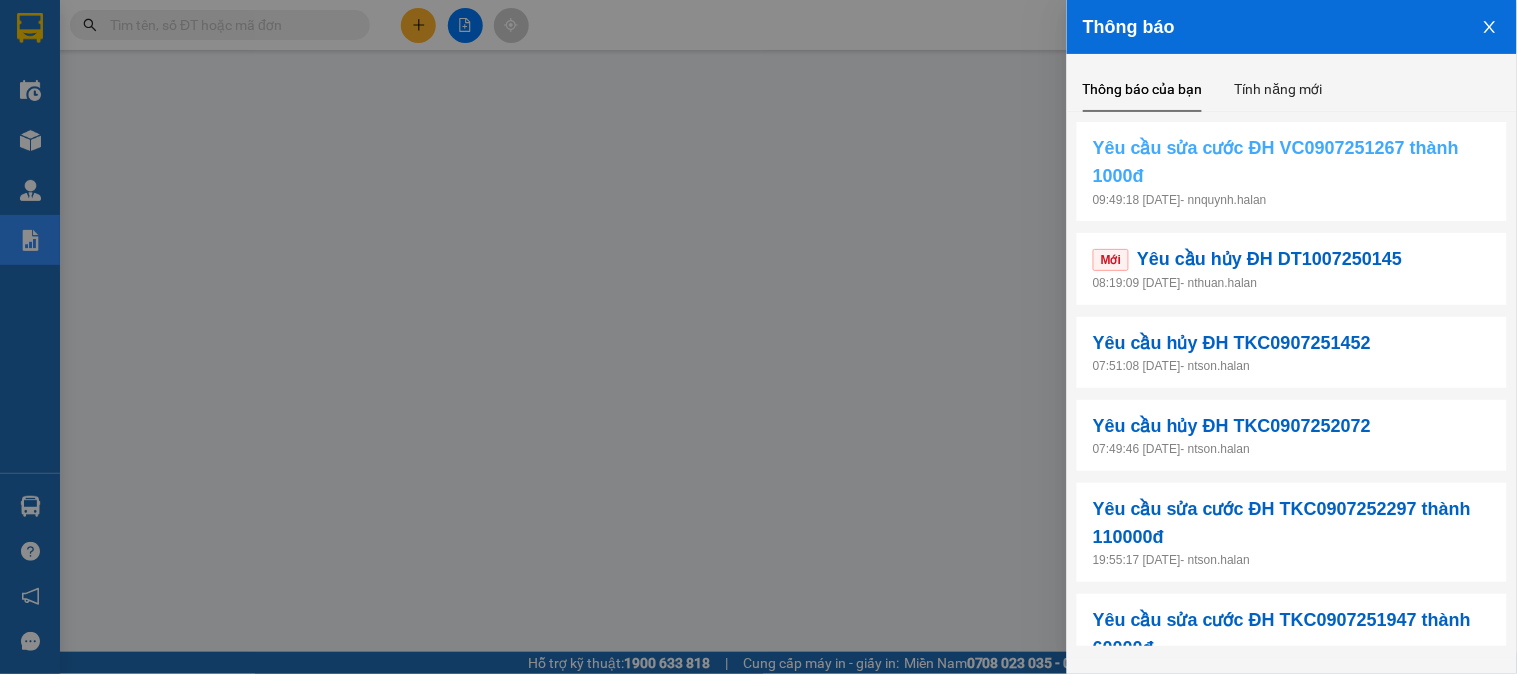 click on "Yêu cầu sửa cước ĐH VC0907251267 thành 1000đ" at bounding box center [1292, 162] 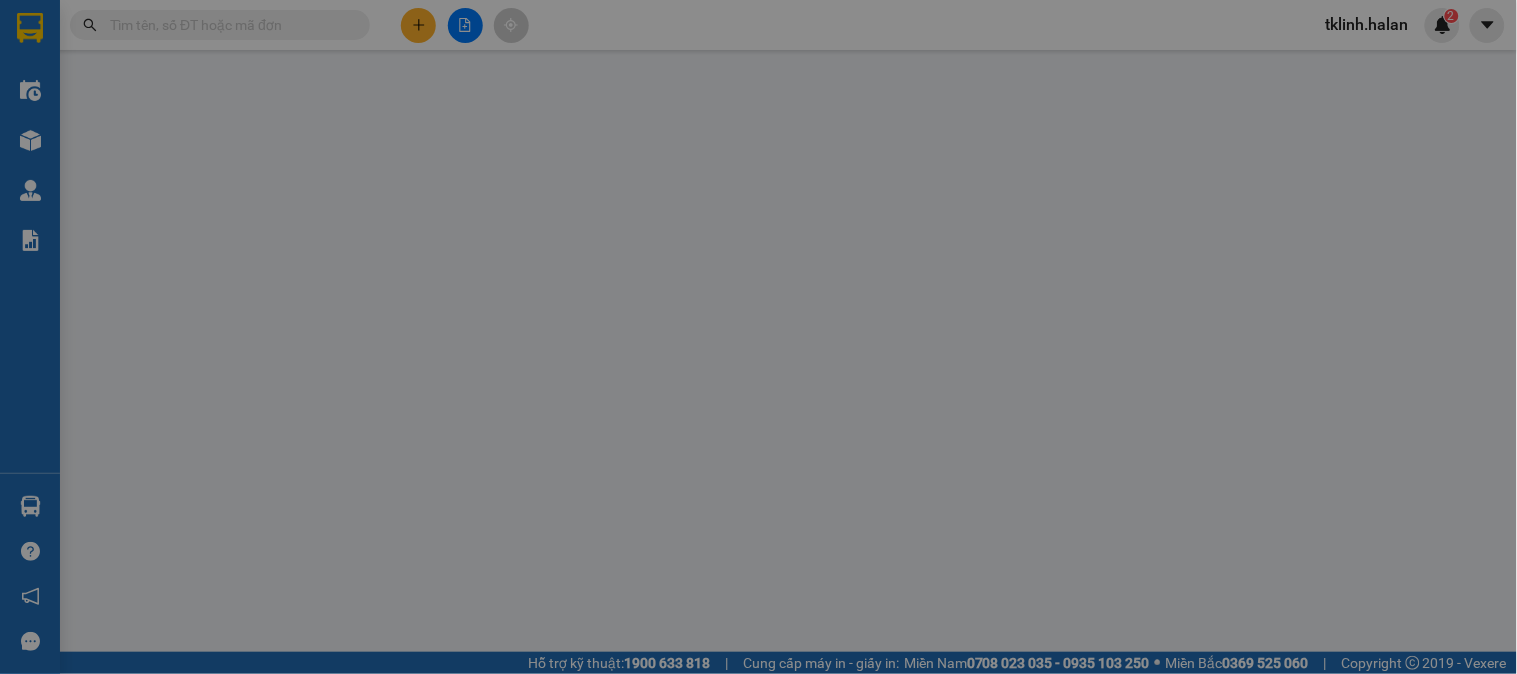 type on "0949416898" 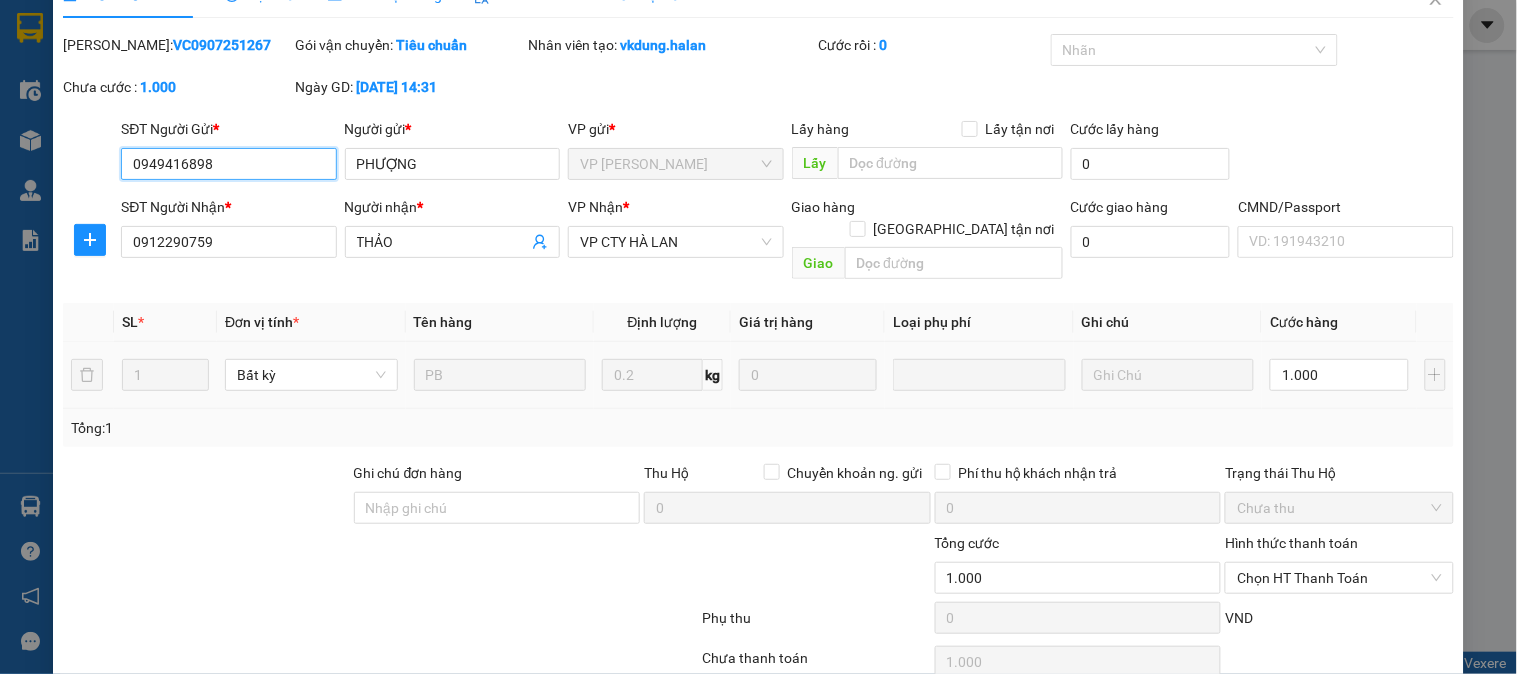 scroll, scrollTop: 0, scrollLeft: 0, axis: both 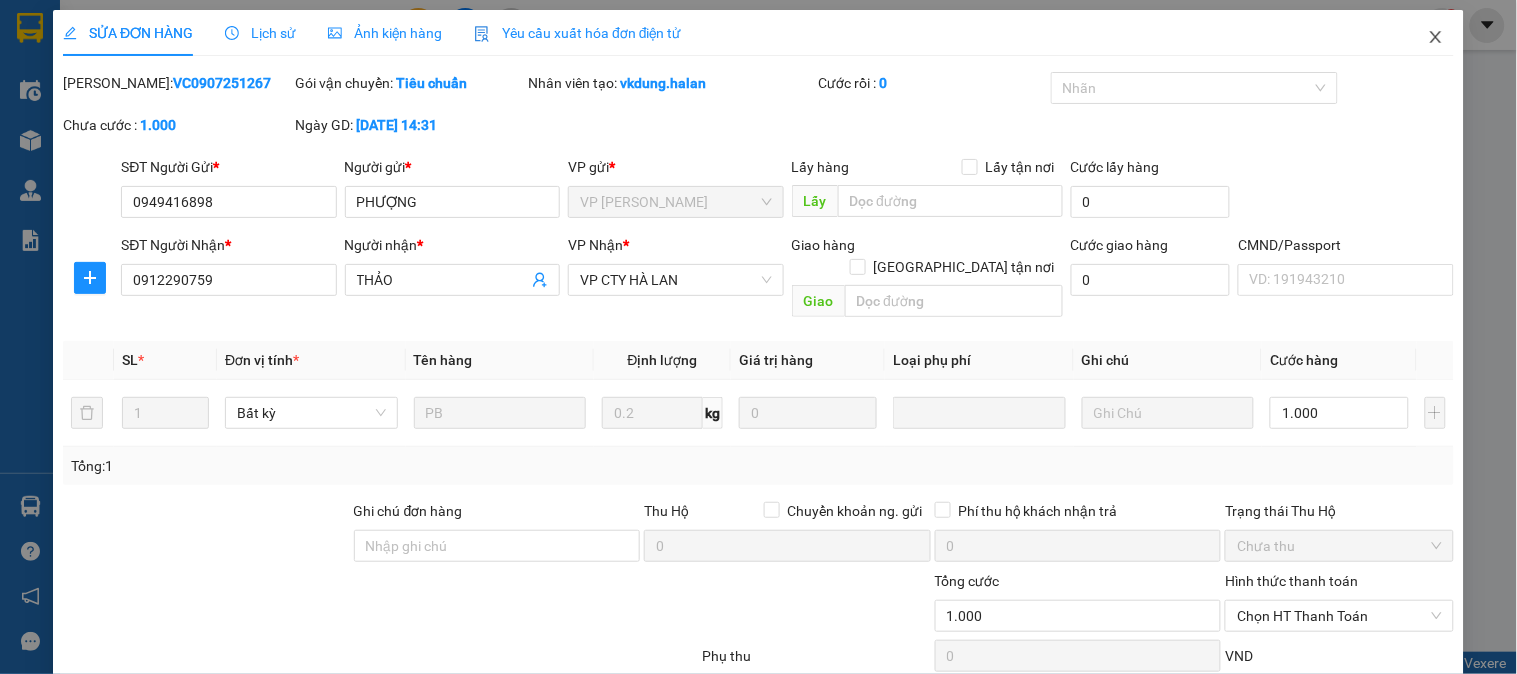 click 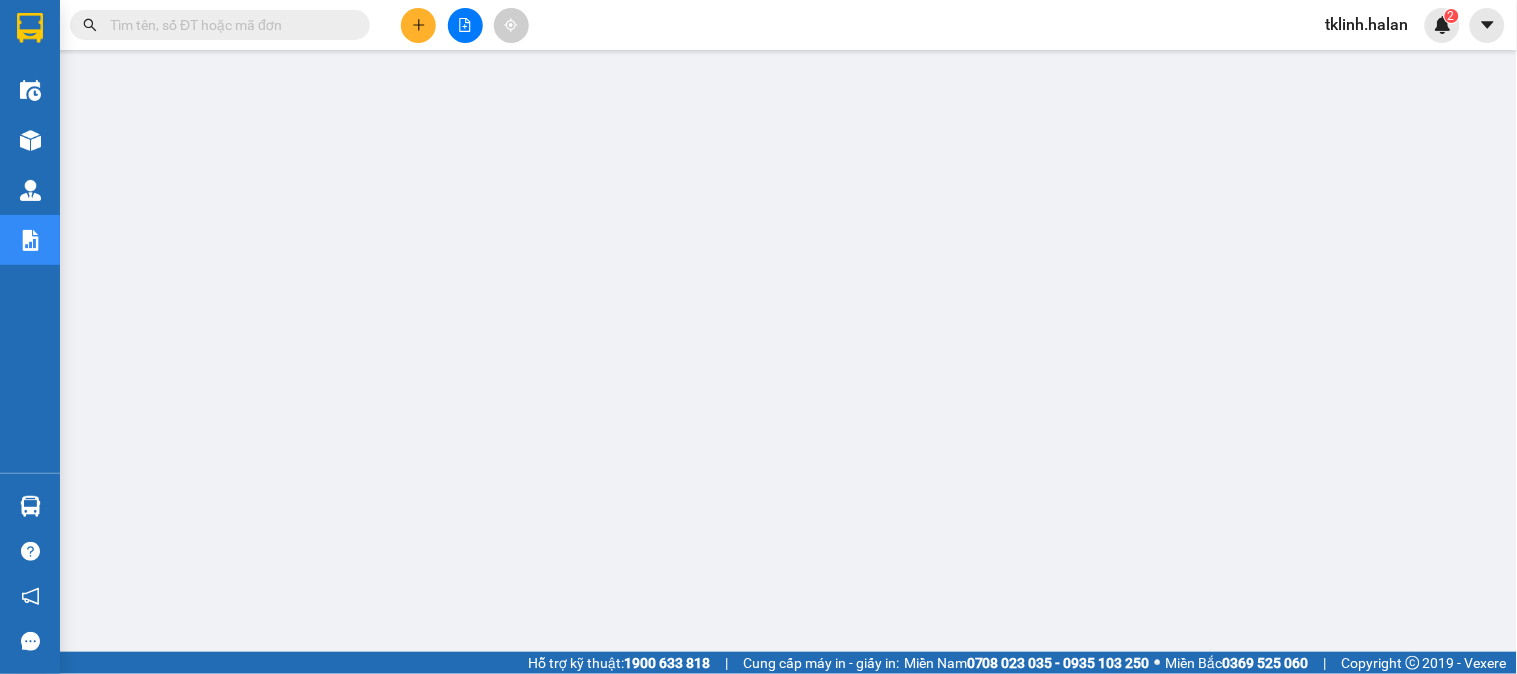 click at bounding box center (1443, 25) 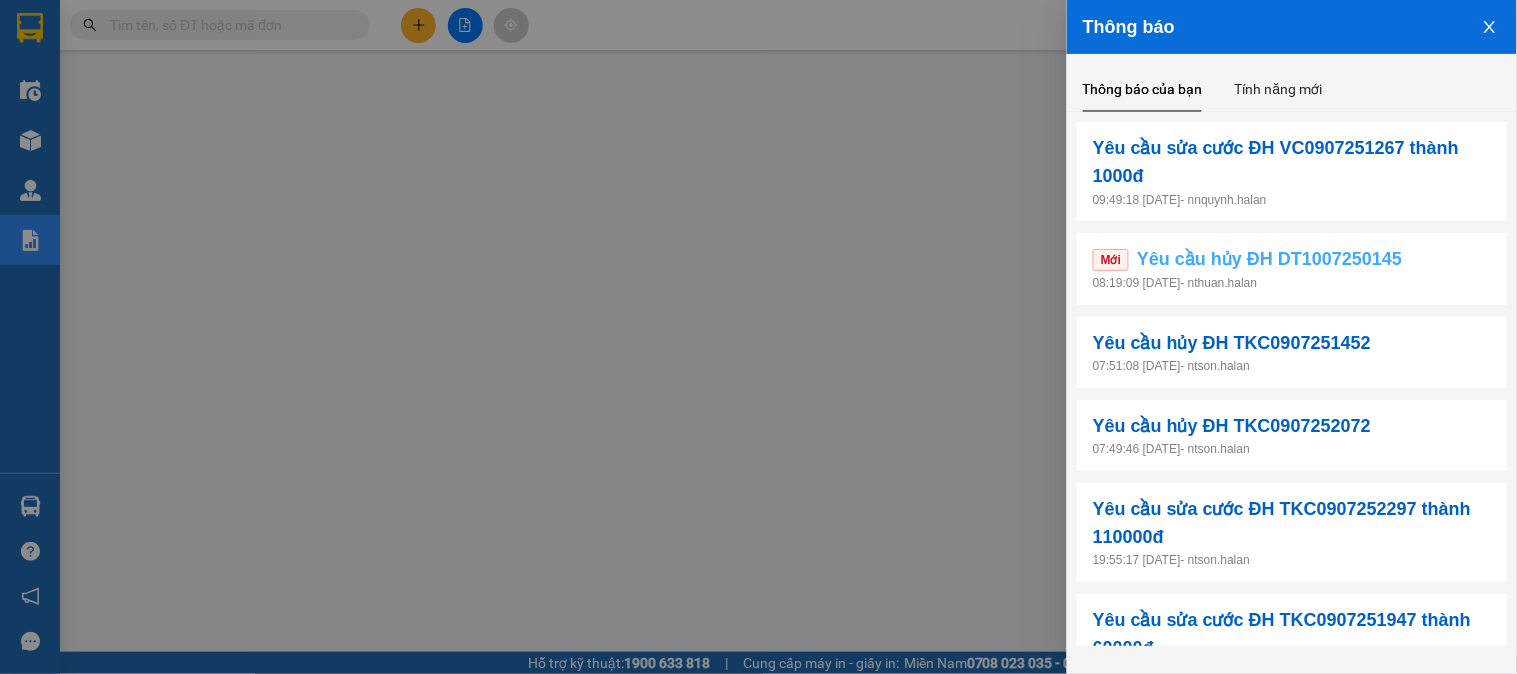 click on "Mới Yêu cầu hủy ĐH DT1007250145" at bounding box center (1292, 259) 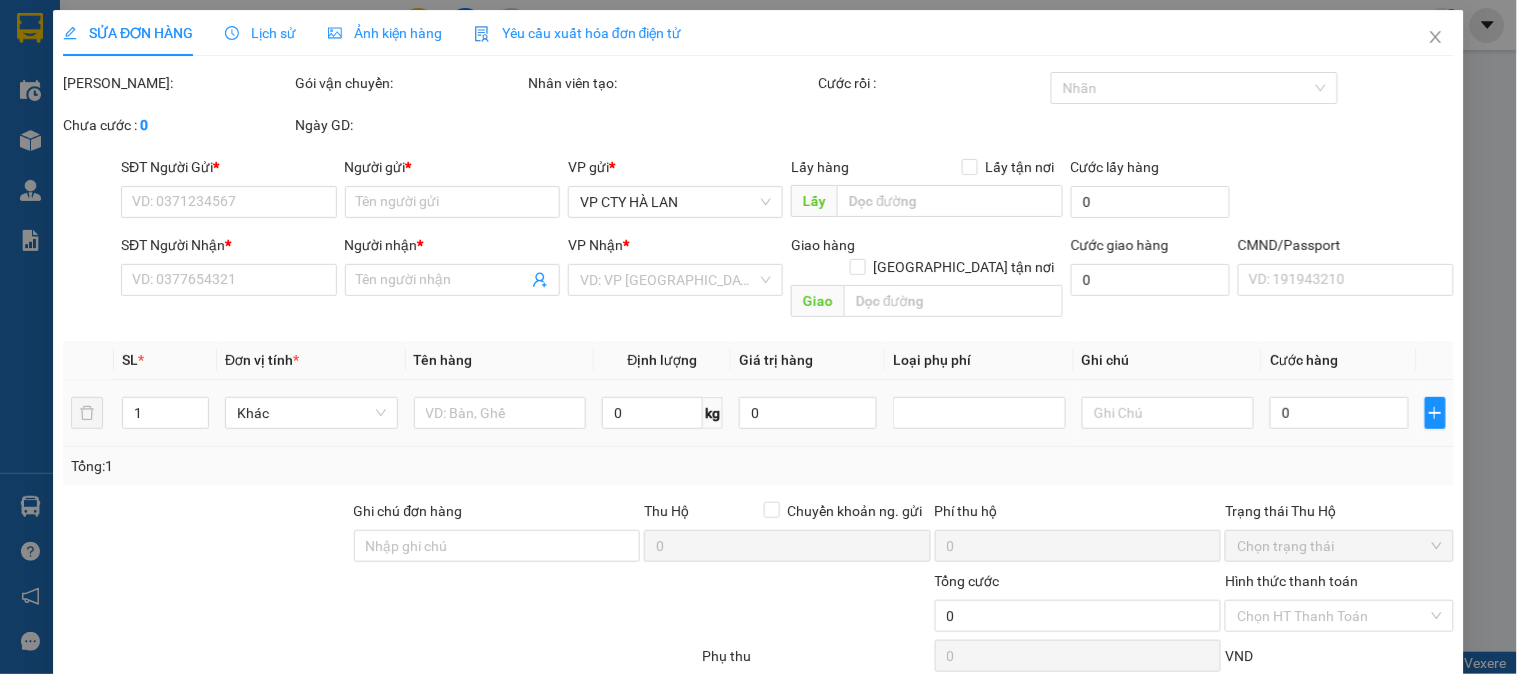 type on "0366158031" 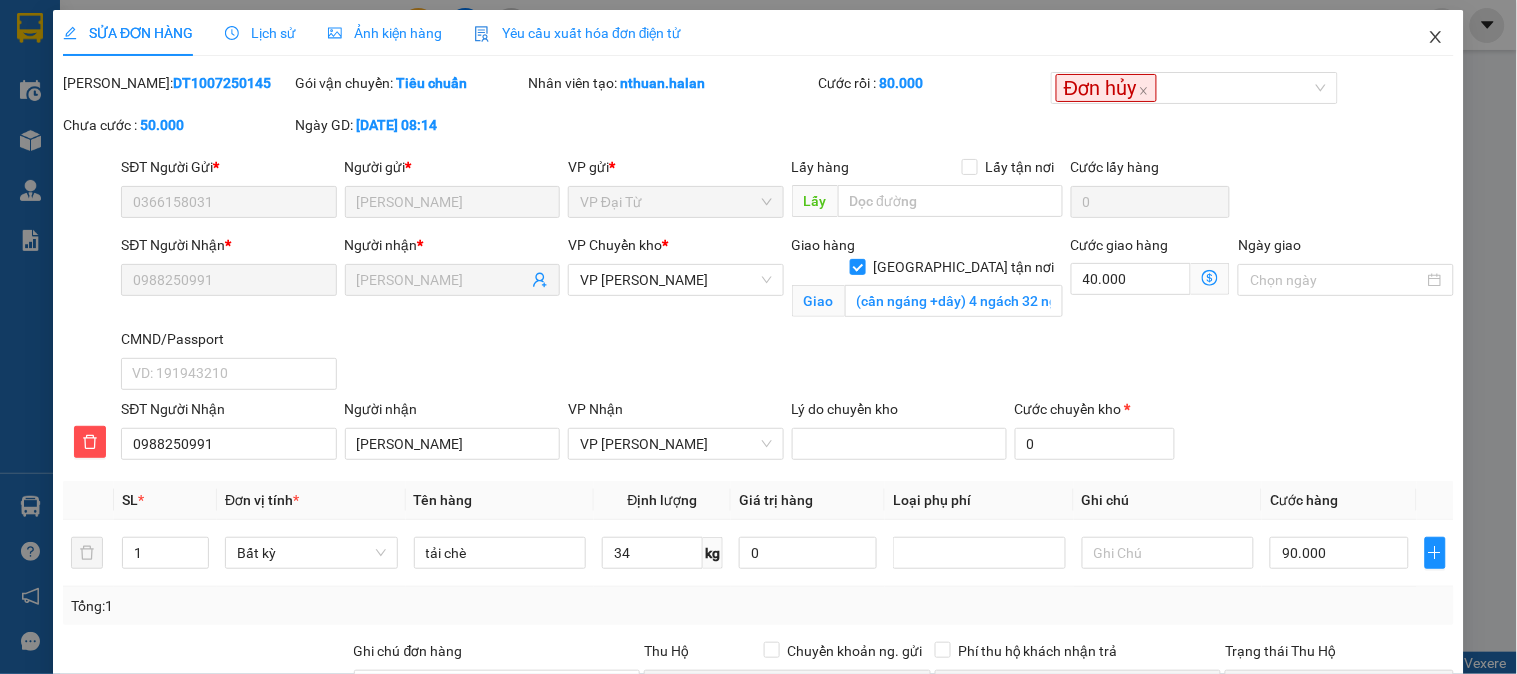 click 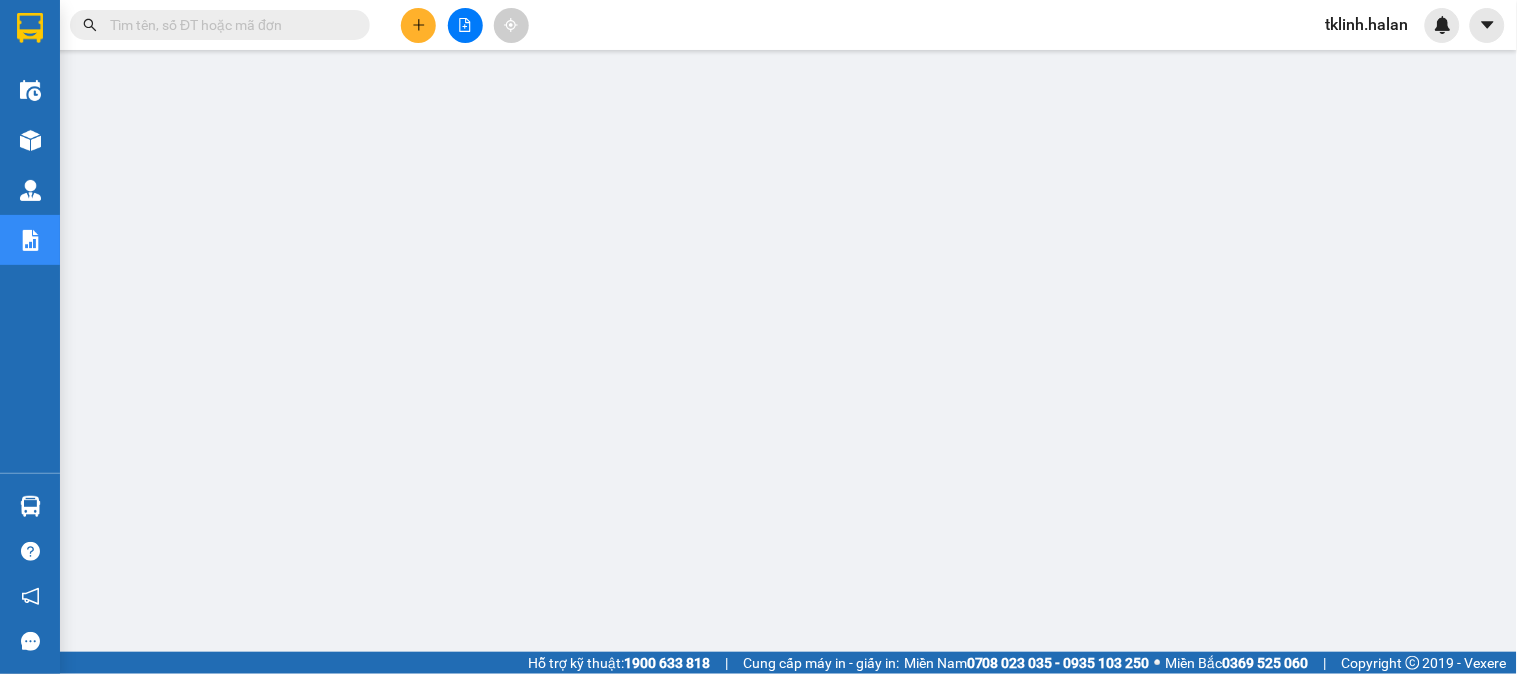 click at bounding box center (228, 25) 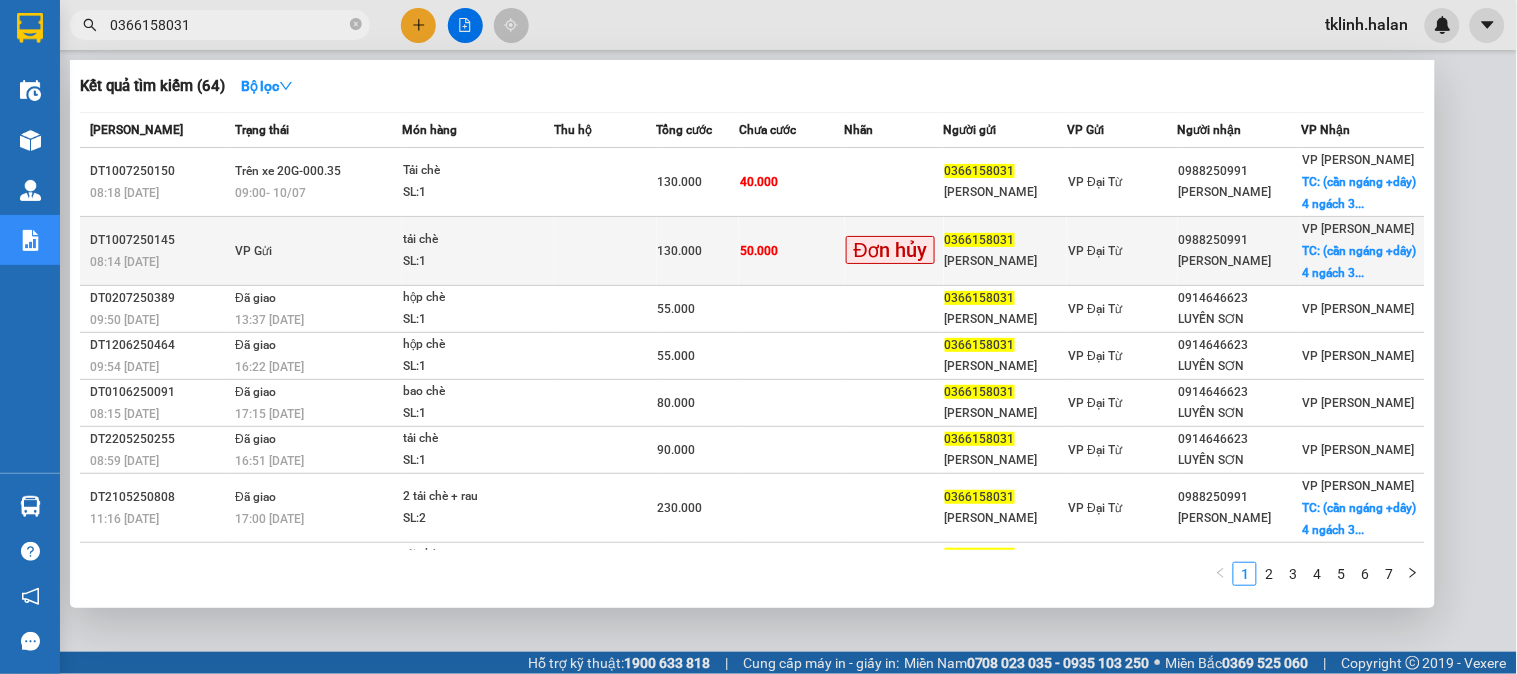type on "0366158031" 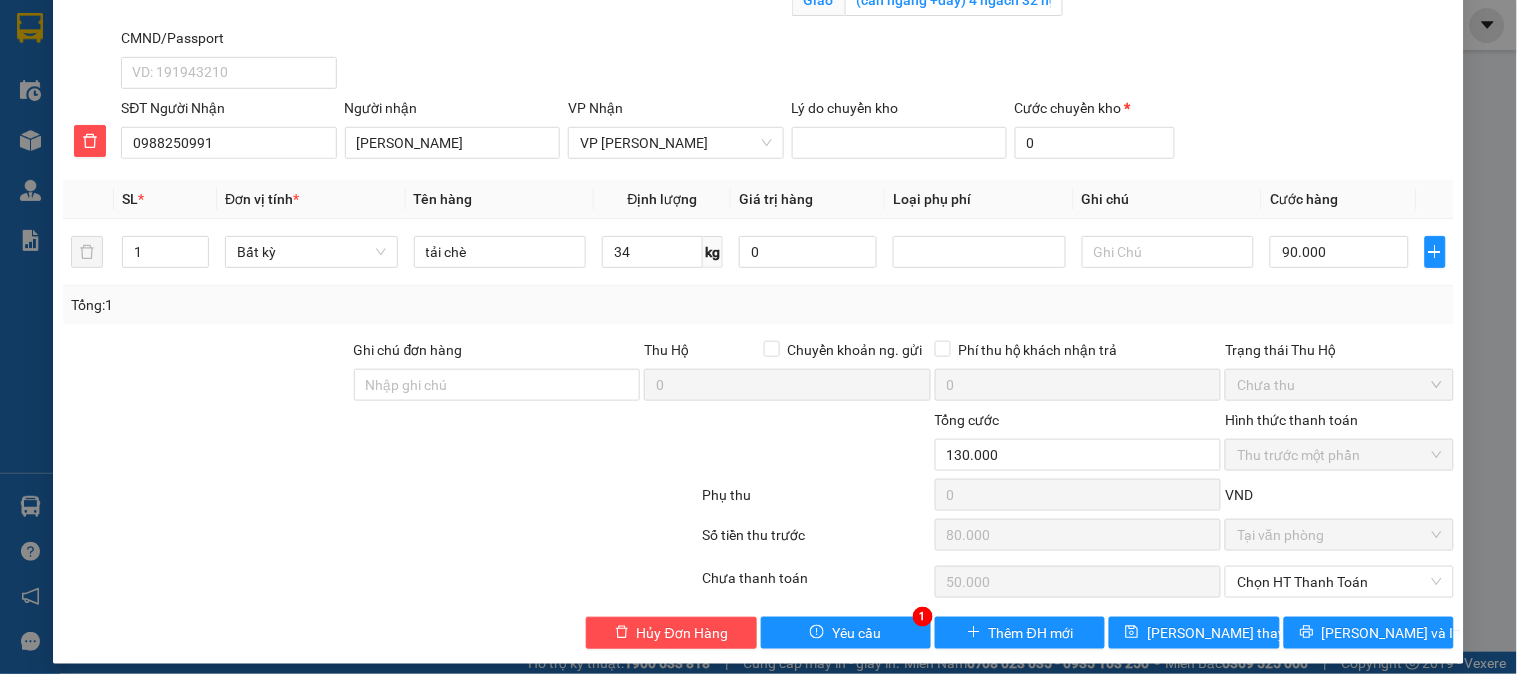scroll, scrollTop: 314, scrollLeft: 0, axis: vertical 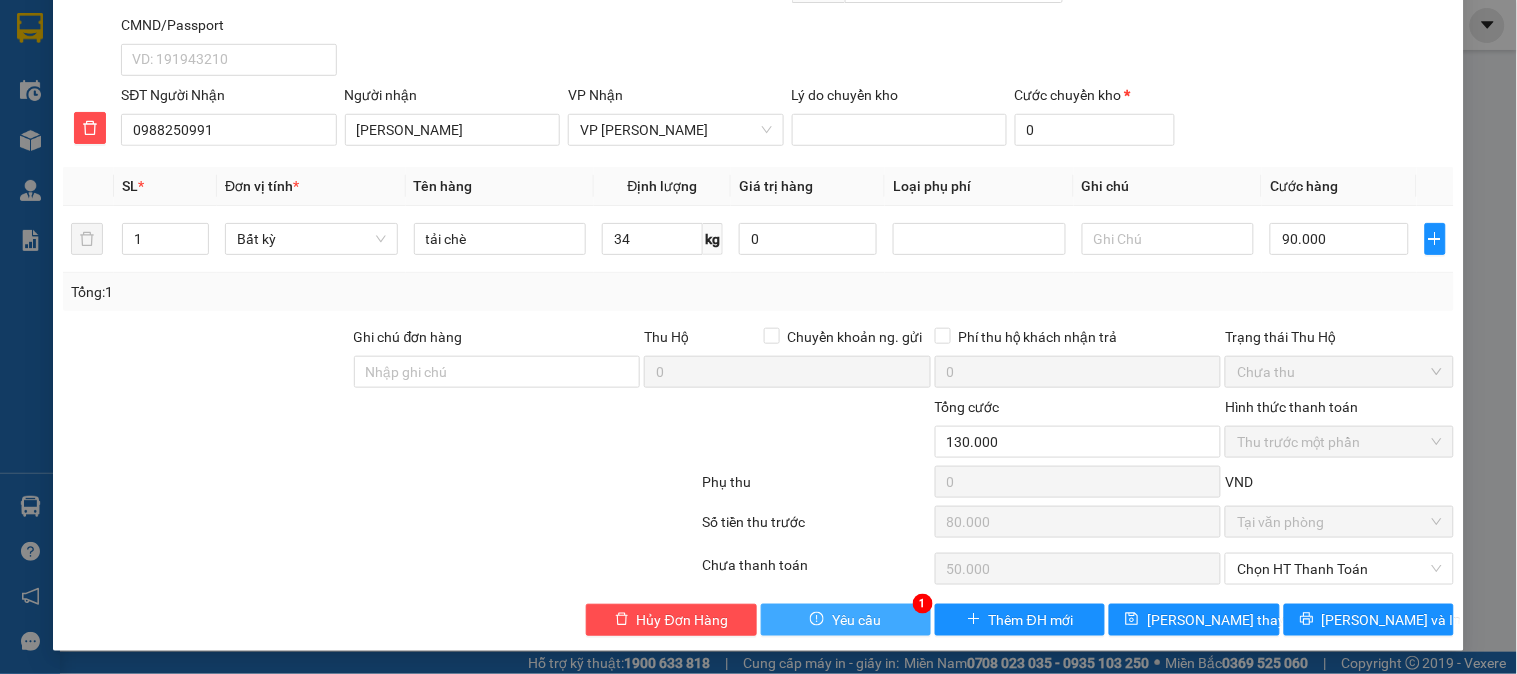 click on "Yêu cầu" at bounding box center [856, 620] 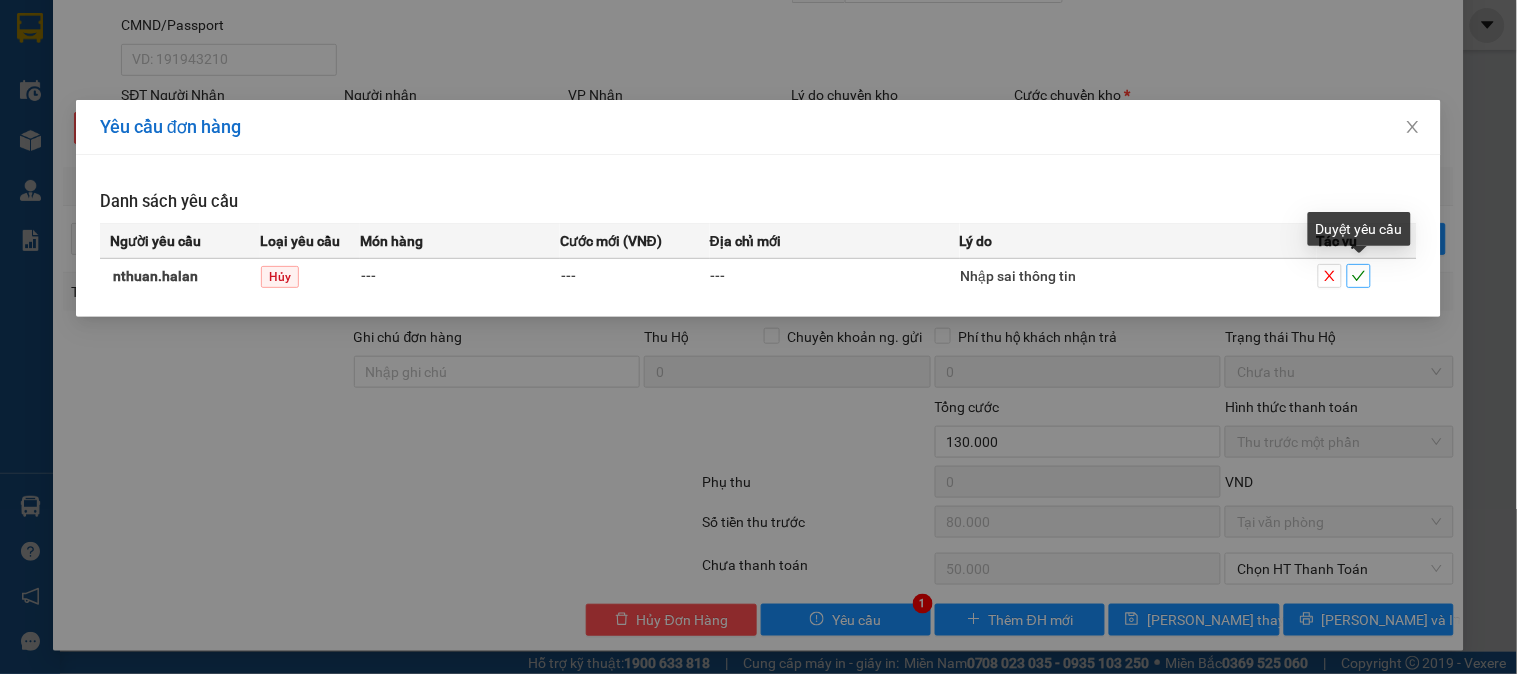 click 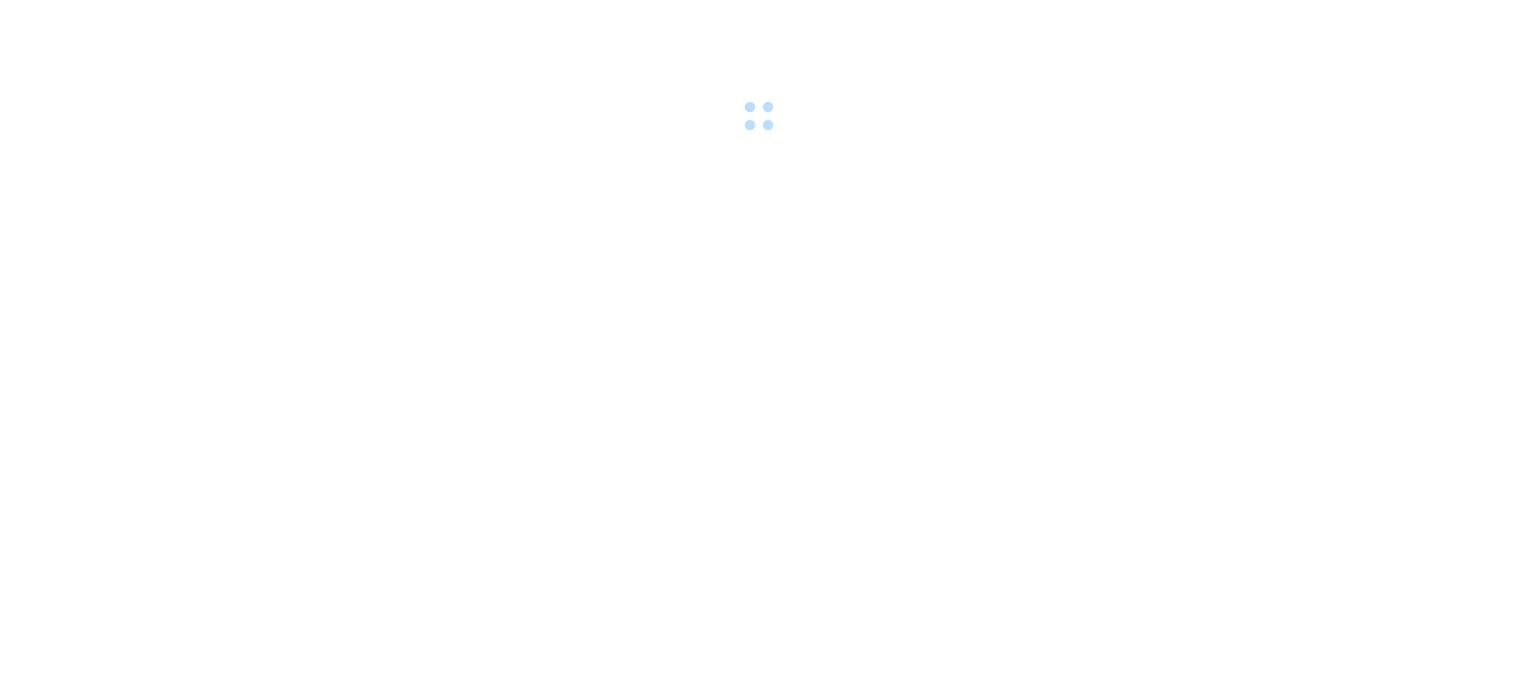 scroll, scrollTop: 0, scrollLeft: 0, axis: both 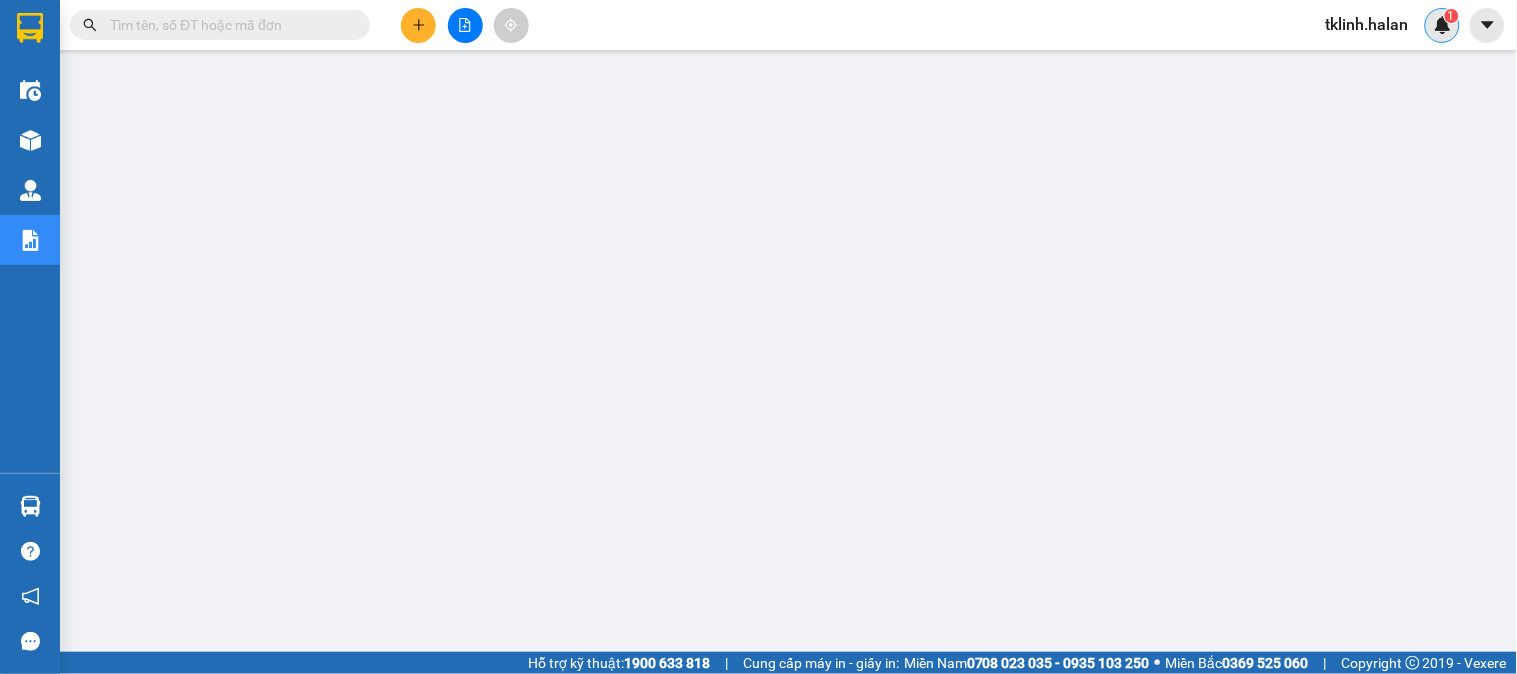 click at bounding box center (1443, 25) 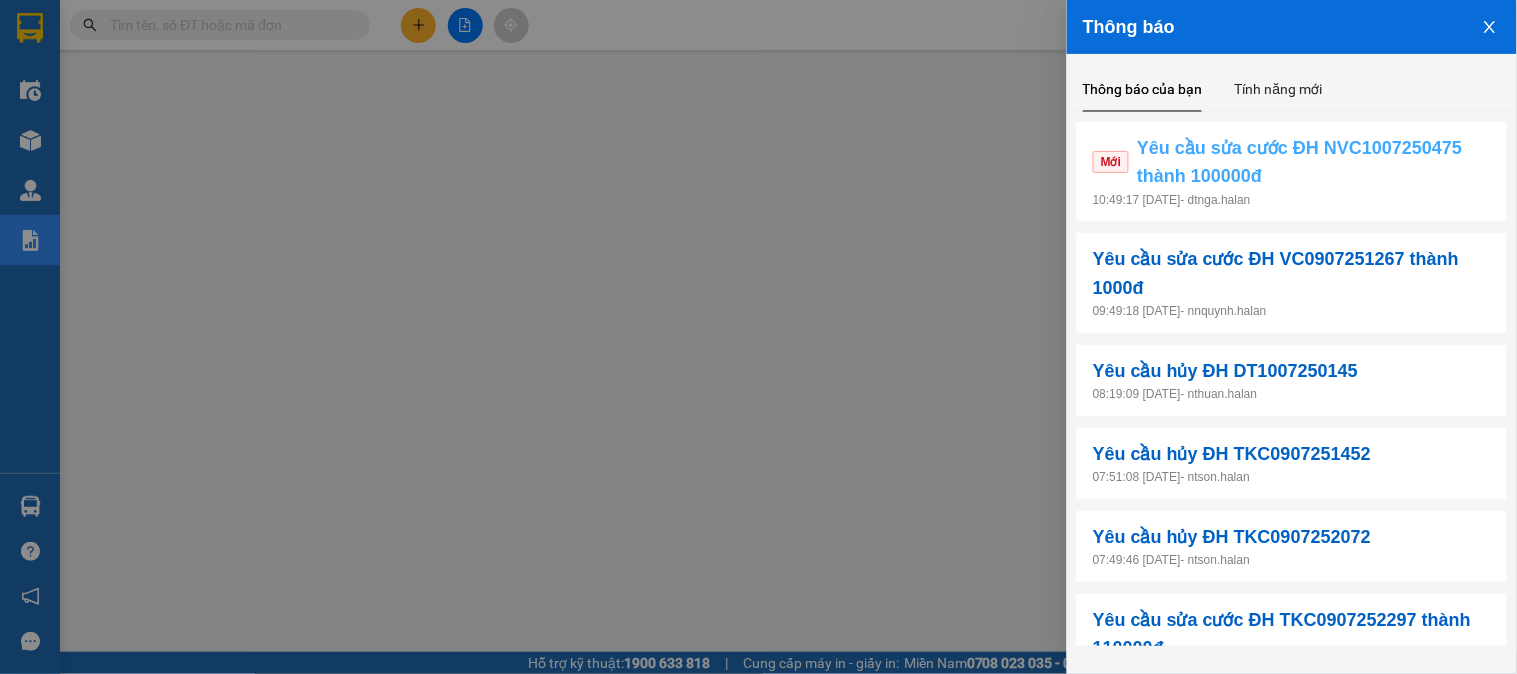click on "Yêu cầu sửa cước ĐH NVC1007250475 thành 100000đ" at bounding box center (1314, 162) 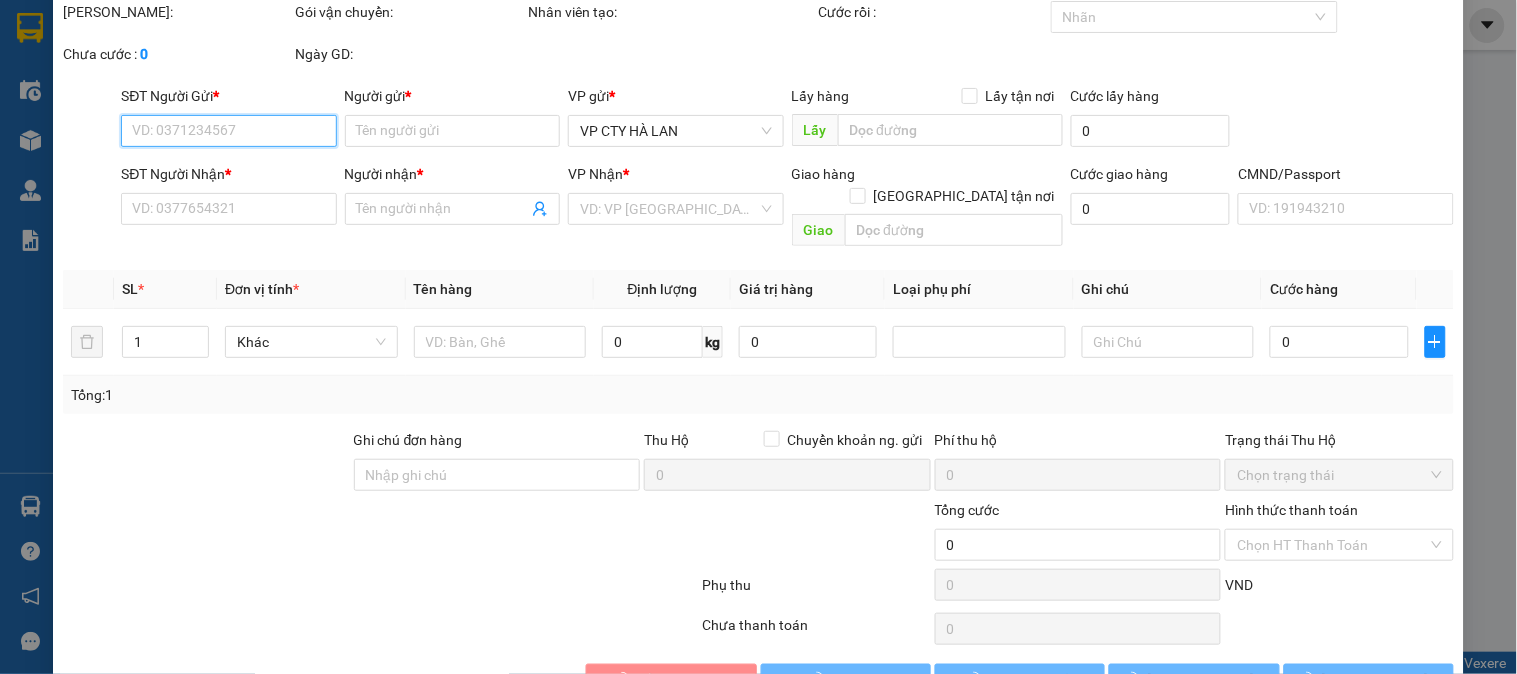 type on "0985414806" 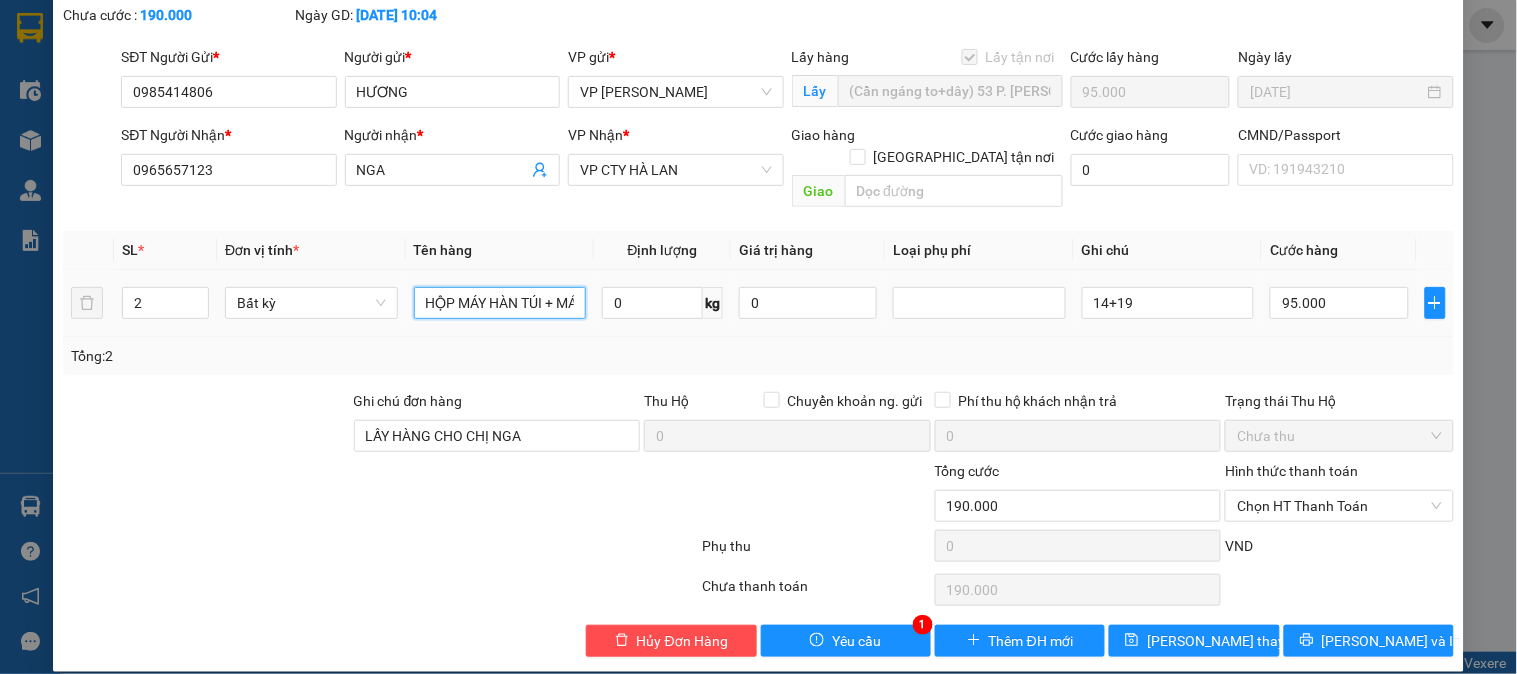 click on "HỘP MÁY HÀN TÚI + MÁY SÊN NHÂN" at bounding box center [500, 303] 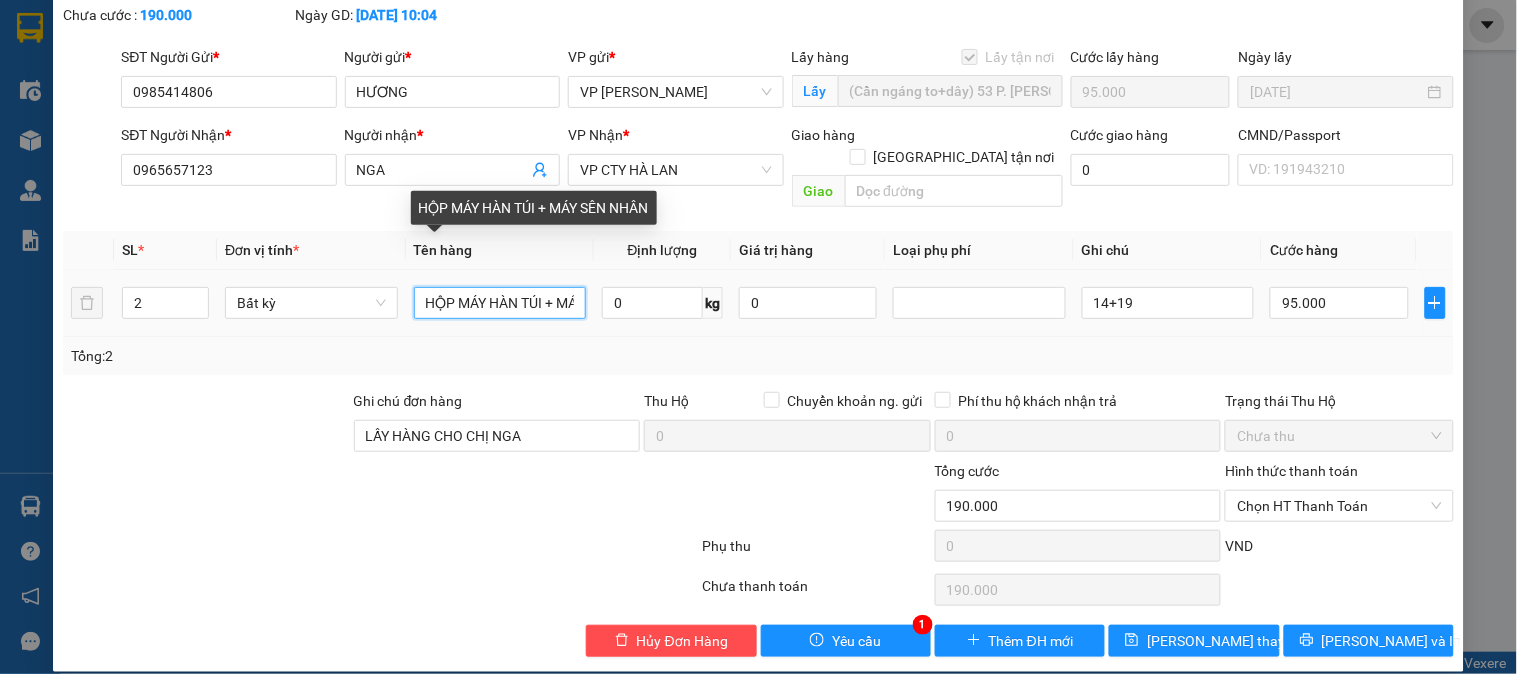 click on "HỘP MÁY HÀN TÚI + MÁY SÊN NHÂN" at bounding box center (500, 303) 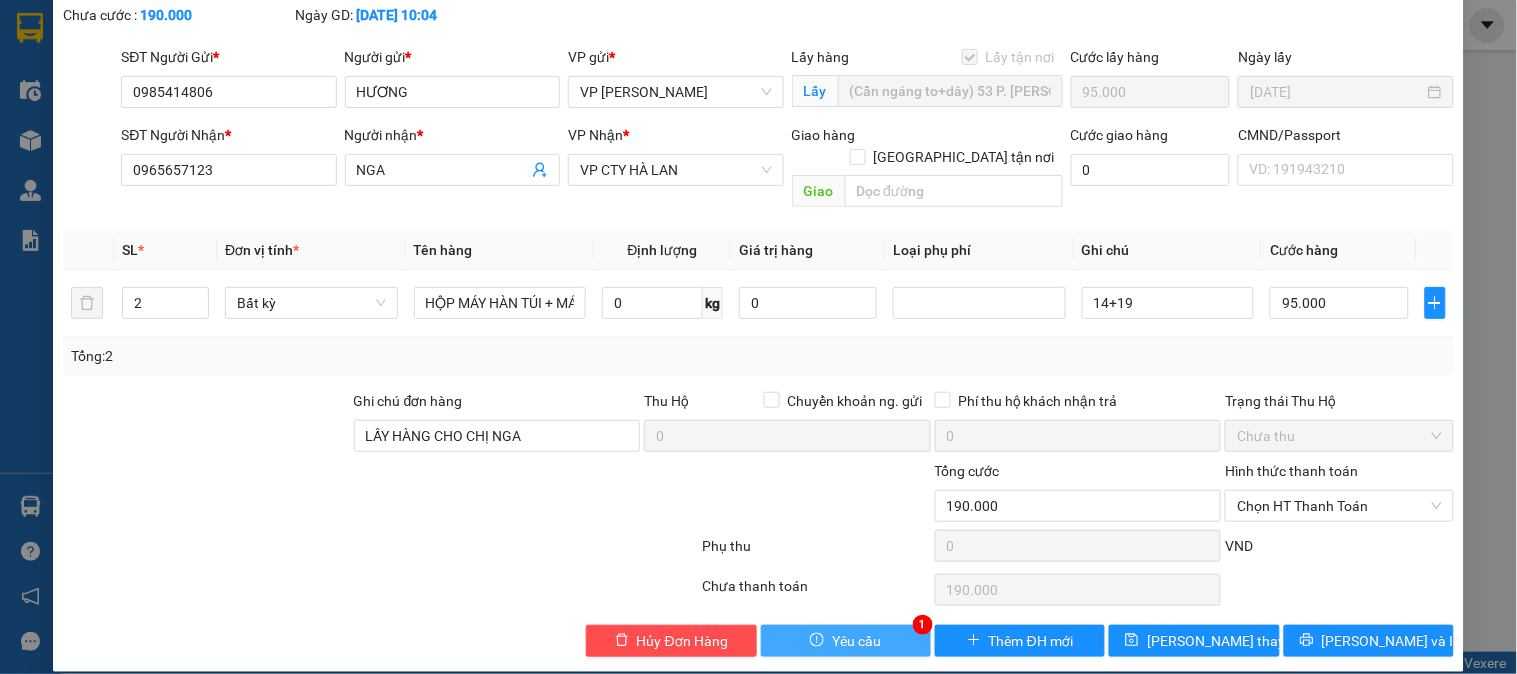 click on "Yêu cầu" at bounding box center [856, 641] 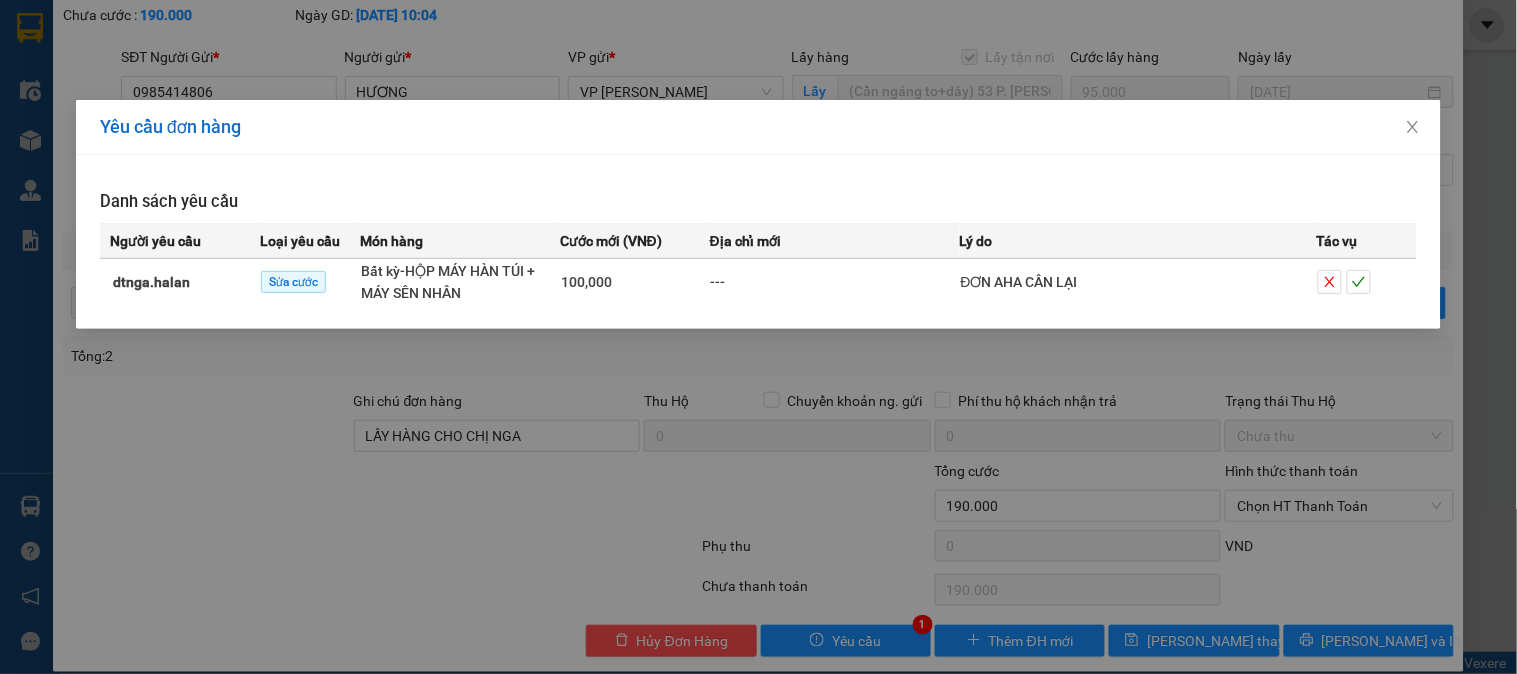 click on "Yêu cầu đơn hàng Danh sách yêu cầu Người yêu cầu Loại yêu cầu Món hàng Cước mới (VNĐ) Địa chỉ mới Lý do Tác vụ dtnga.halan Sửa cước Bất kỳ  -  HỘP MÁY HÀN TÚI + MÁY SÊN NHÂN 100,000 --- ĐƠN AHA  CÂN LẠI" at bounding box center [758, 337] 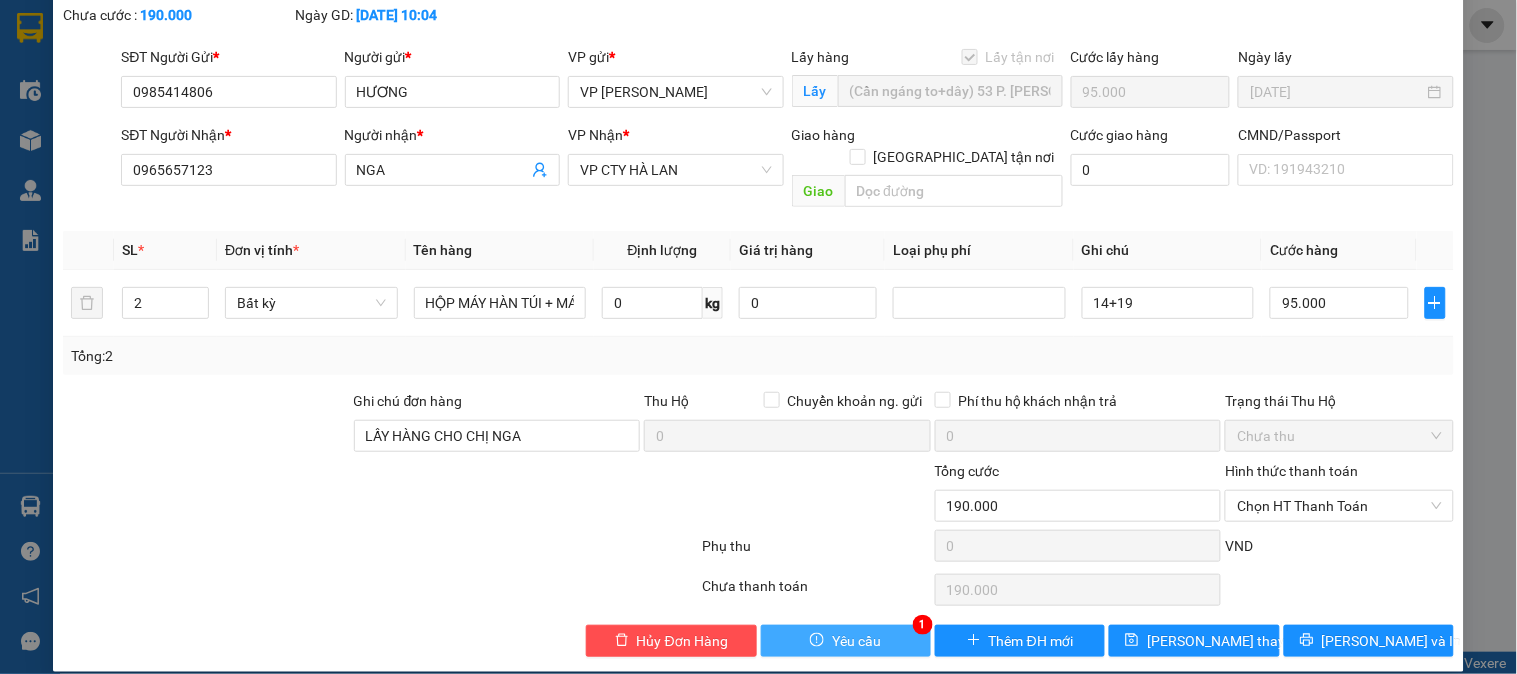 click on "Yêu cầu" at bounding box center (856, 641) 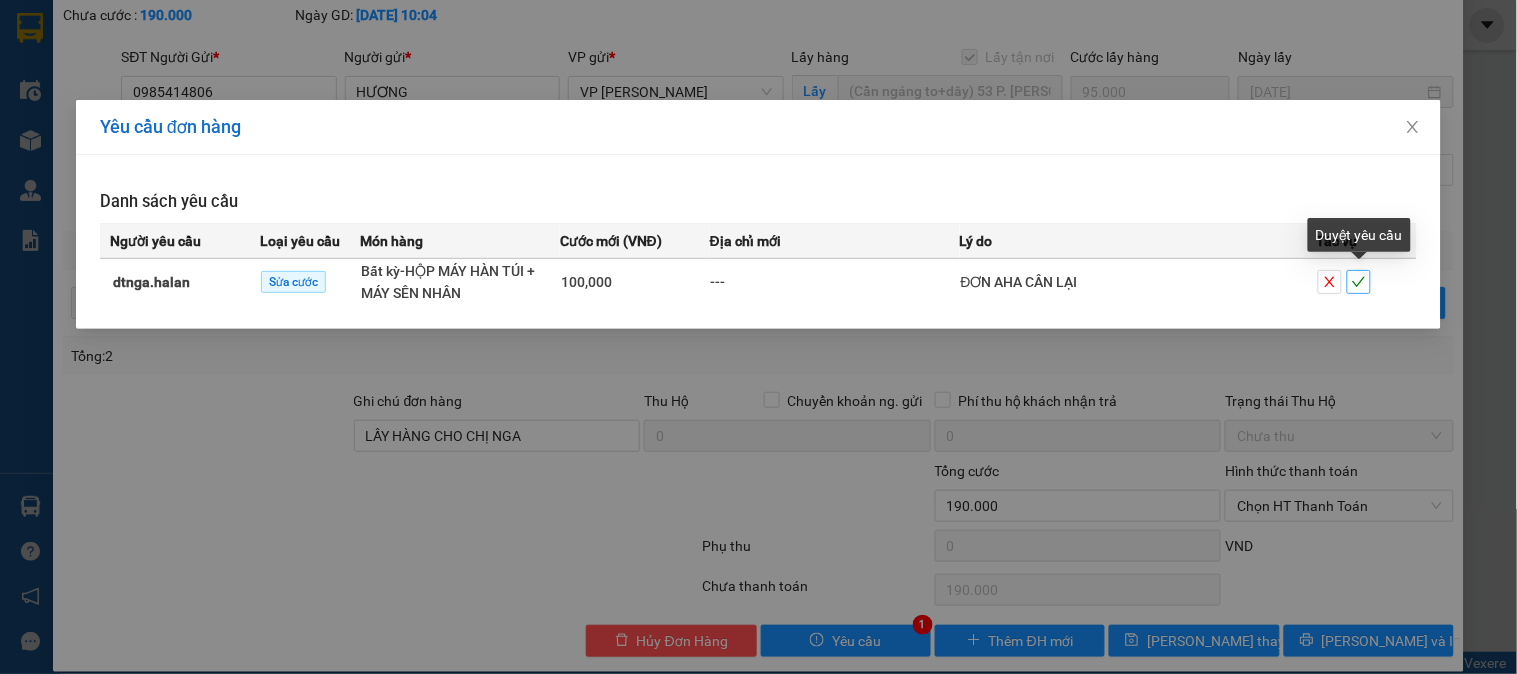 click 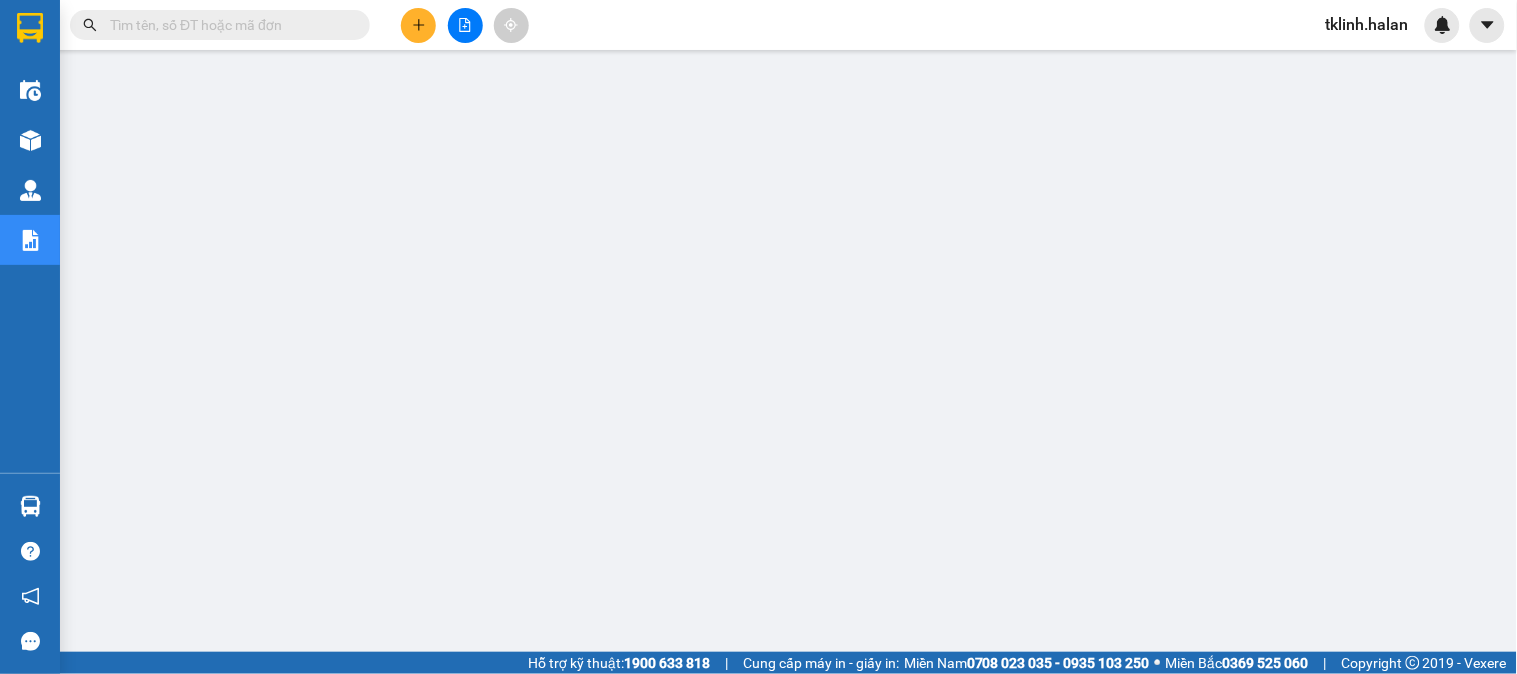 click on "Kết quả tìm kiếm ( 0 )  Bộ lọc  No Data tklinh.halan     Điều hành xe     Kho hàng mới     Quản [PERSON_NAME] lý chuyến Quản lý khách hàng Quản lý khách hàng mới Quản lý giao nhận mới Quản lý kiểm kho     Báo cáo  11. Báo cáo đơn giao nhận nội bộ 1. Chi tiết đơn hàng theo vp 10. Báo cáo sản lượng toàn nhà xe 12. Thống kê đơn đối tác 13. Báo cáo lượt chạy của xe -  14. Báo cáo lượt chạy của tài xế 15. Chi tiết đơn hàng theo ngày giao hàng  1B. Chi tiết đơn hàng toàn nhà xe 1B. Chi tiết đơn hàng toàn nhà xe (chị loan) 2. Báo cáo doanh thu các văn phòng ( không có công nợ ) 2. Doanh thu thực tế theo từng văn phòng 2. Doanh thu thực tế toàn nhà xe 2. Doanh thu thực tế toàn nhà xe (Test) 3. Thống kê nhận và gửi hàng theo văn phòng 3. Thống kê nhận và gửi hàng theo văn phòng (thu hộ) 4. Thống kê đơn hàng theo văn phòng Giao nhận |" at bounding box center (758, 337) 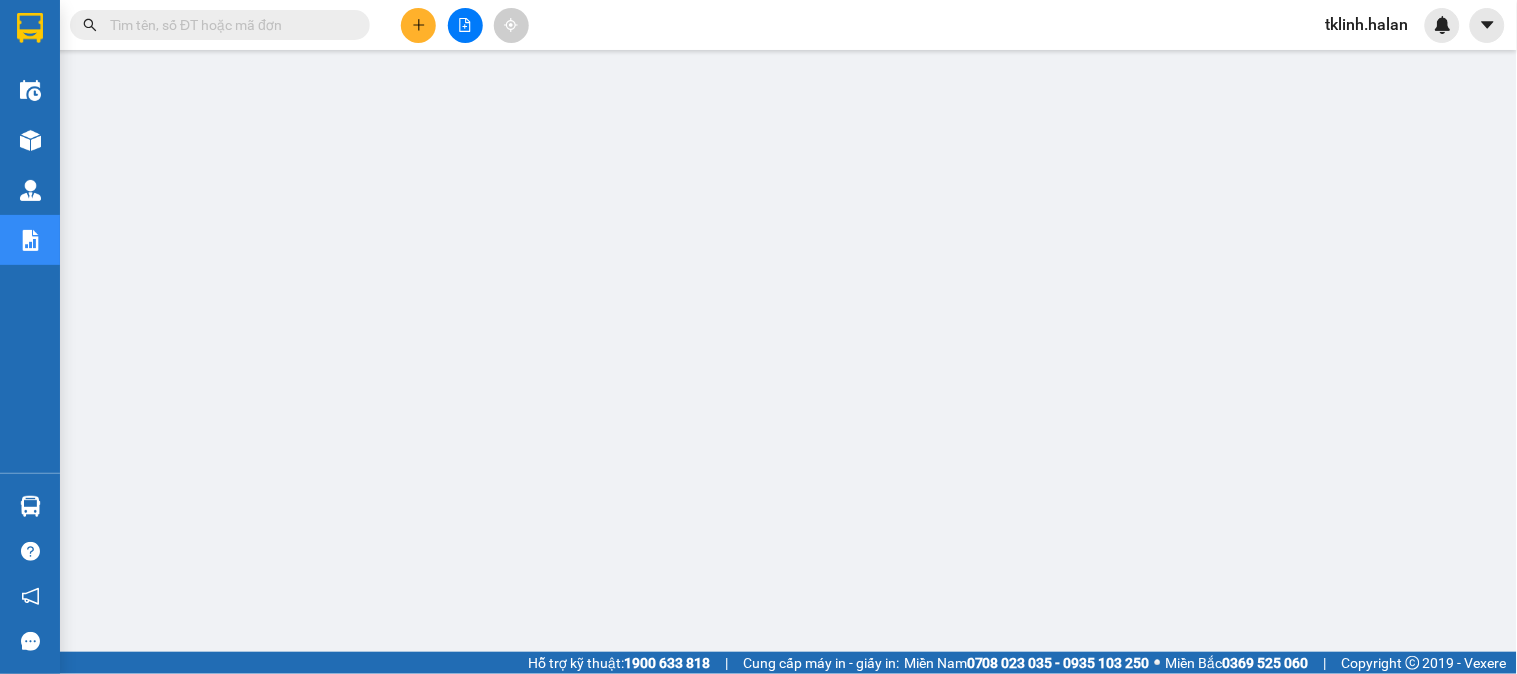 click at bounding box center [228, 25] 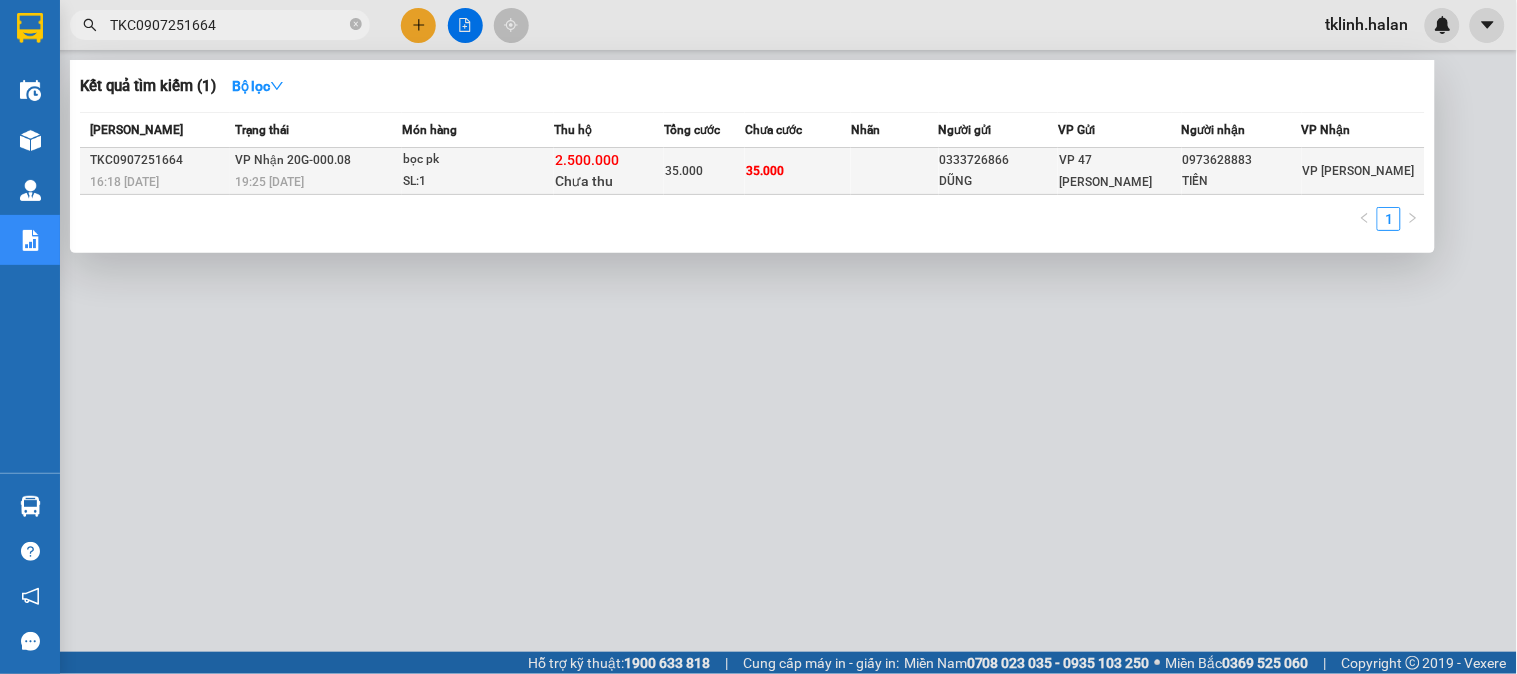 type on "TKC0907251664" 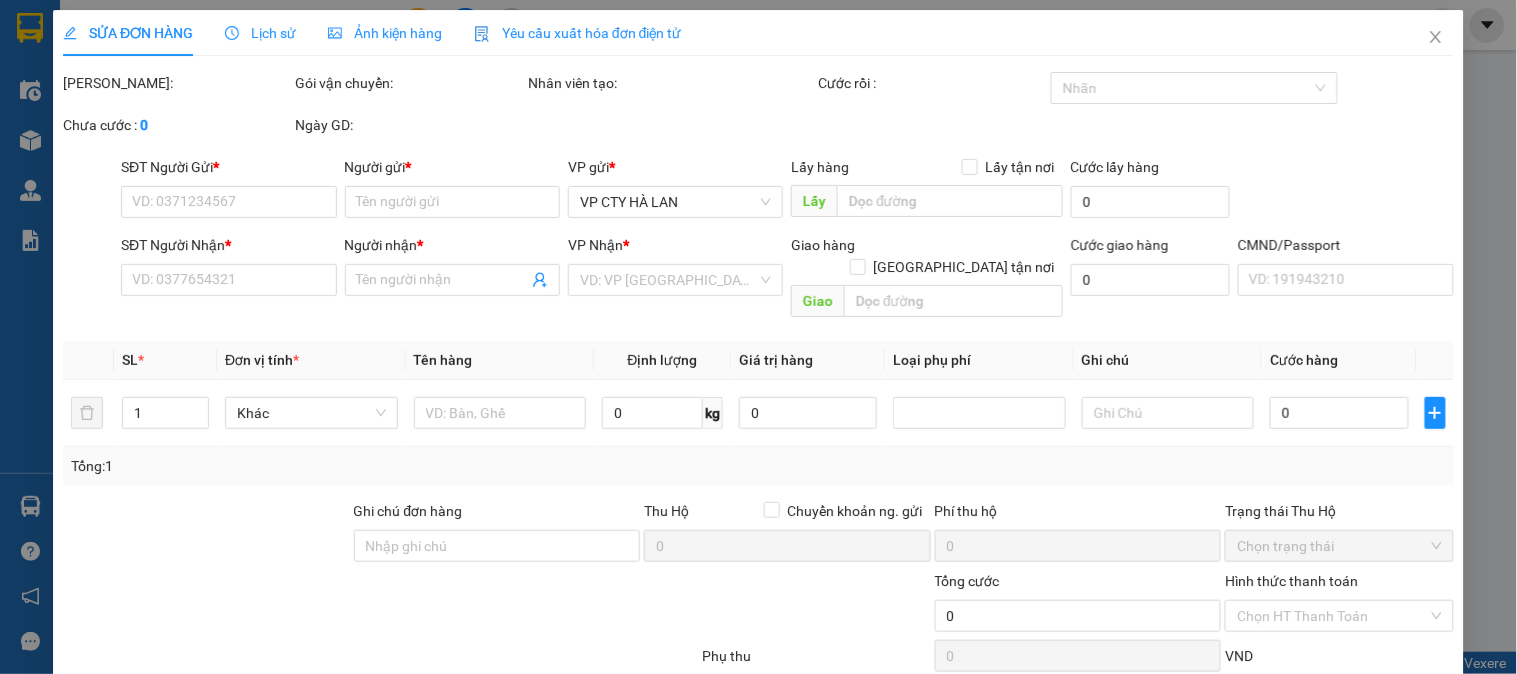 type on "0333726866" 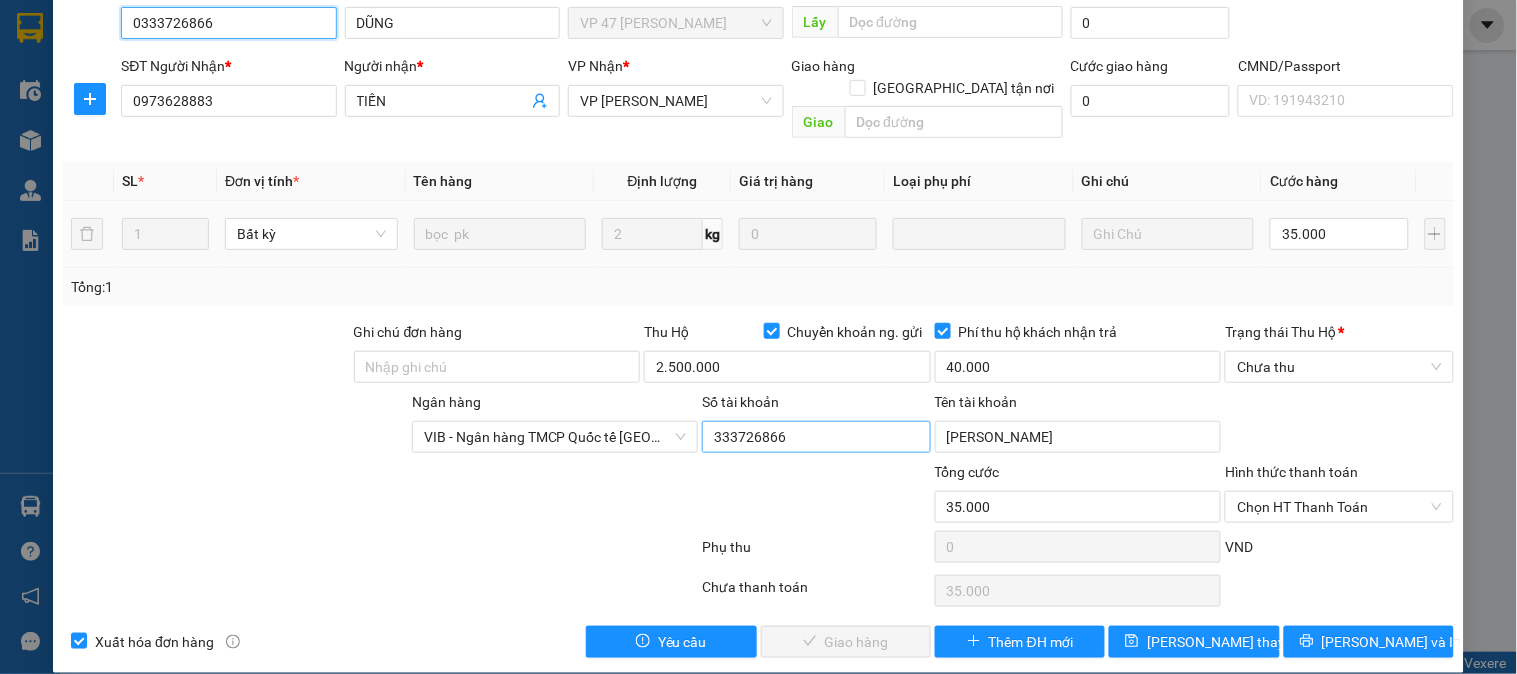 scroll, scrollTop: 222, scrollLeft: 0, axis: vertical 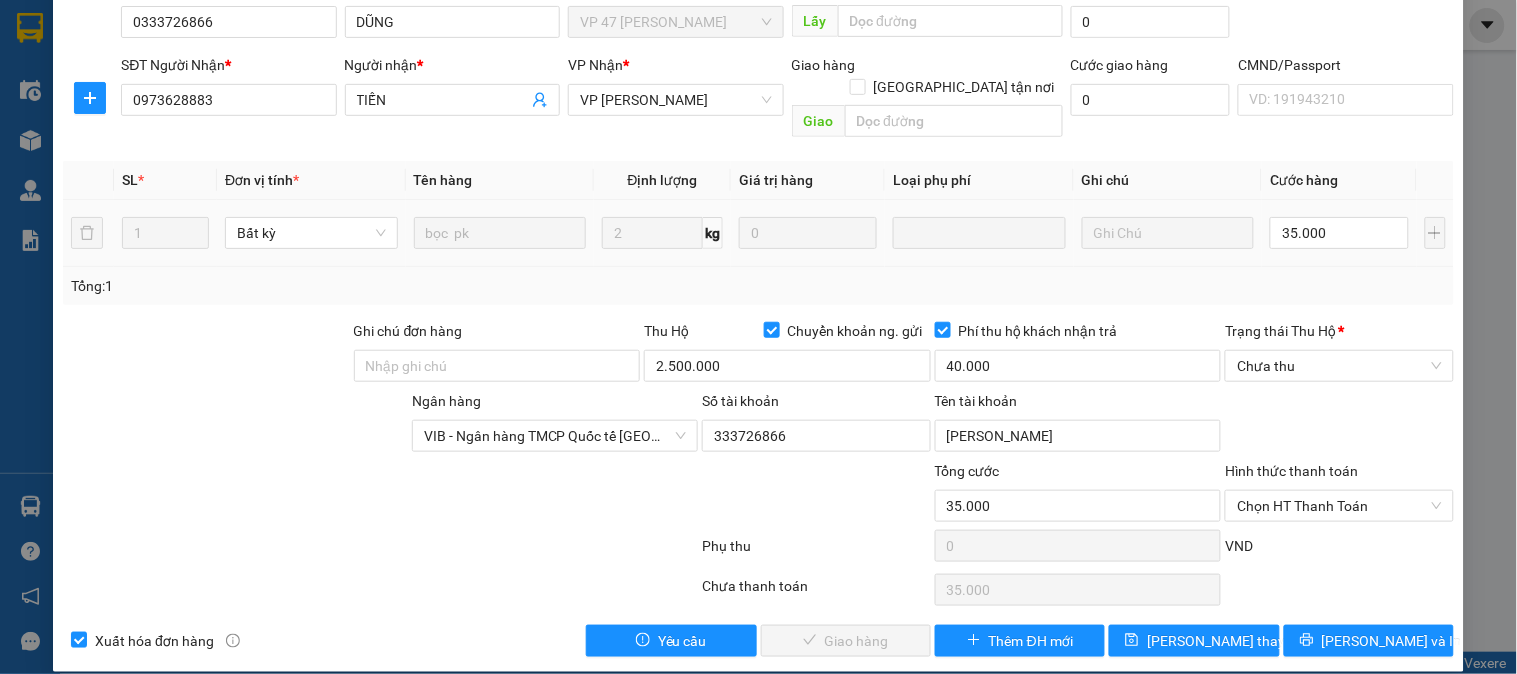click at bounding box center [380, 550] 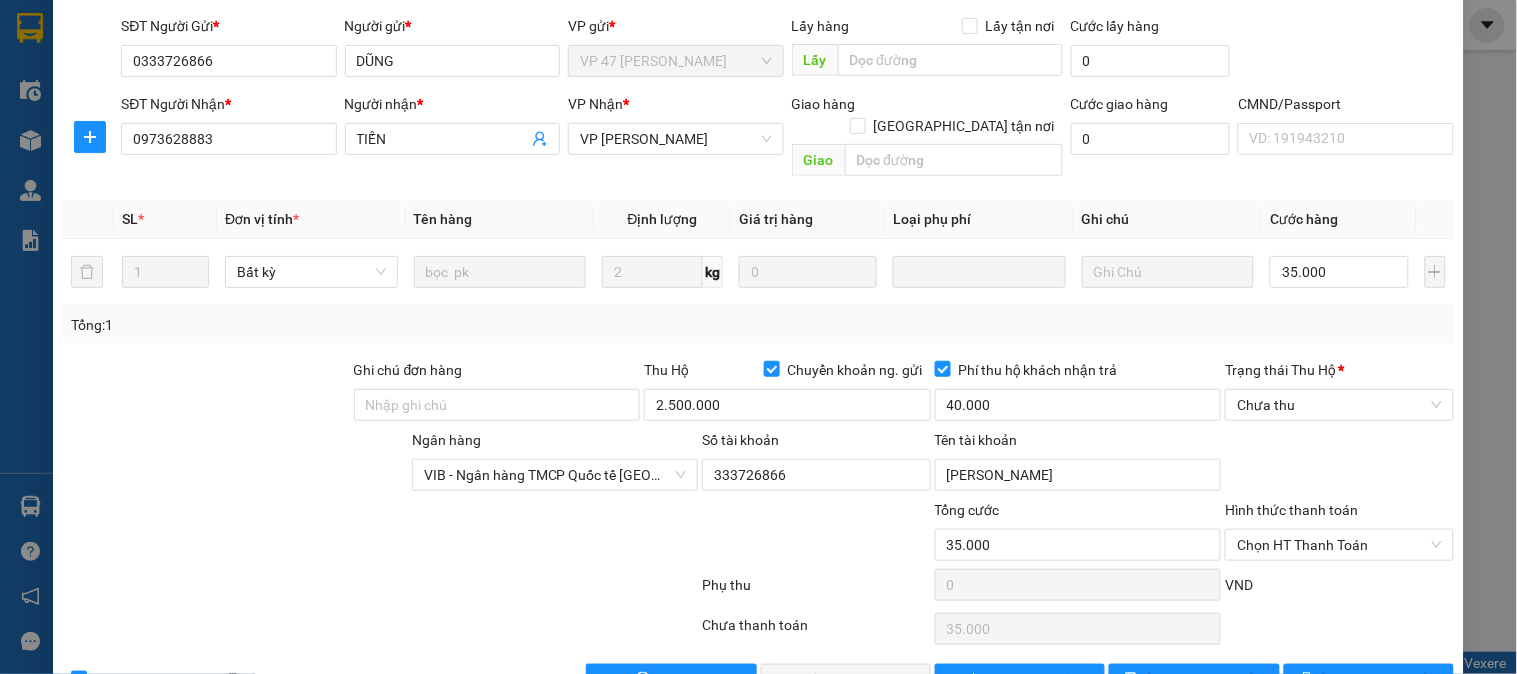 scroll, scrollTop: 222, scrollLeft: 0, axis: vertical 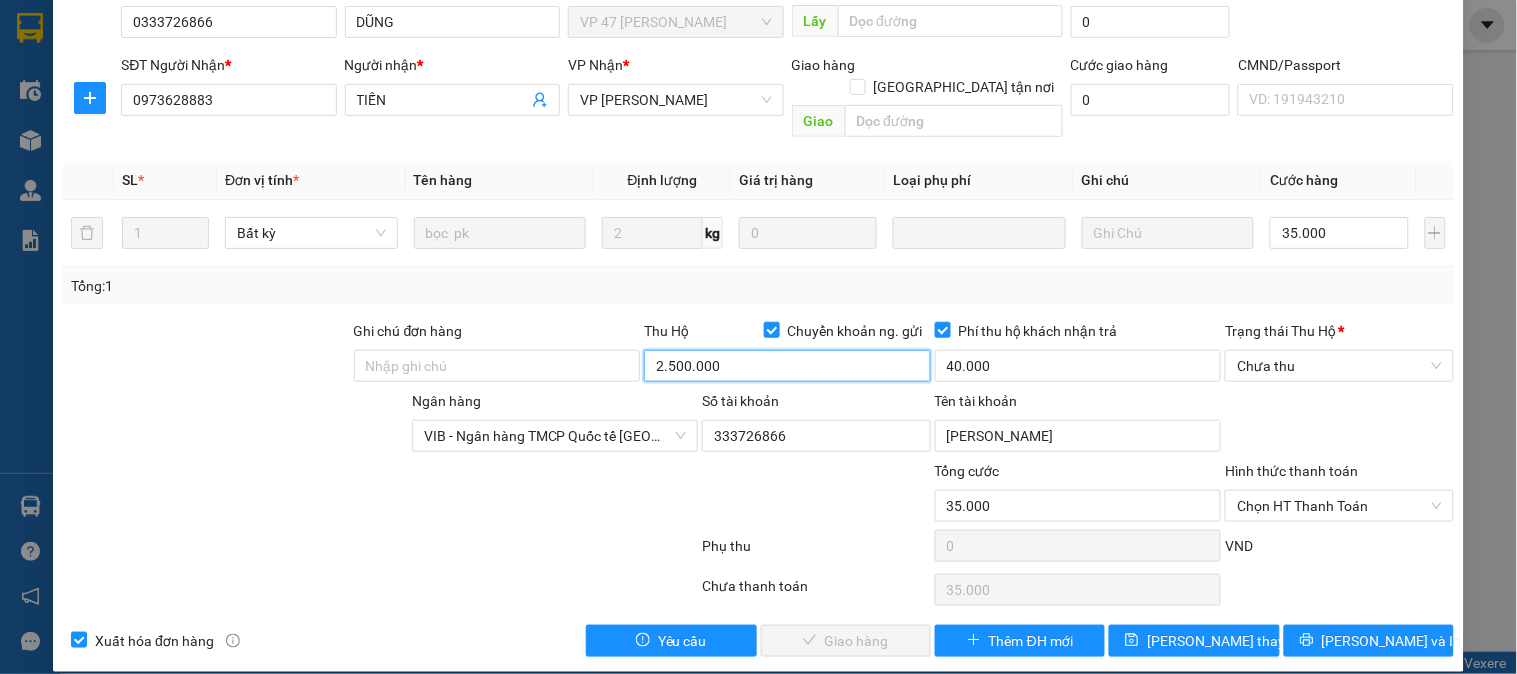 click on "2.500.000" at bounding box center (787, 366) 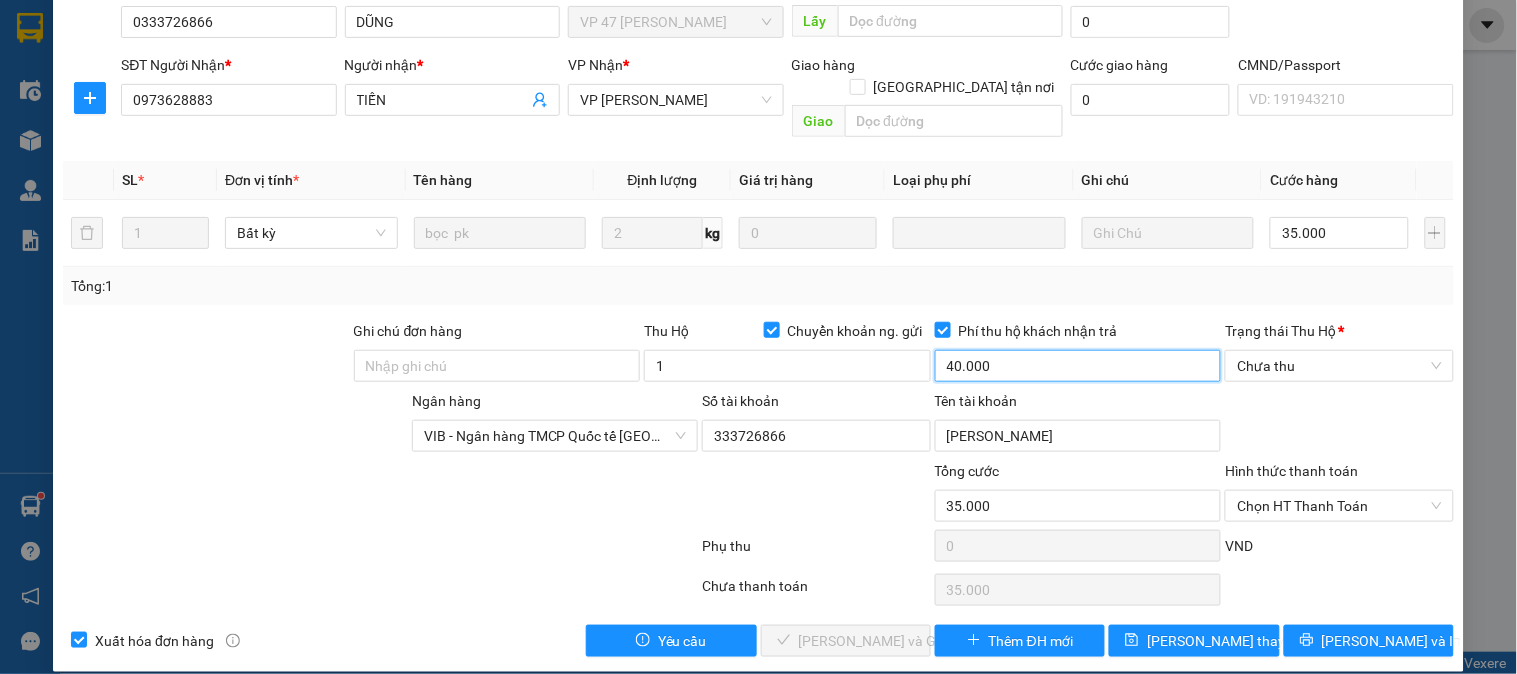 type on "1.000" 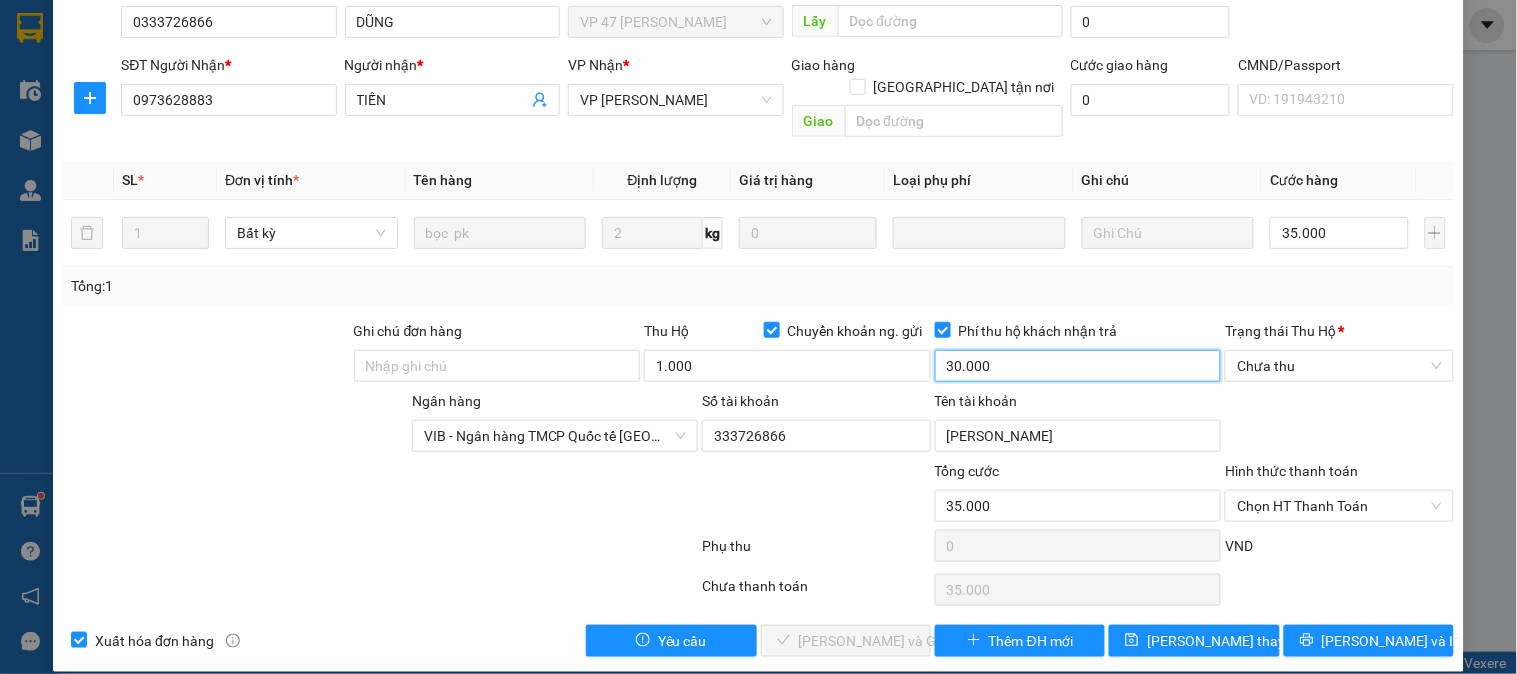 click on "30.000" at bounding box center [1078, 366] 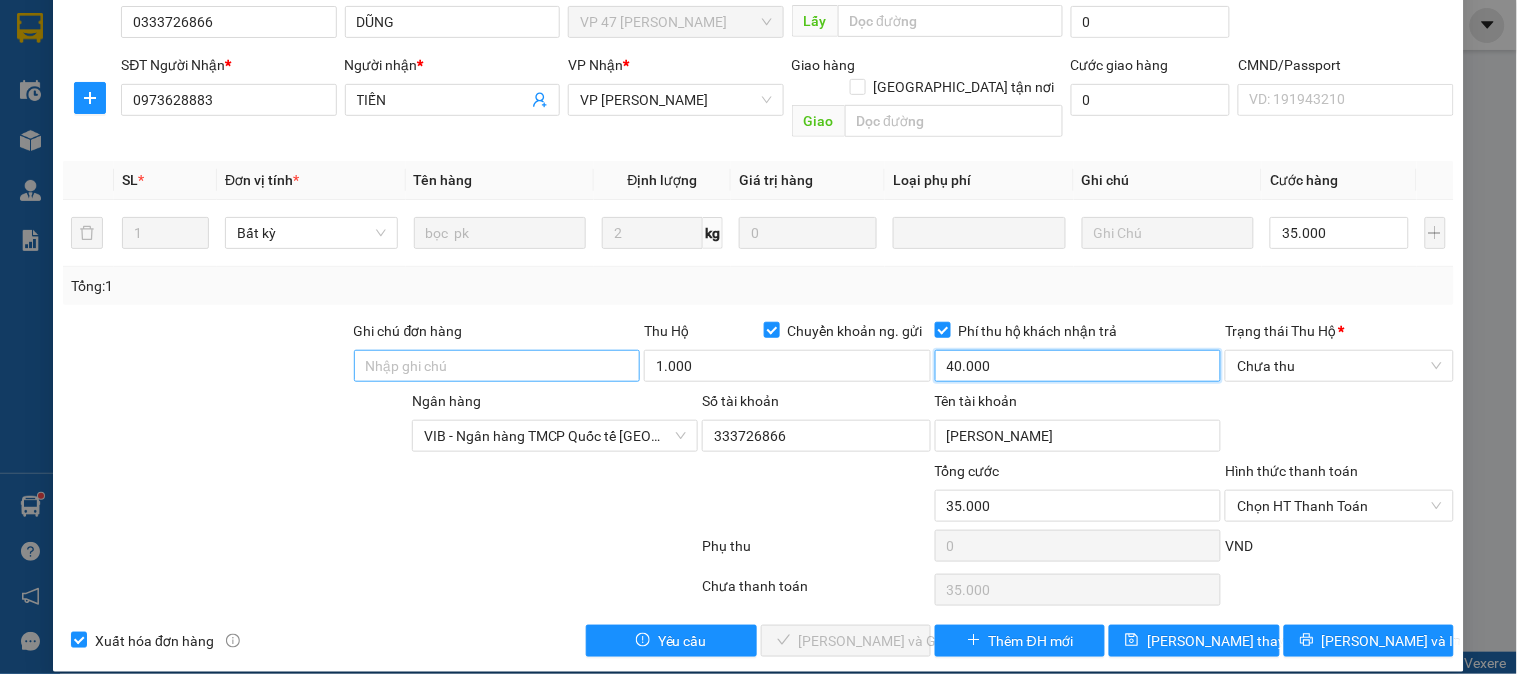 type on "40.000" 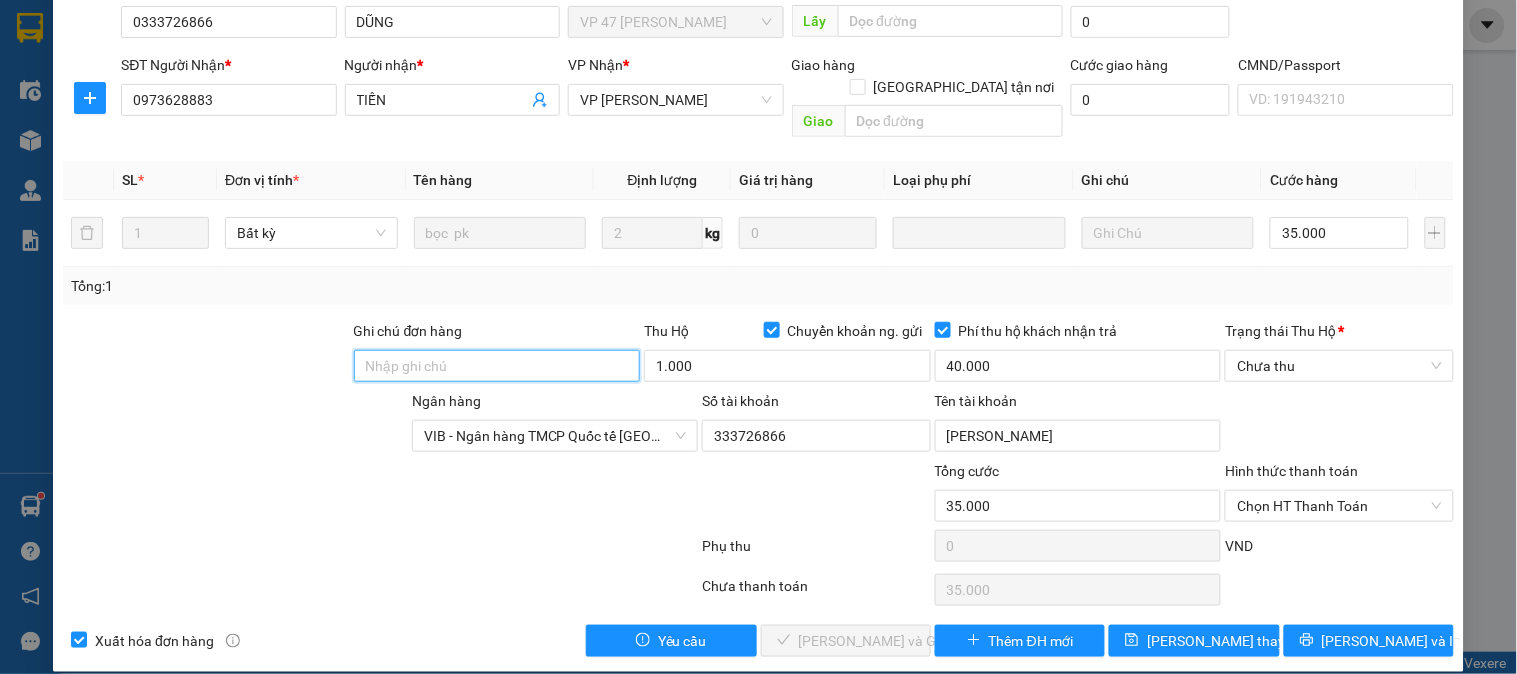 click on "Ghi chú đơn hàng" at bounding box center (497, 366) 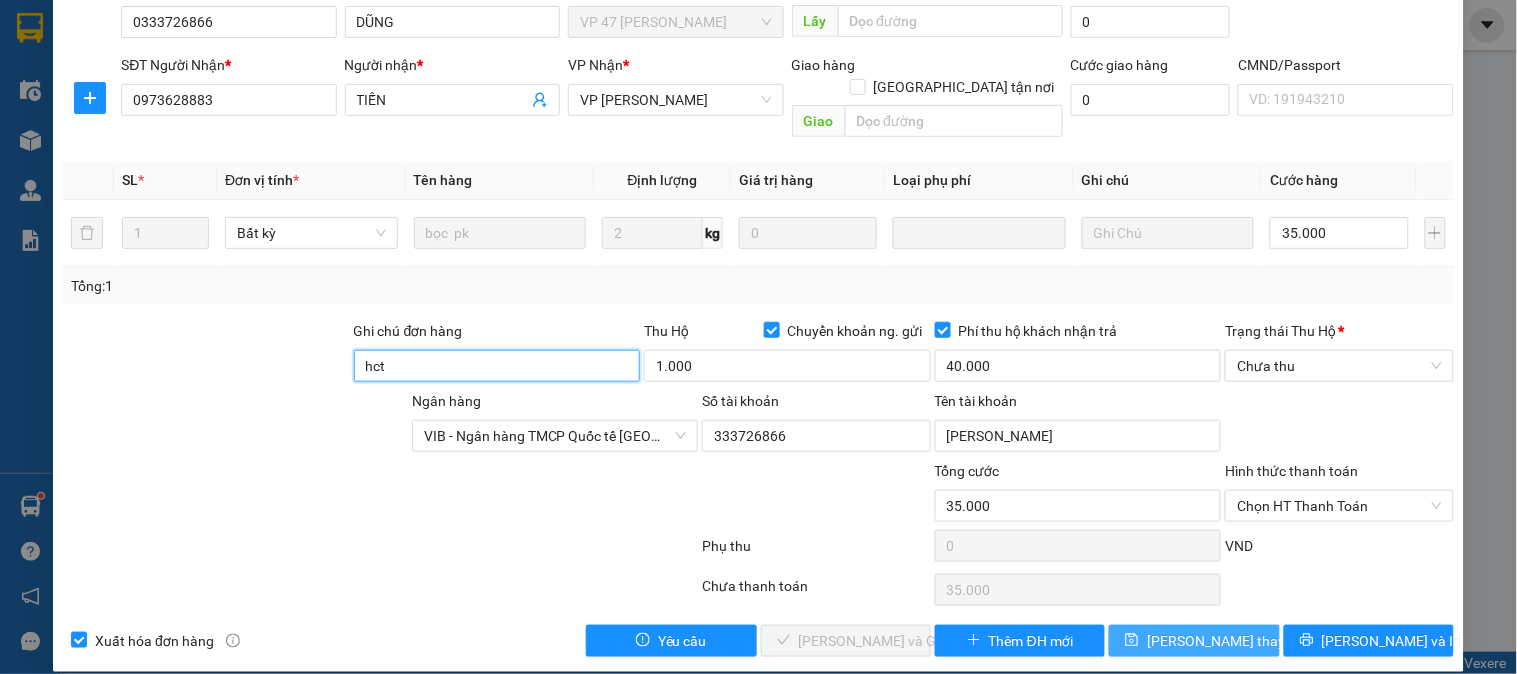 type on "hct" 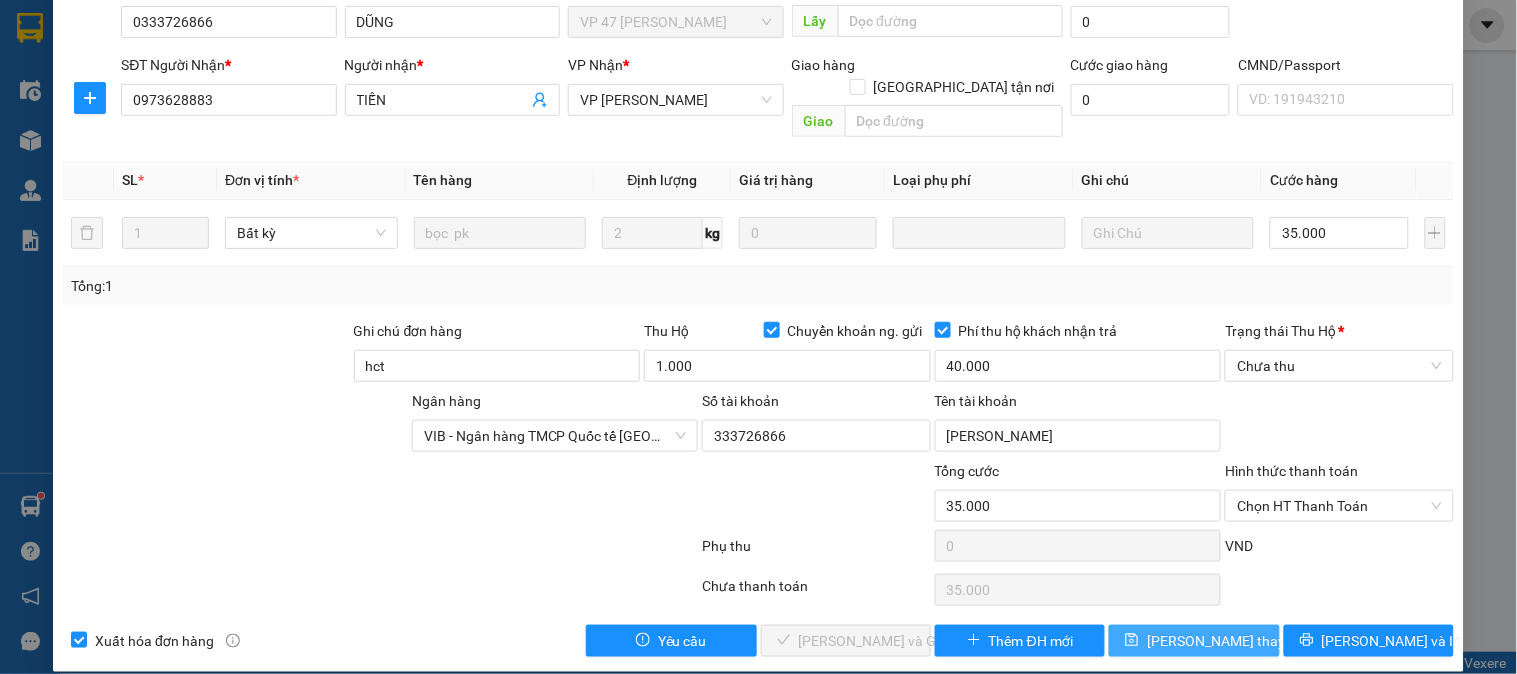drag, startPoint x: 1178, startPoint y: 622, endPoint x: 1155, endPoint y: 622, distance: 23 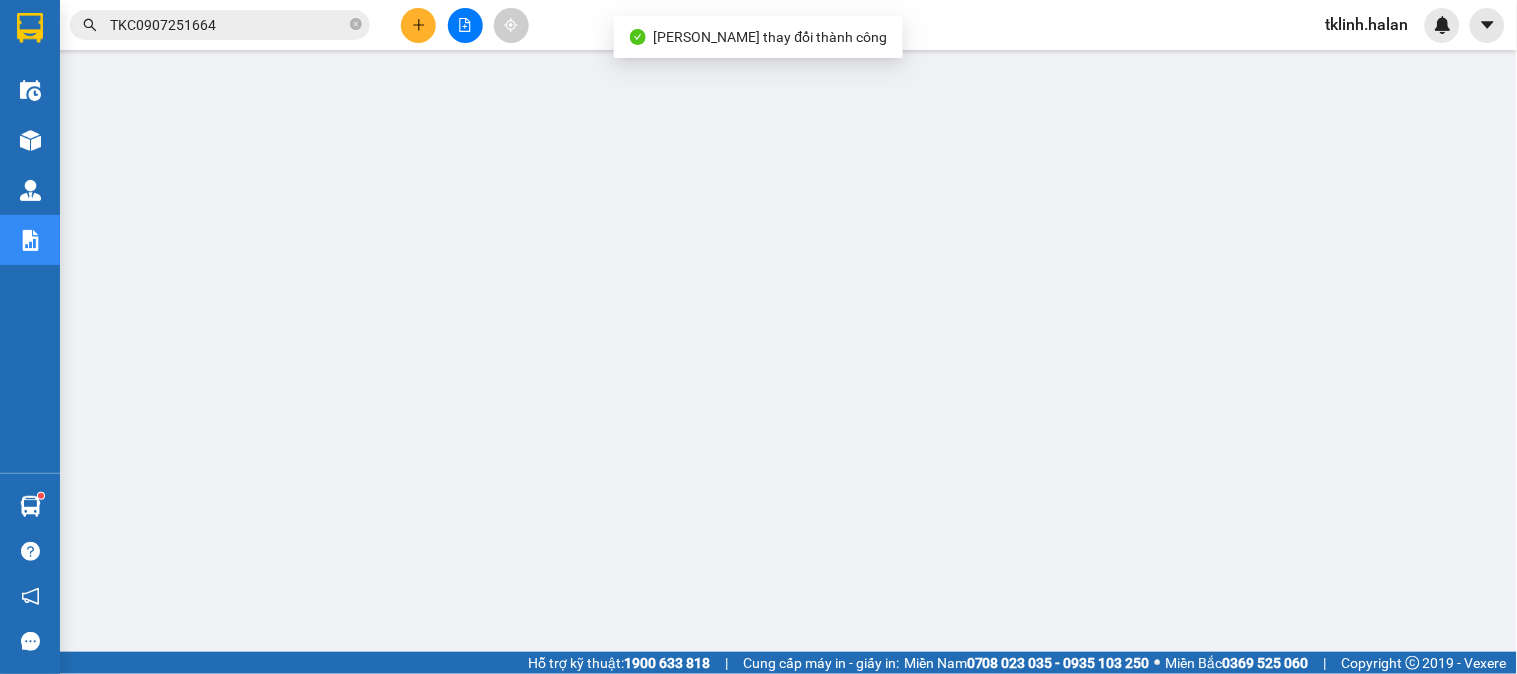 drag, startPoint x: 264, startPoint y: 21, endPoint x: 317, endPoint y: 74, distance: 74.953316 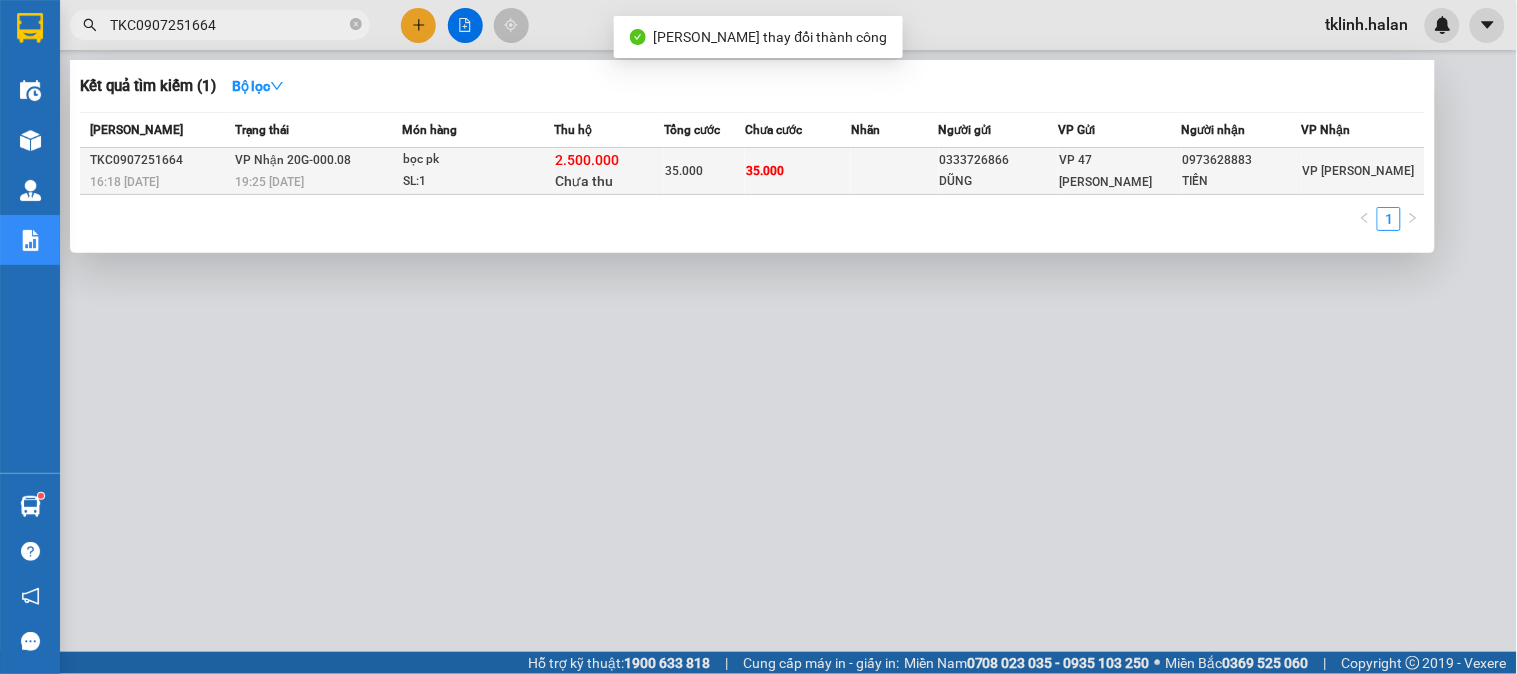 click on "bọc  pk" at bounding box center (478, 160) 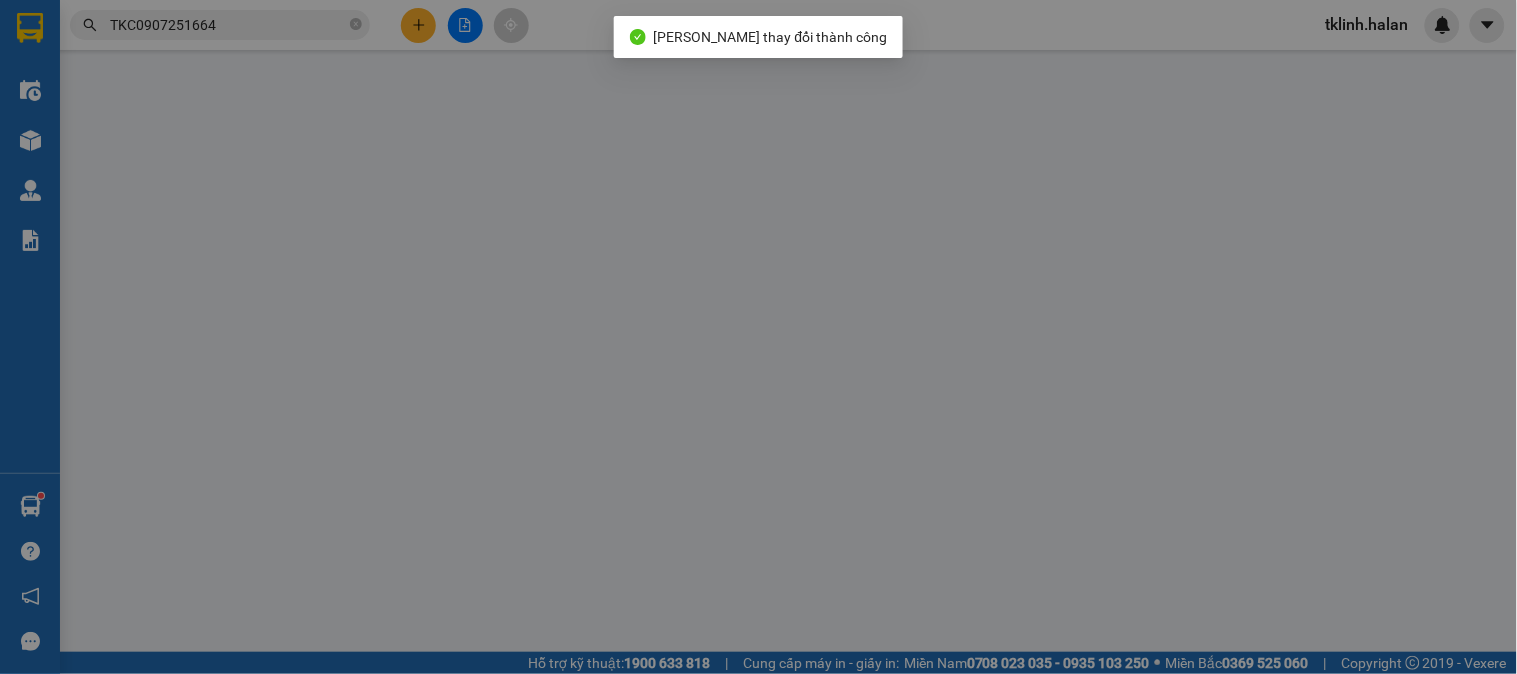 type on "0333726866" 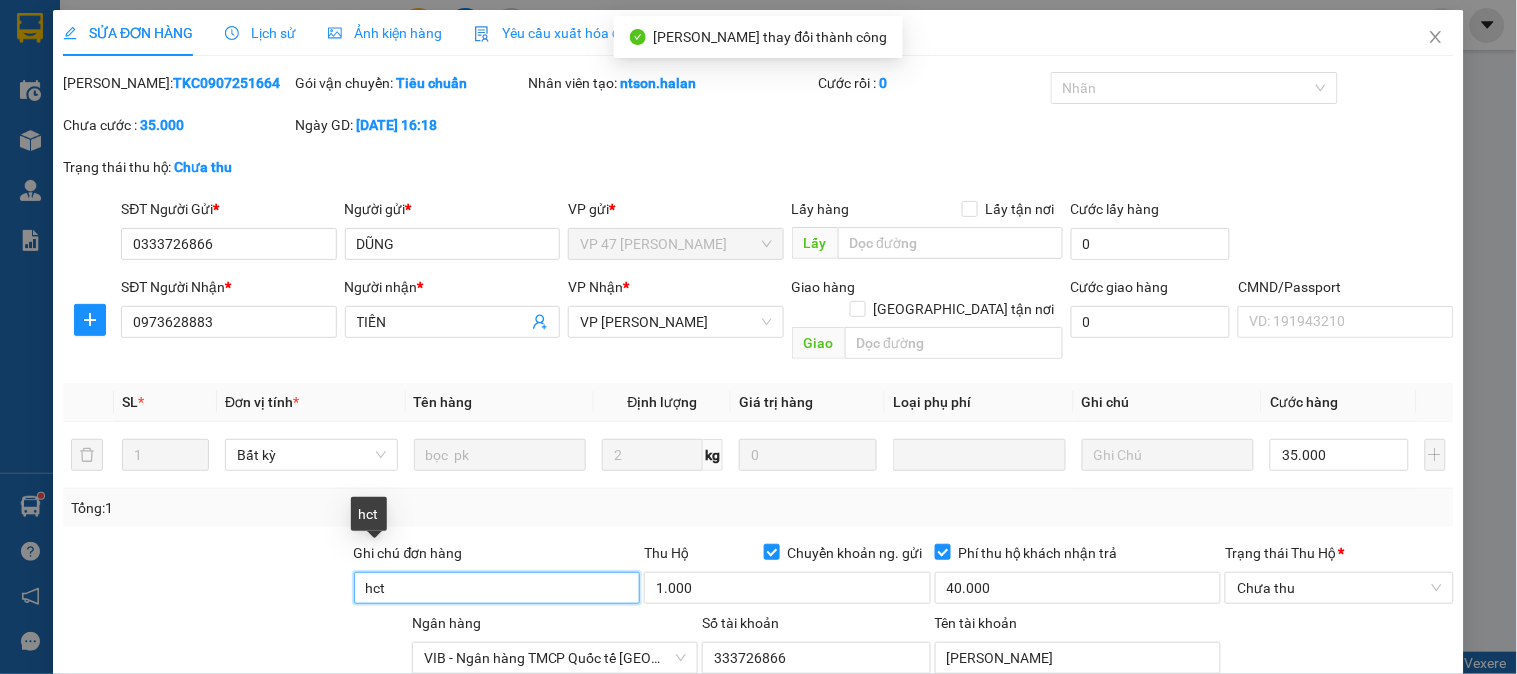 click on "Ghi chú đơn hàng hct Thu Hộ Chuyển khoản ng. gửi 1.000 Phí thu hộ khách nhận trả 40.000 Trạng thái Thu Hộ    * Chưa thu" at bounding box center (758, 577) 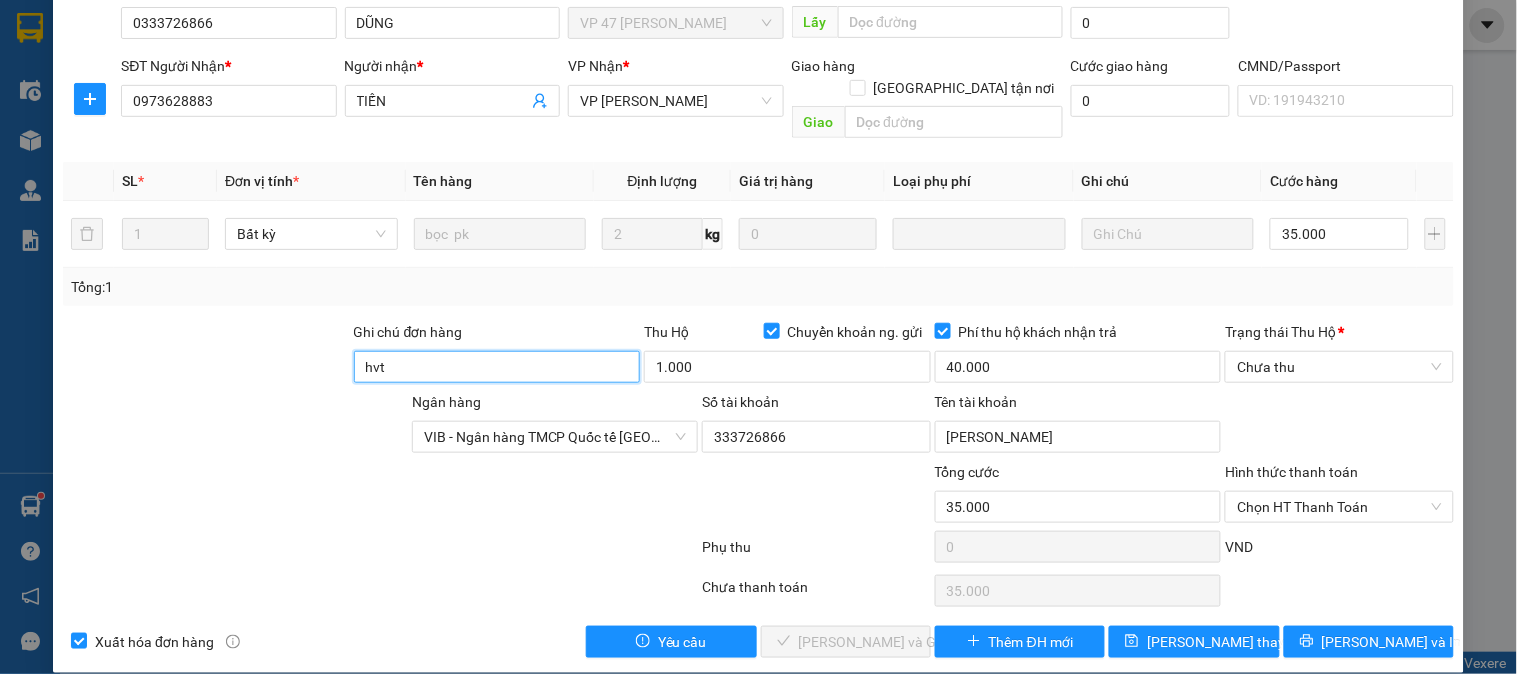 scroll, scrollTop: 222, scrollLeft: 0, axis: vertical 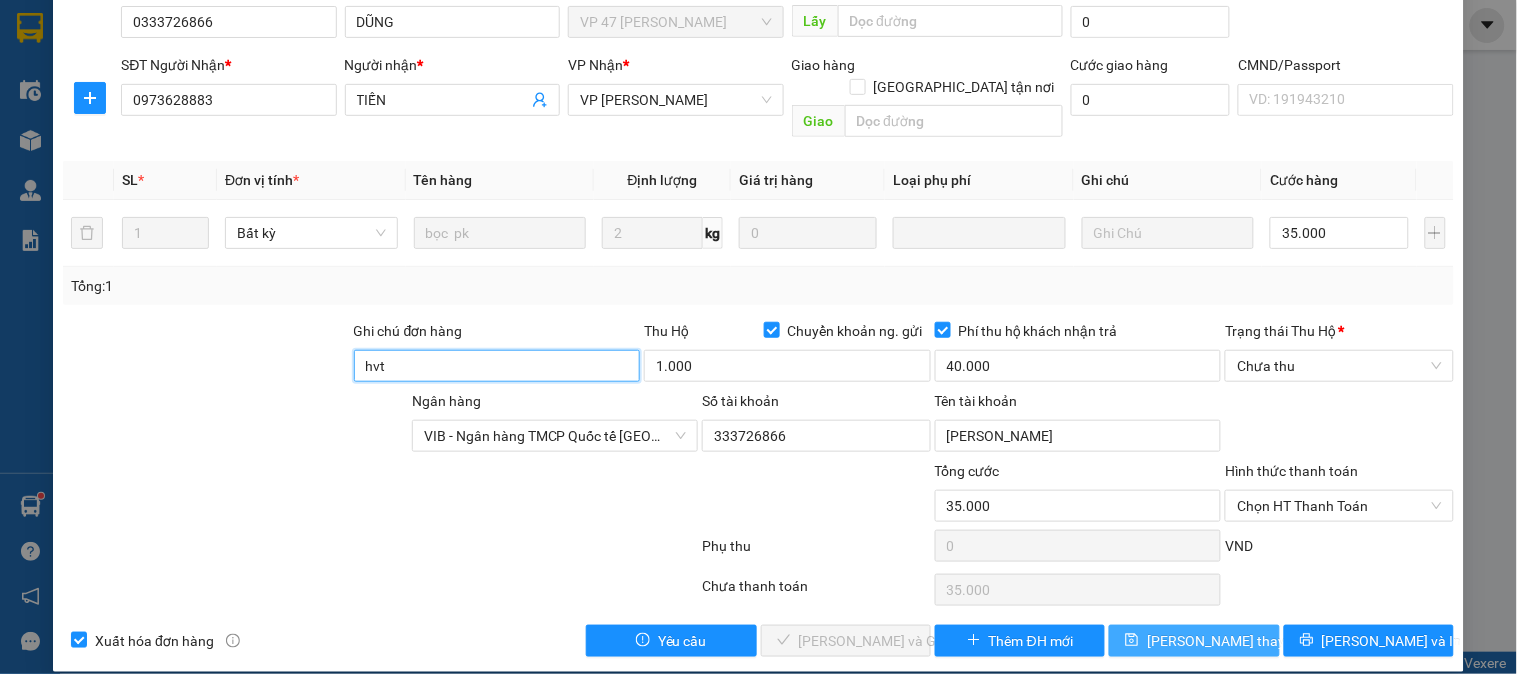 type on "hvt" 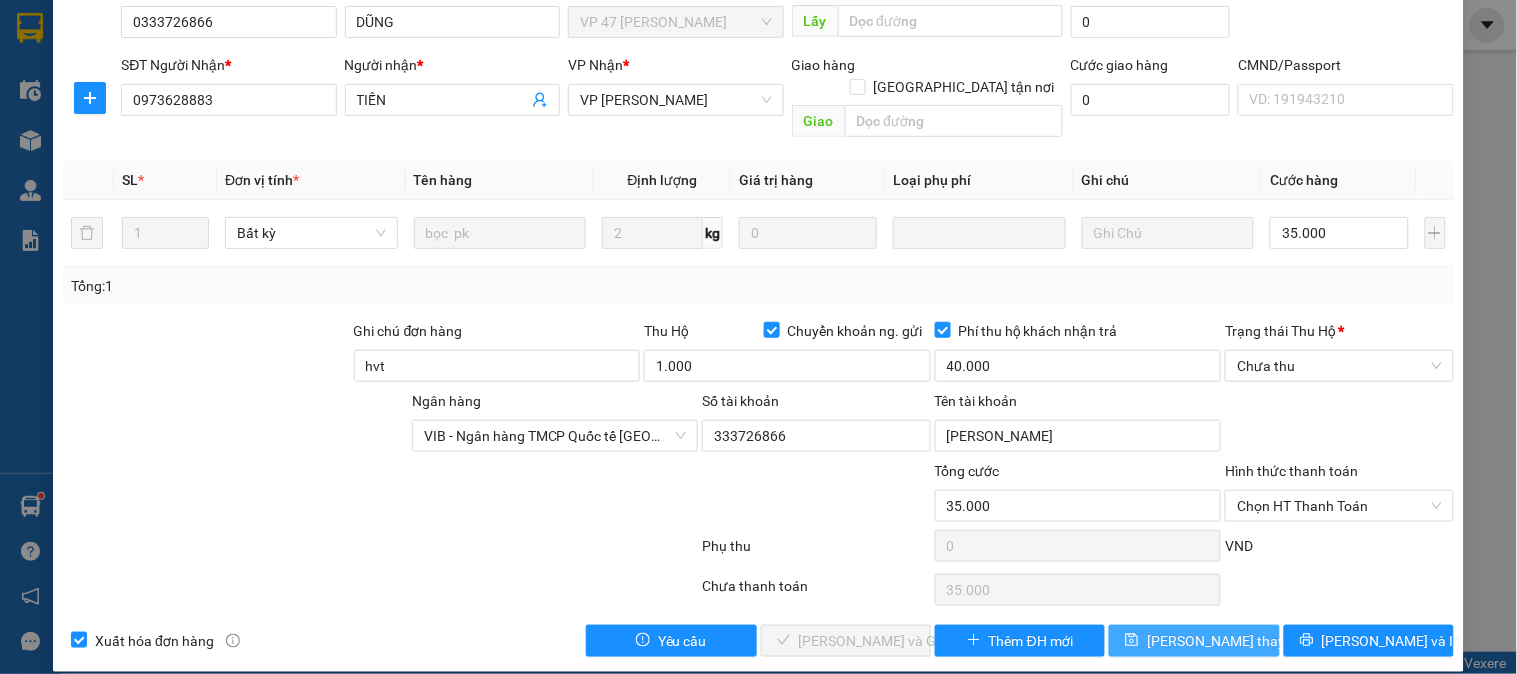 click on "Lưu thay đổi" at bounding box center [1227, 641] 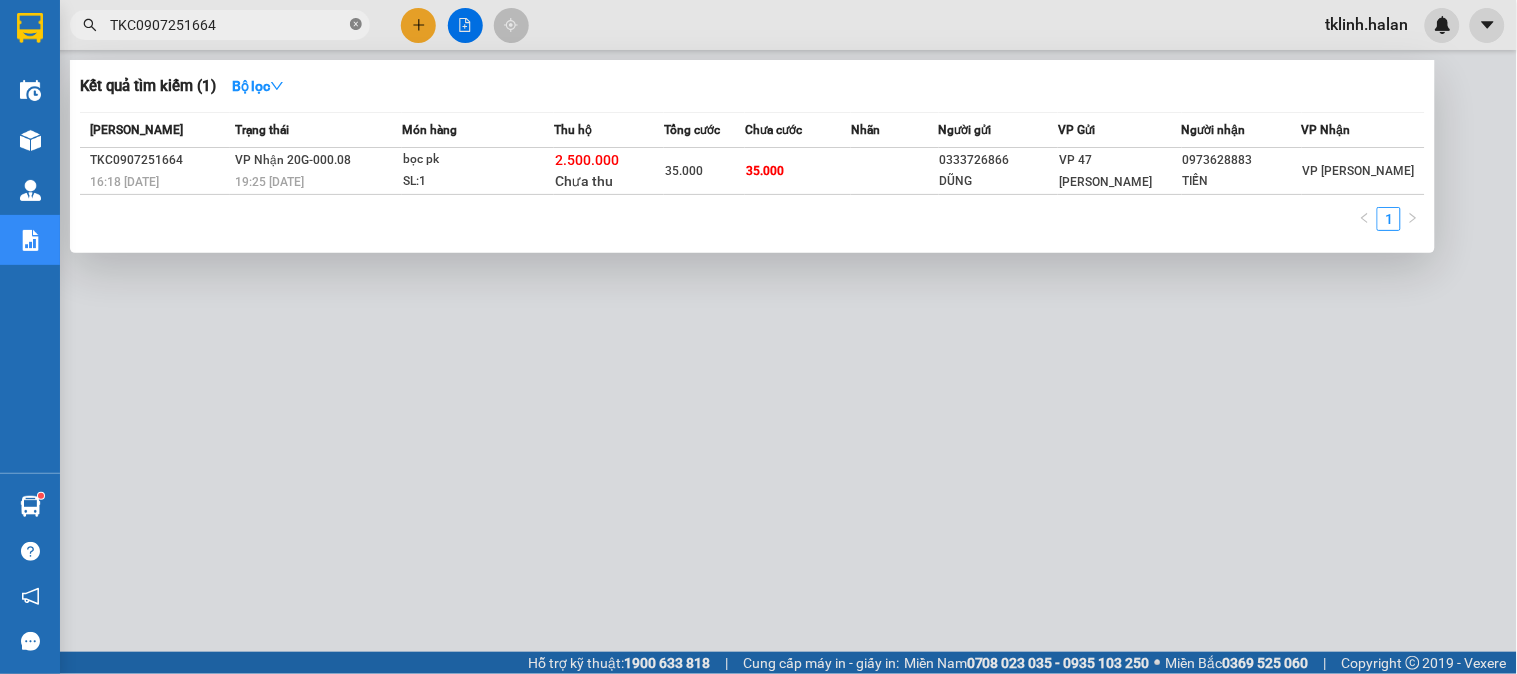 click 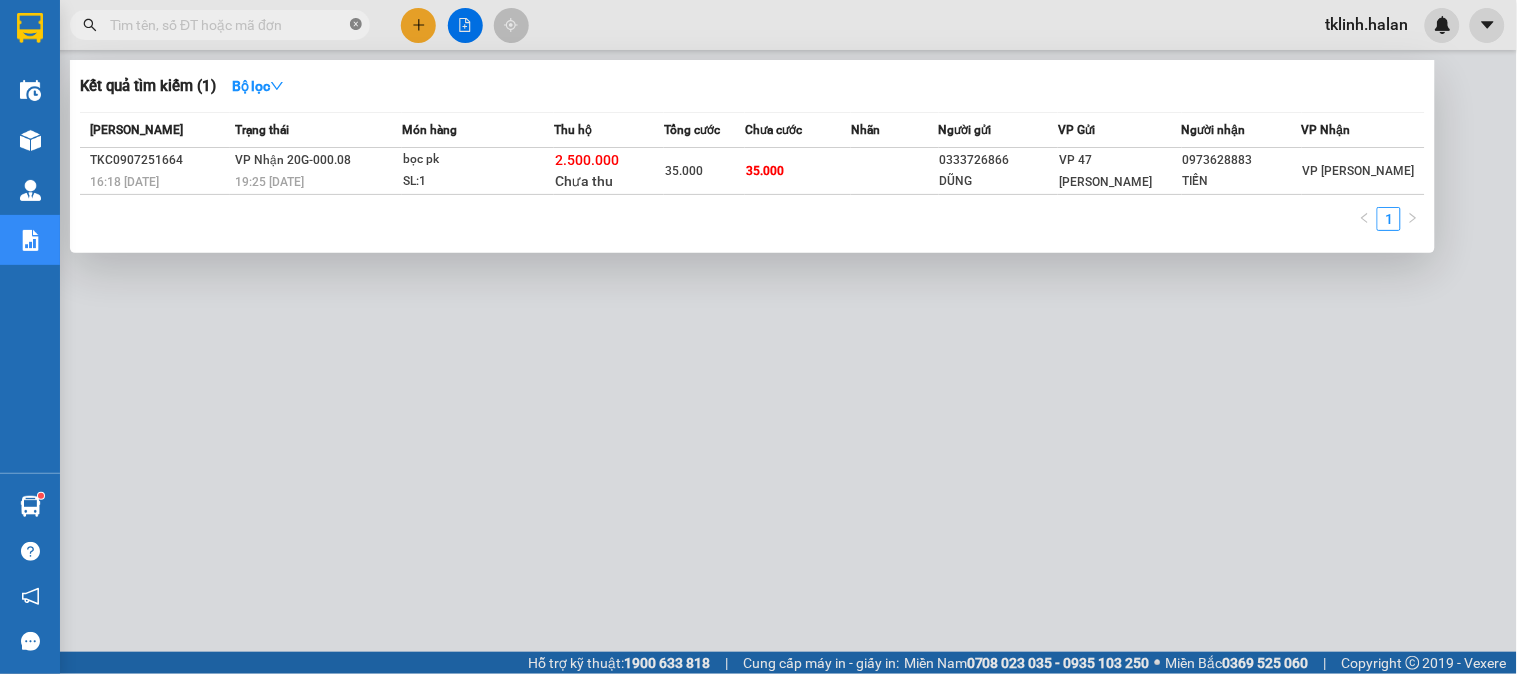 paste on "HT1007250664" 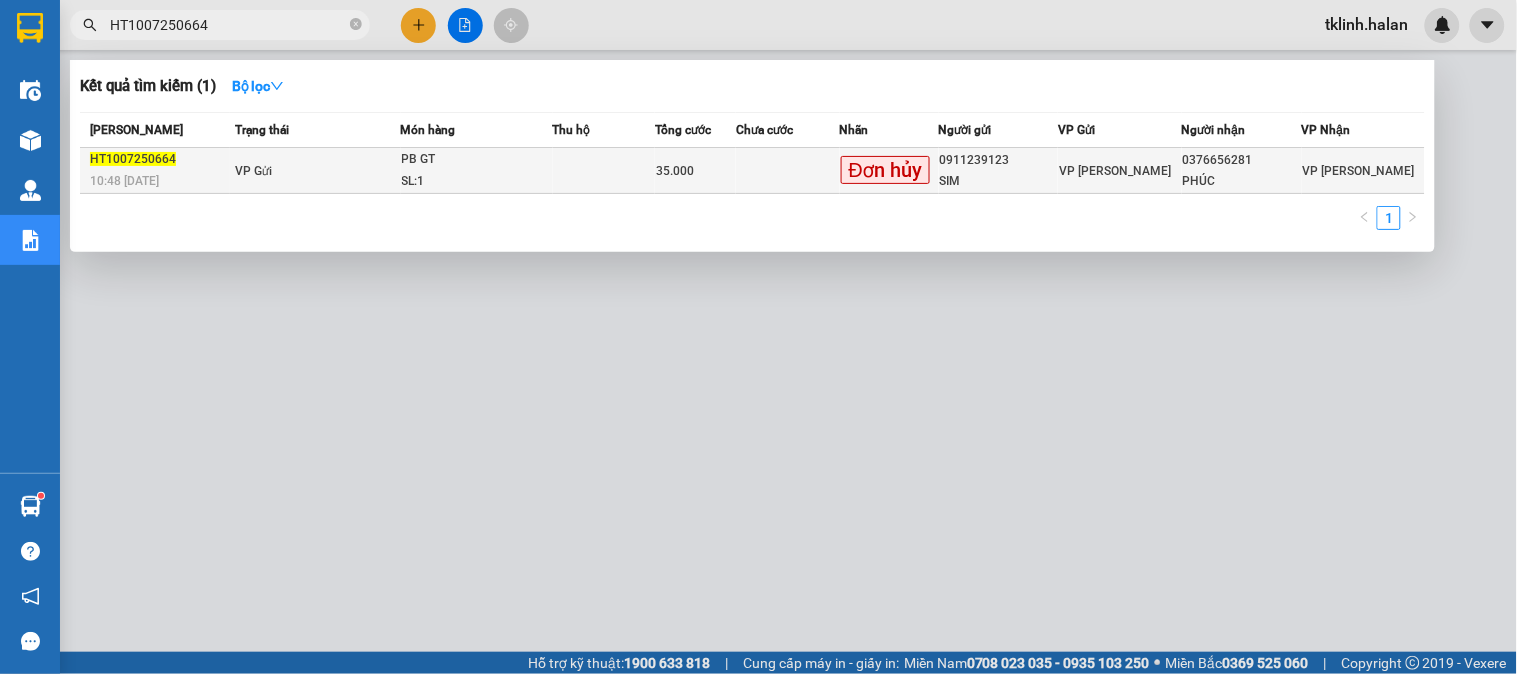 type on "HT1007250664" 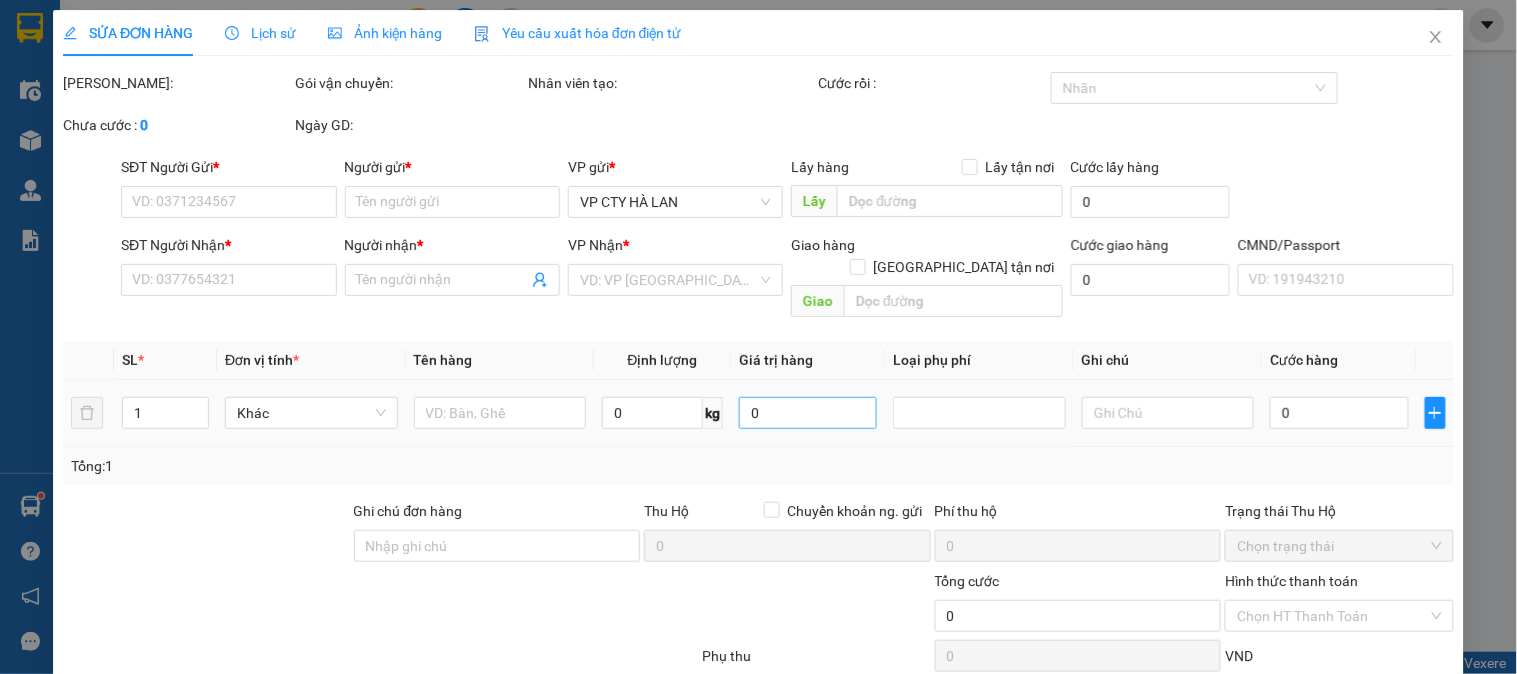 type on "0911239123" 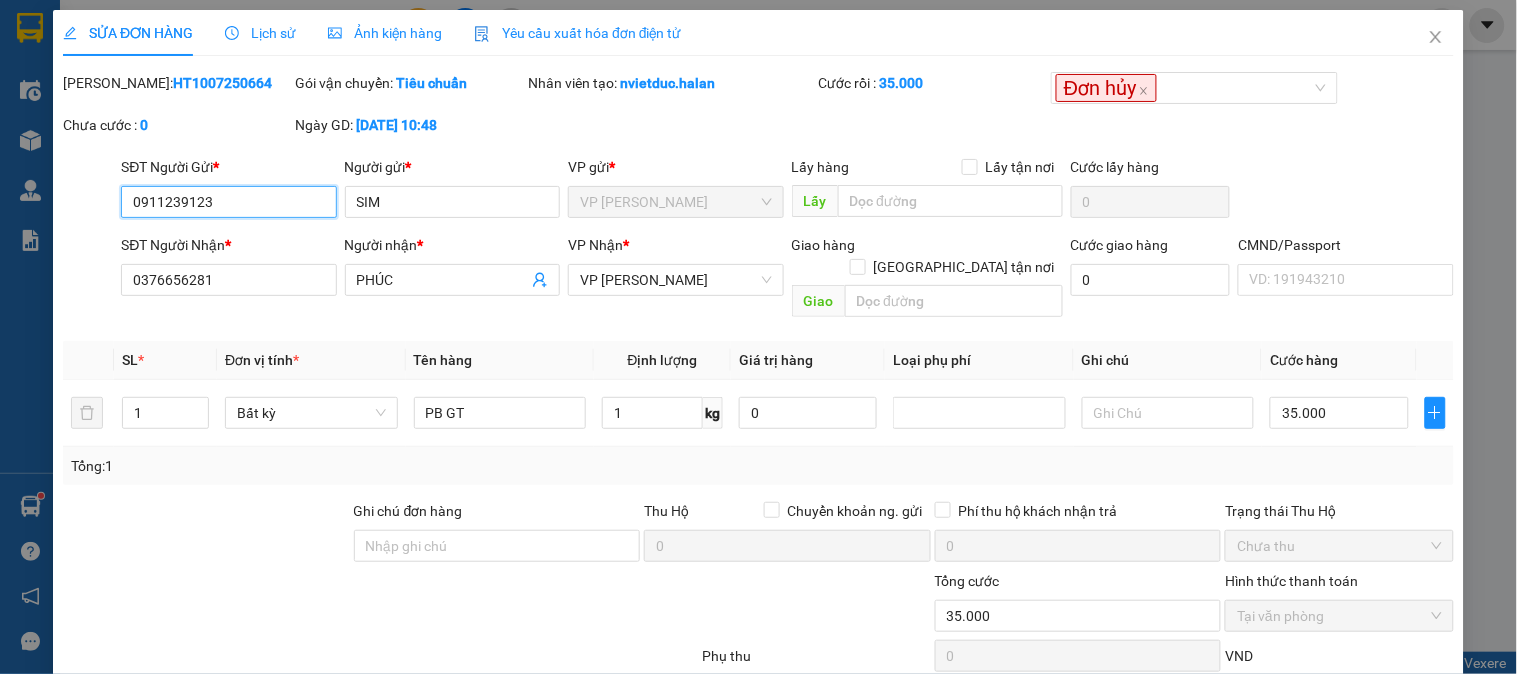 click on "0911239123" at bounding box center [228, 202] 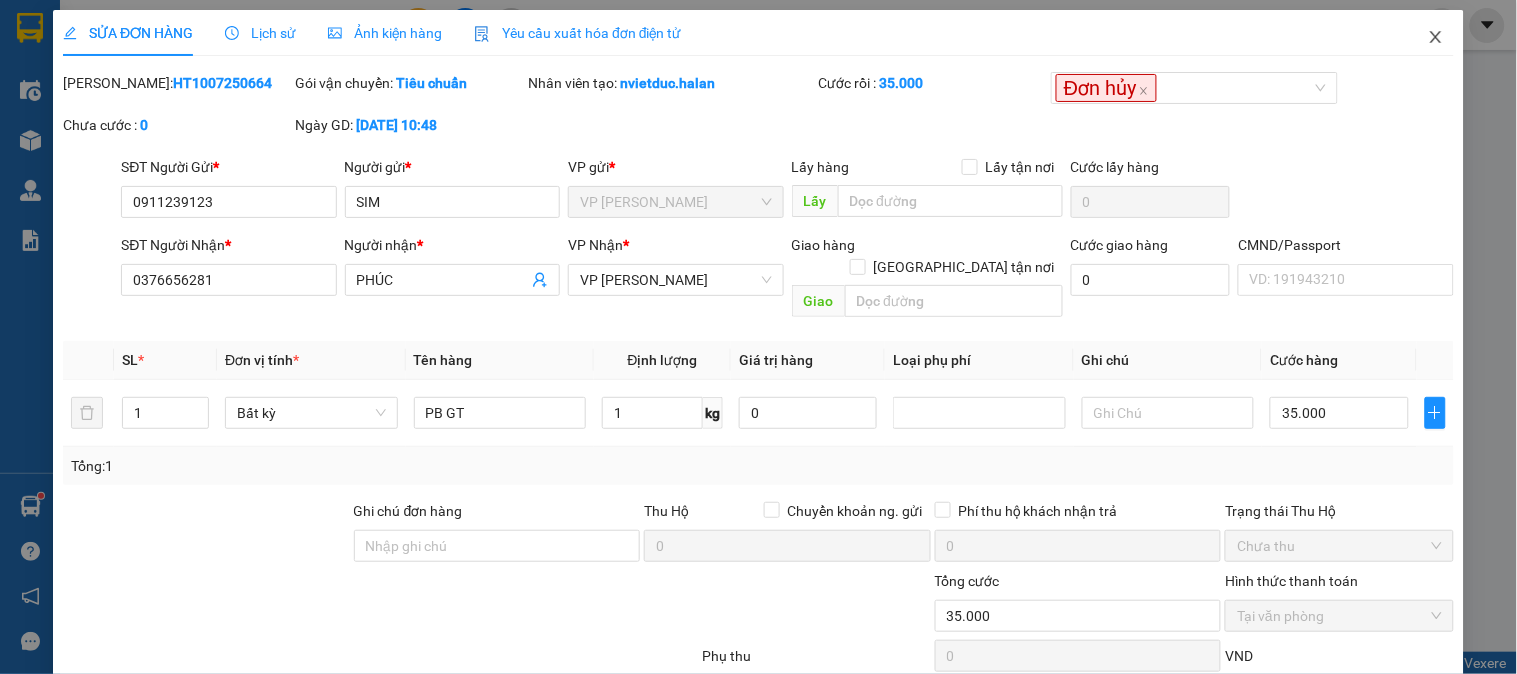 click at bounding box center [1436, 38] 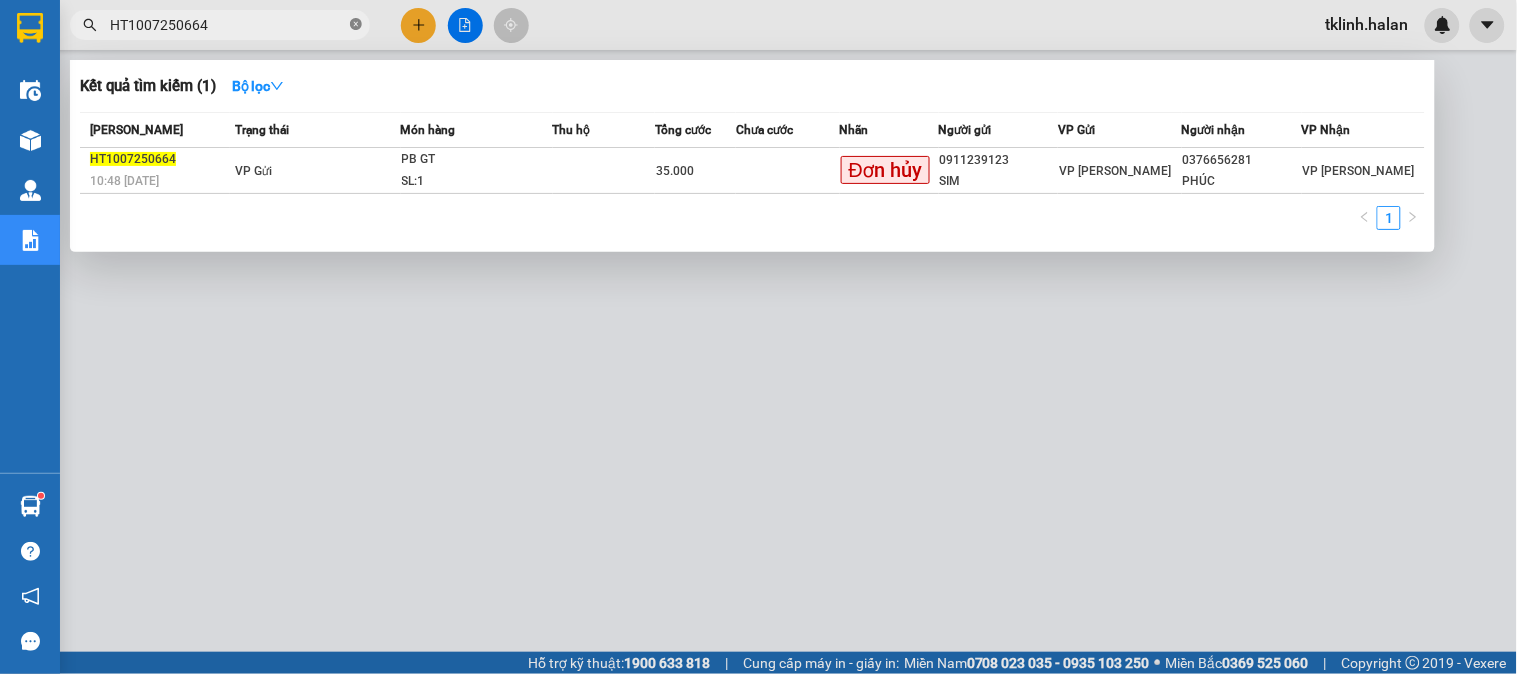 click 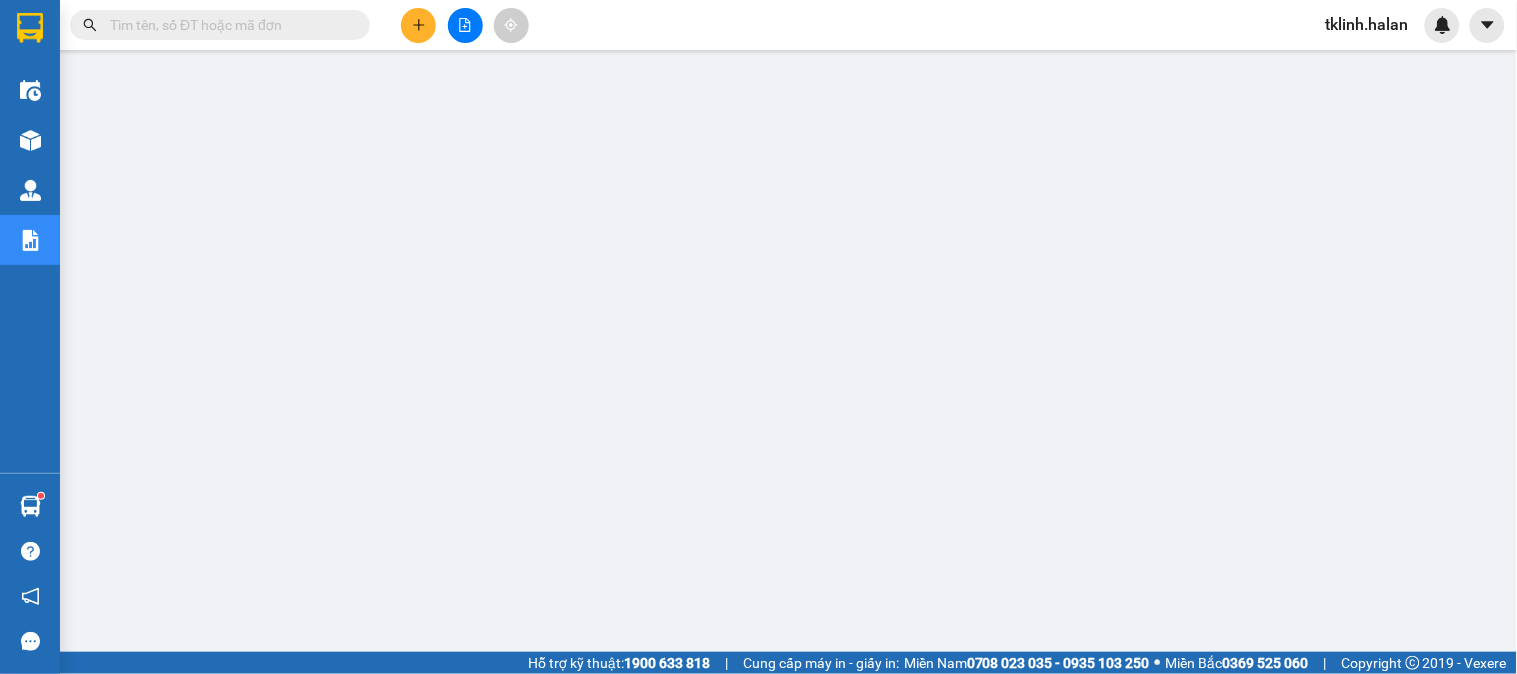 paste on "0911239123" 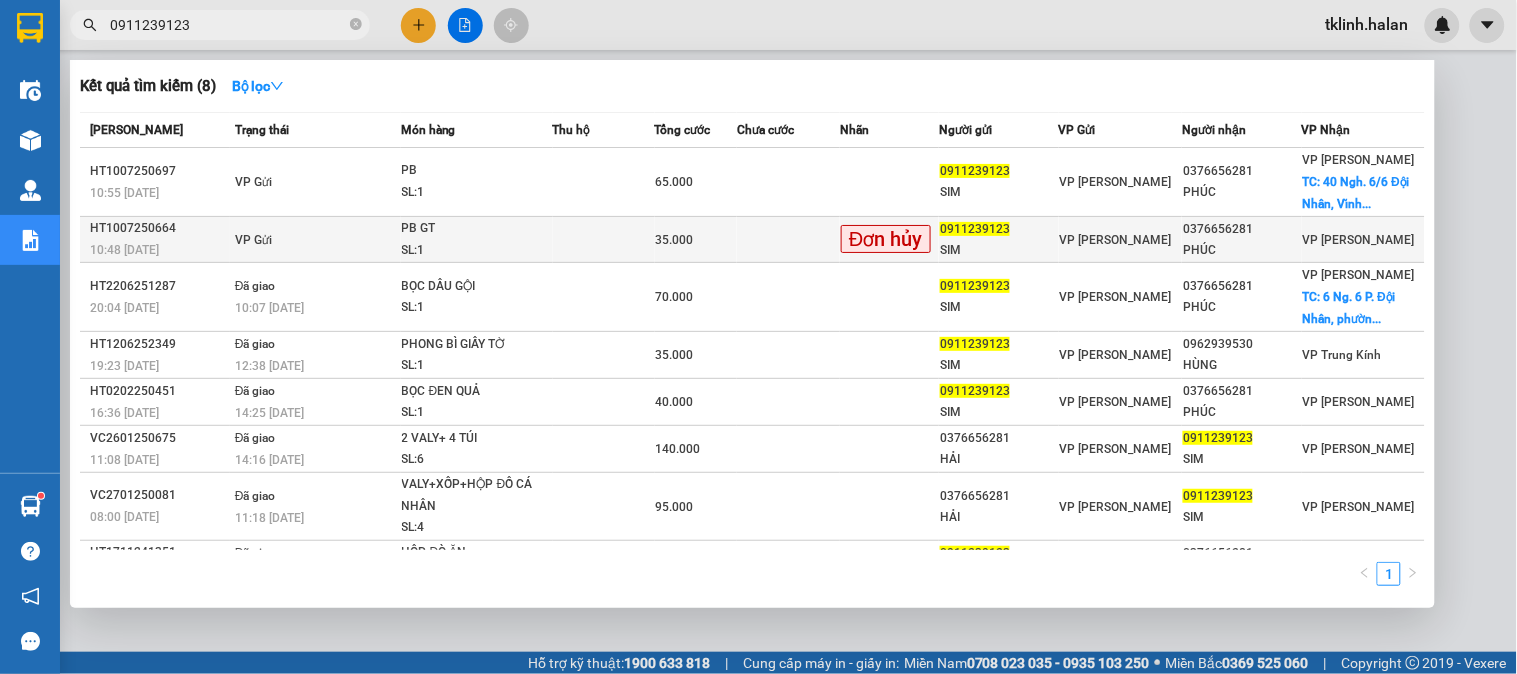 type on "0911239123" 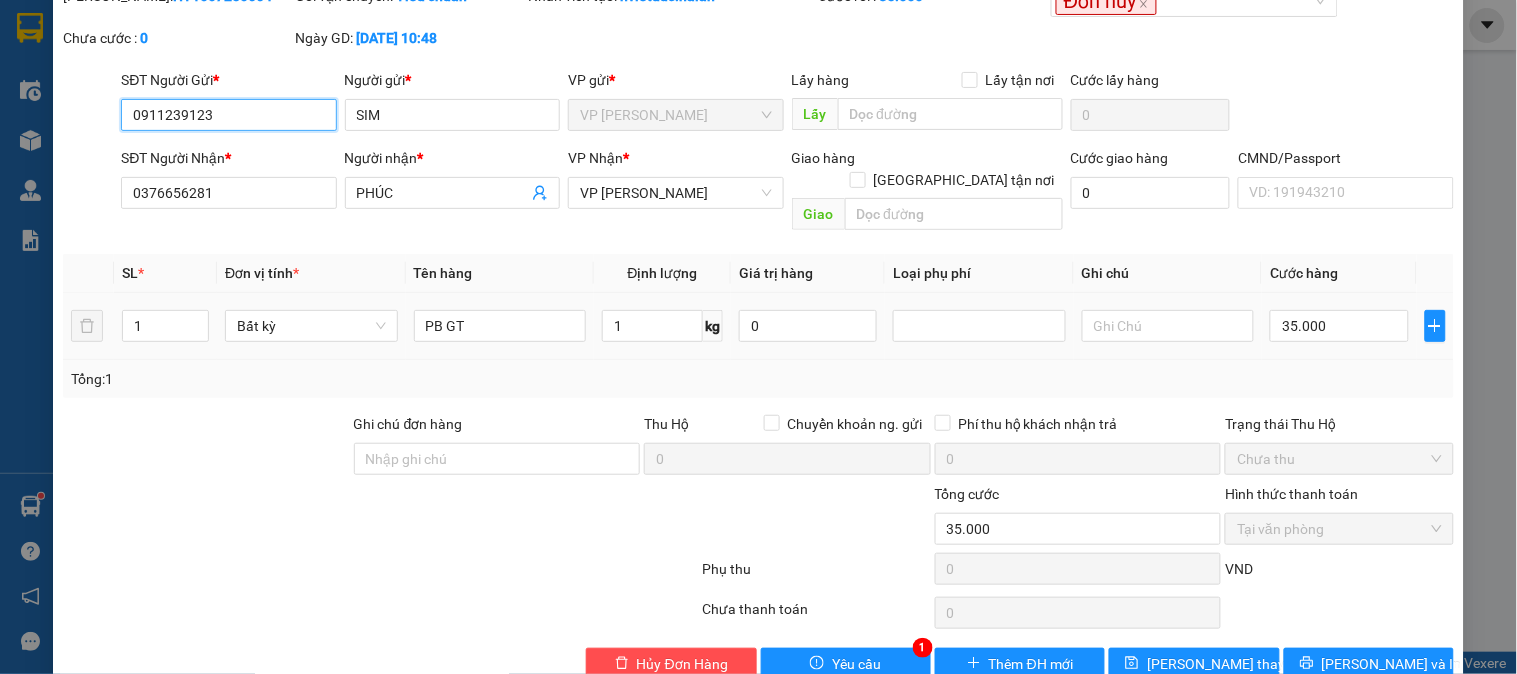 scroll, scrollTop: 110, scrollLeft: 0, axis: vertical 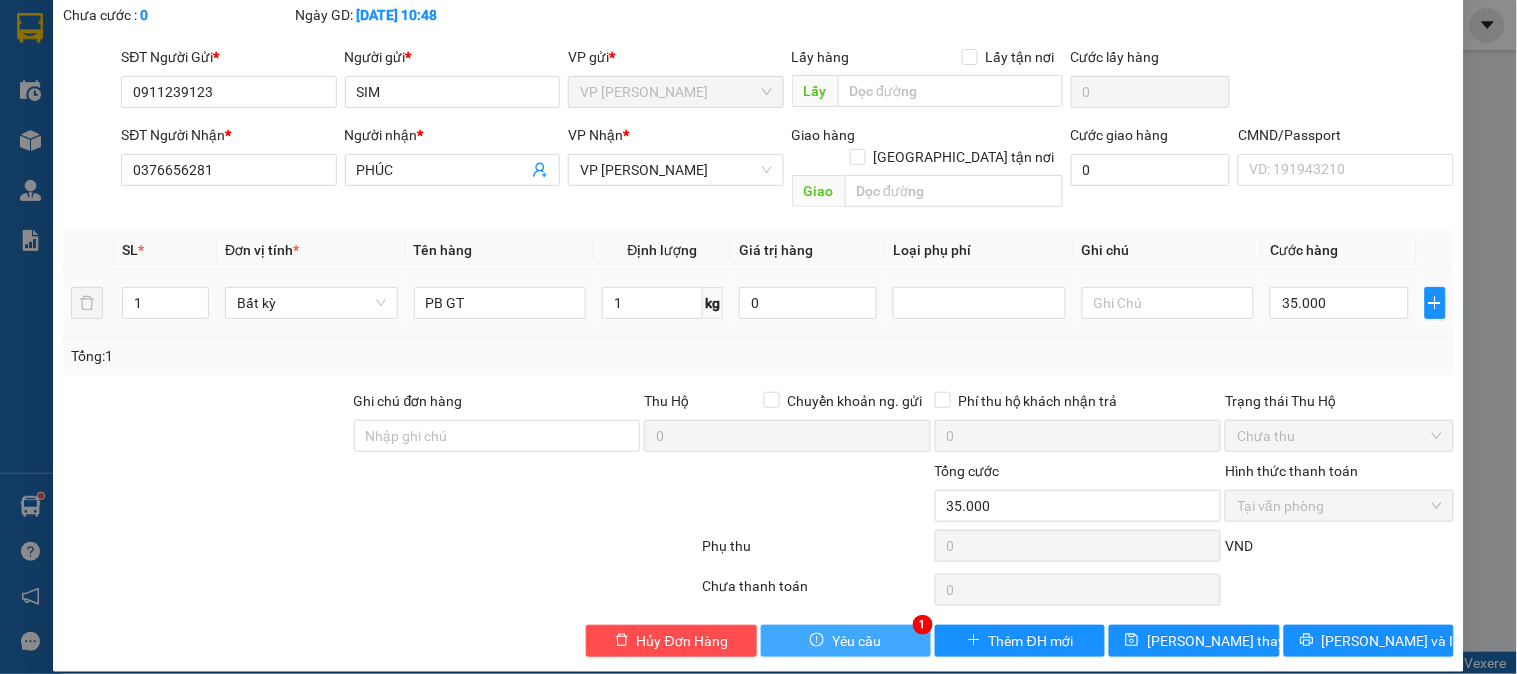 click on "Yêu cầu" at bounding box center (856, 641) 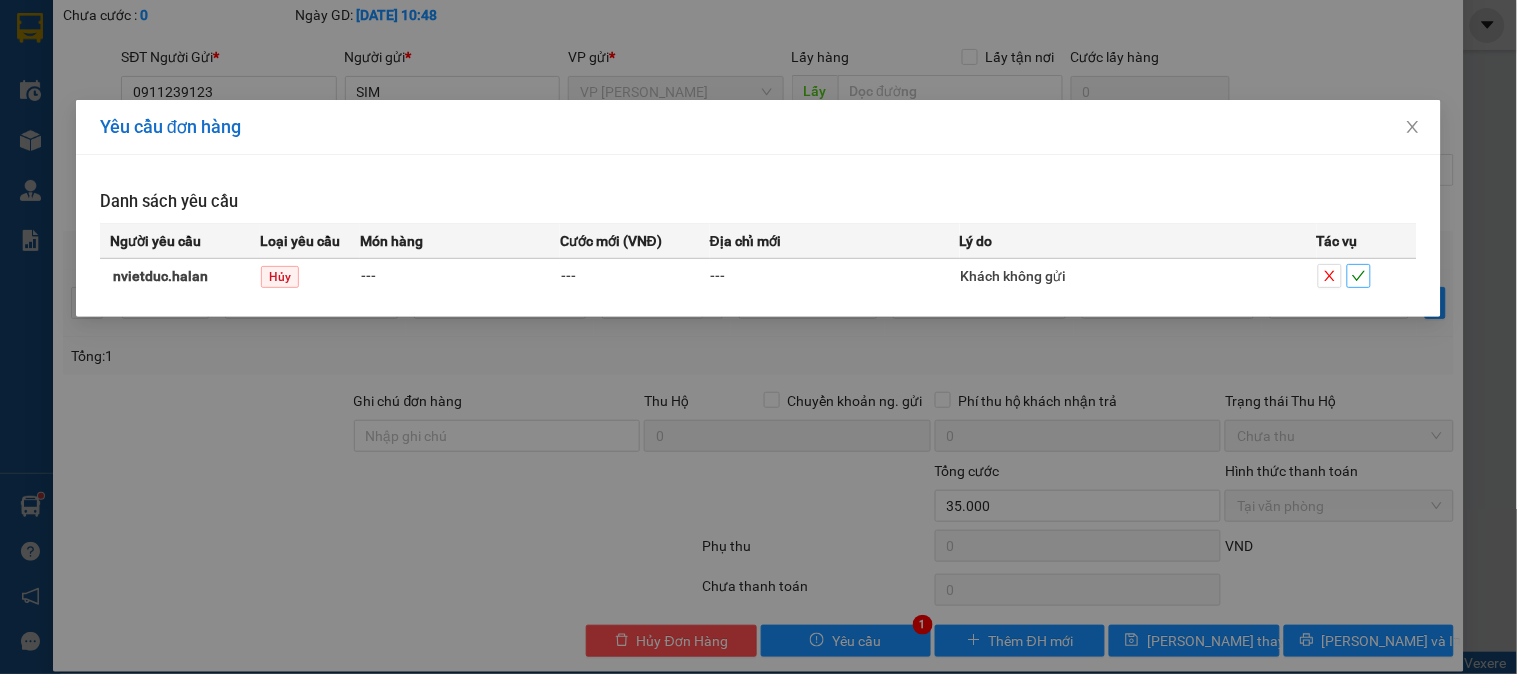 click 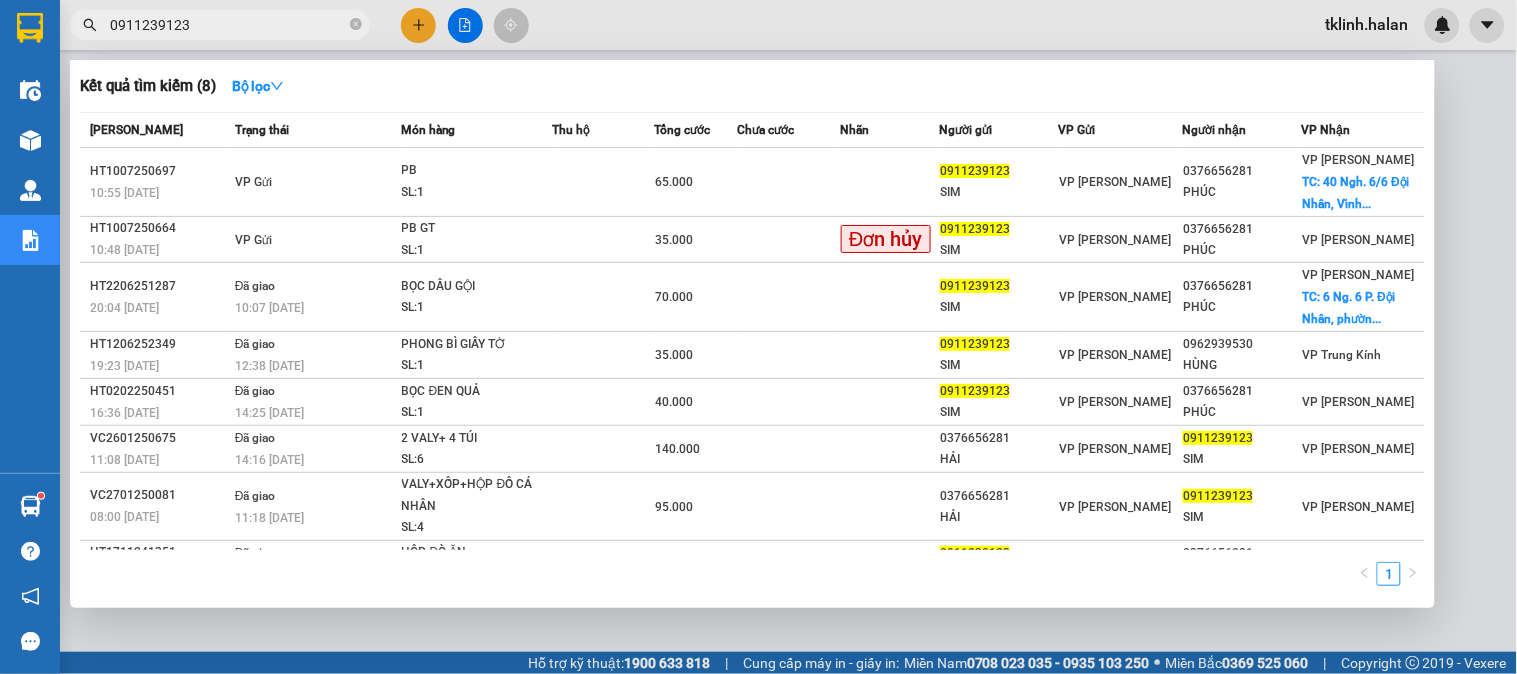click on "0911239123" at bounding box center (228, 25) 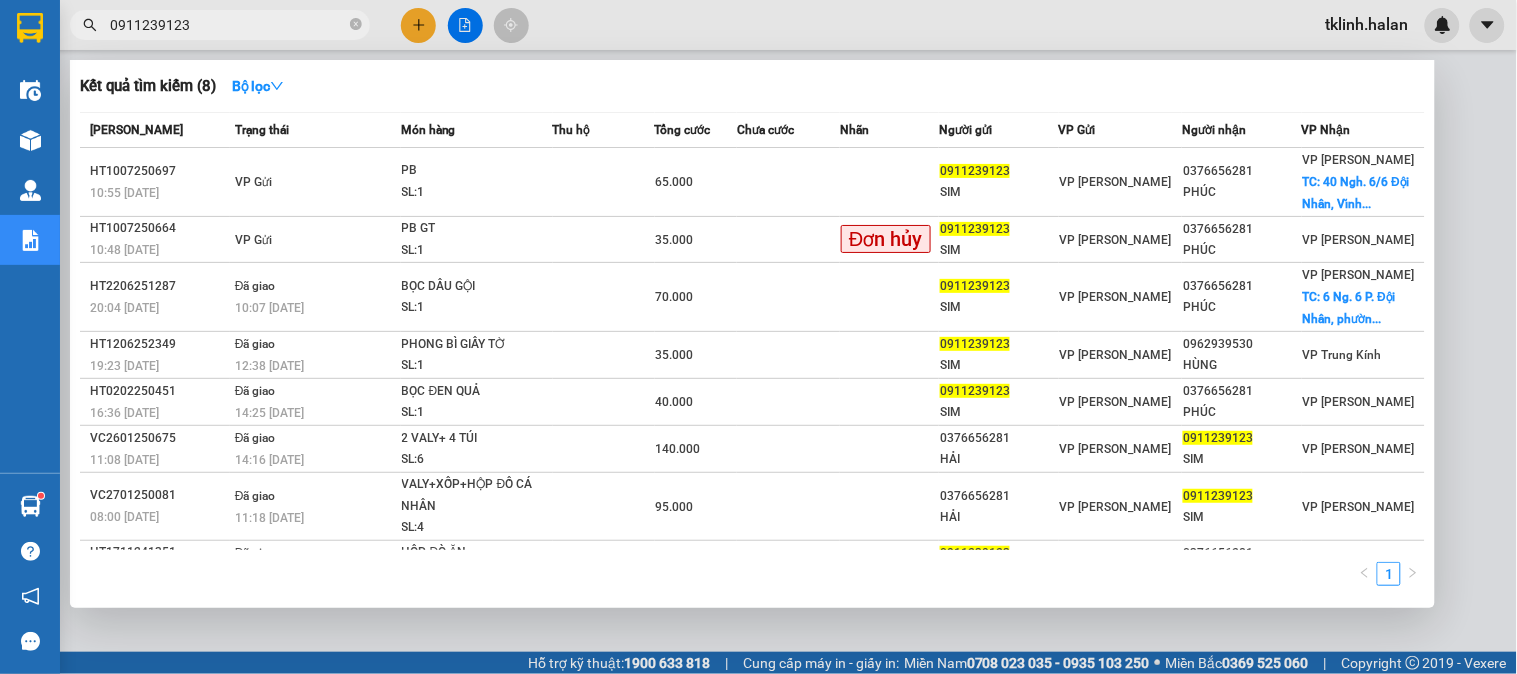 click at bounding box center [758, 337] 